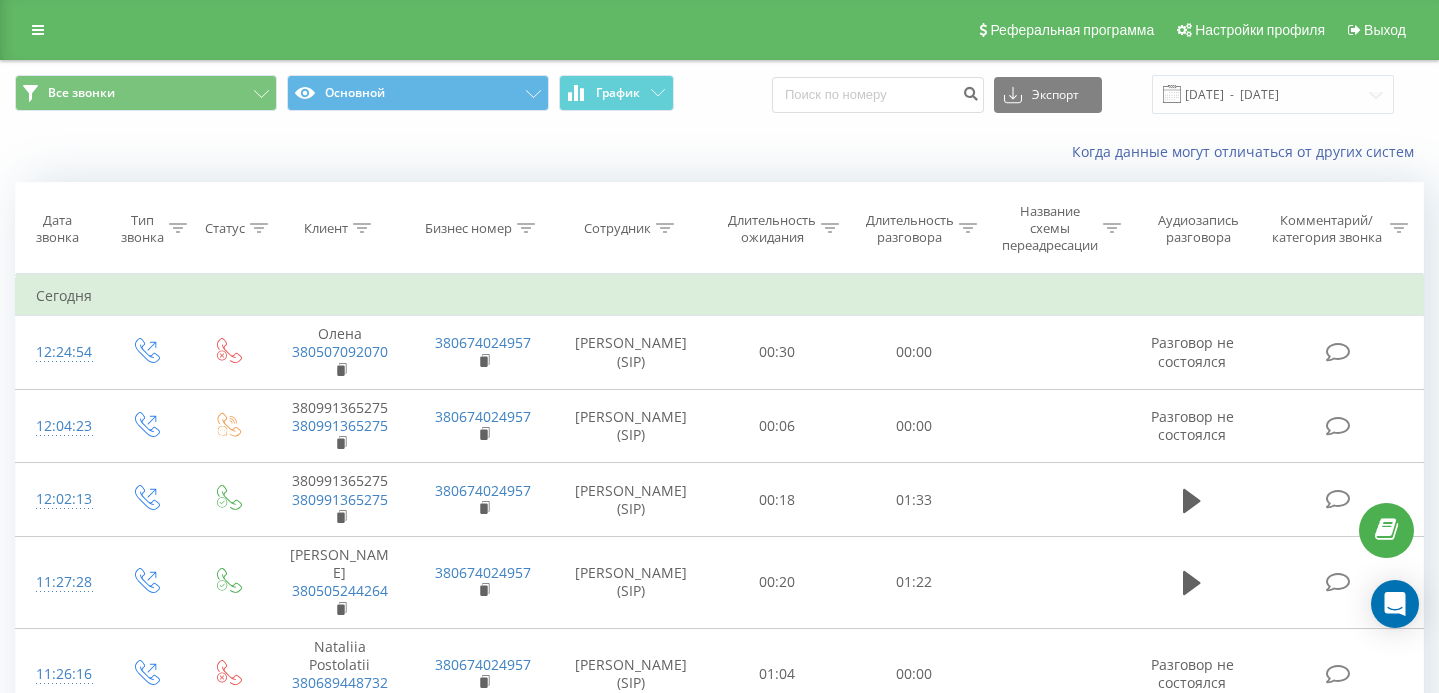 scroll, scrollTop: 0, scrollLeft: 0, axis: both 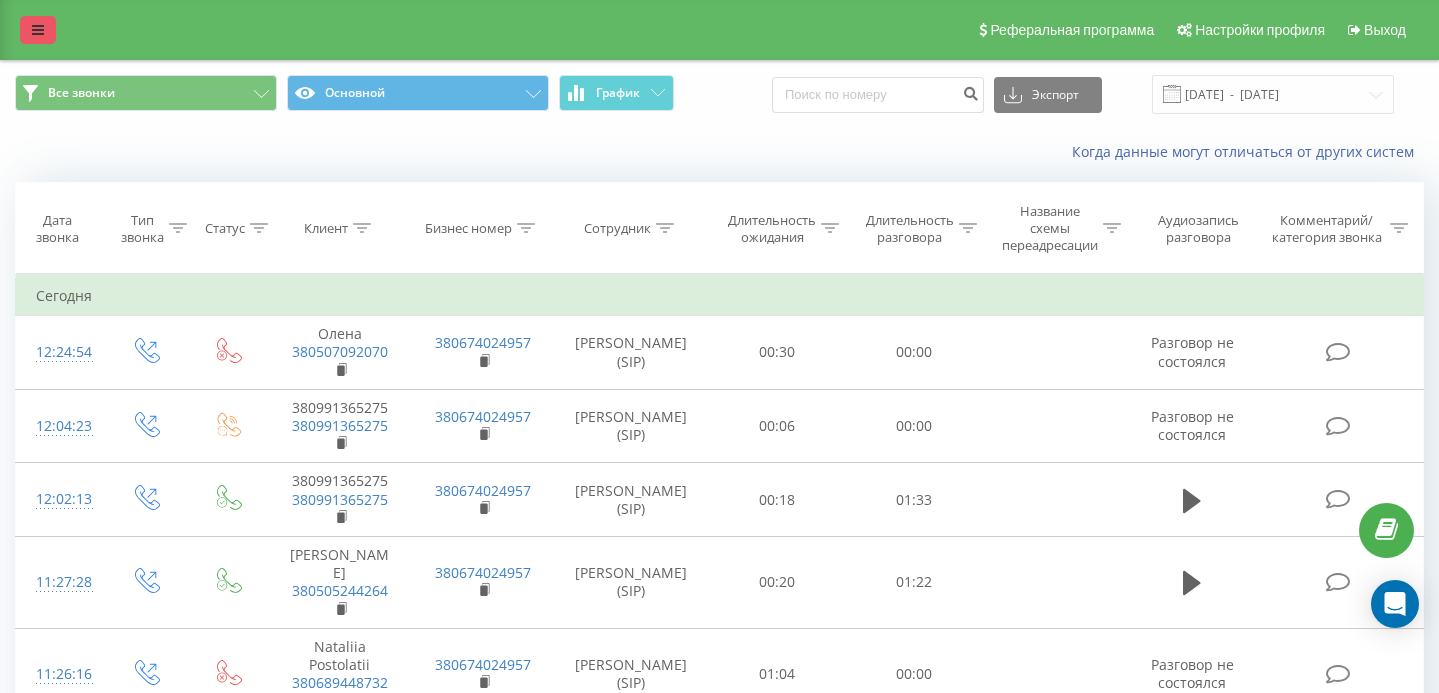click at bounding box center (38, 30) 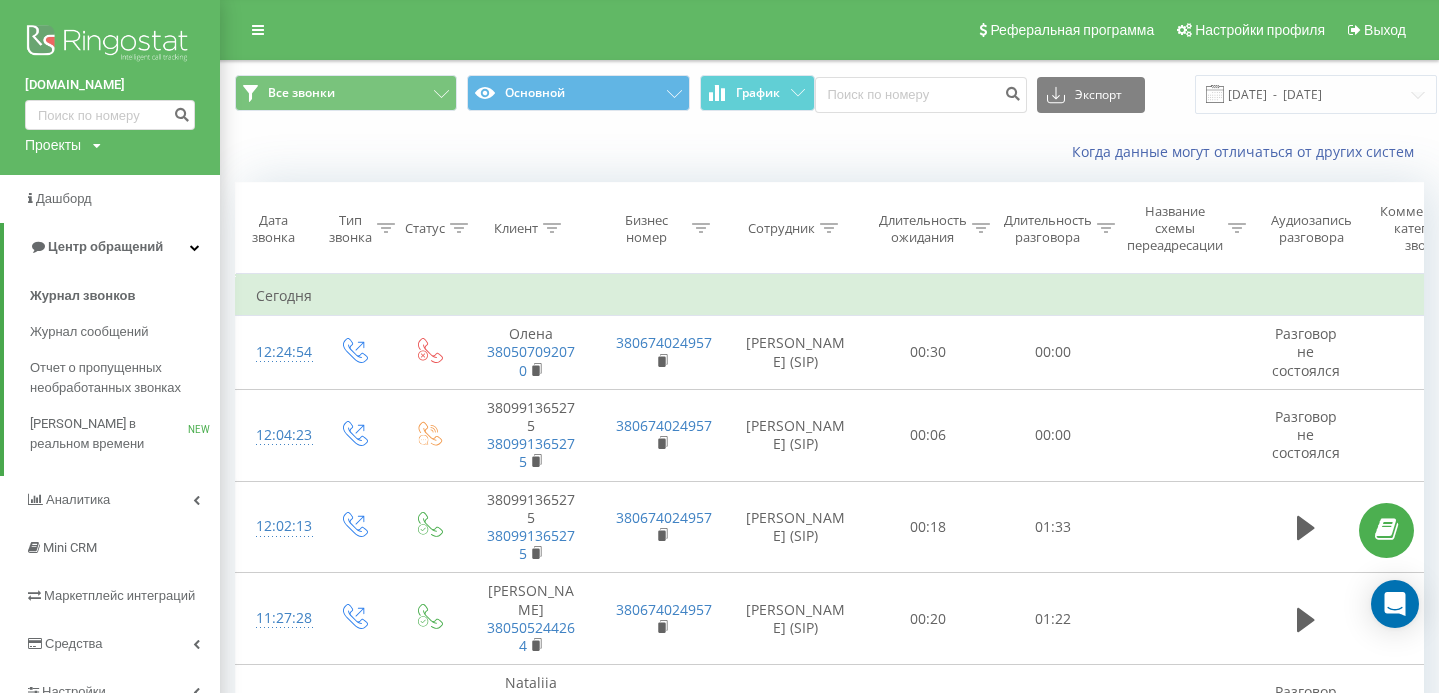 click at bounding box center (110, 45) 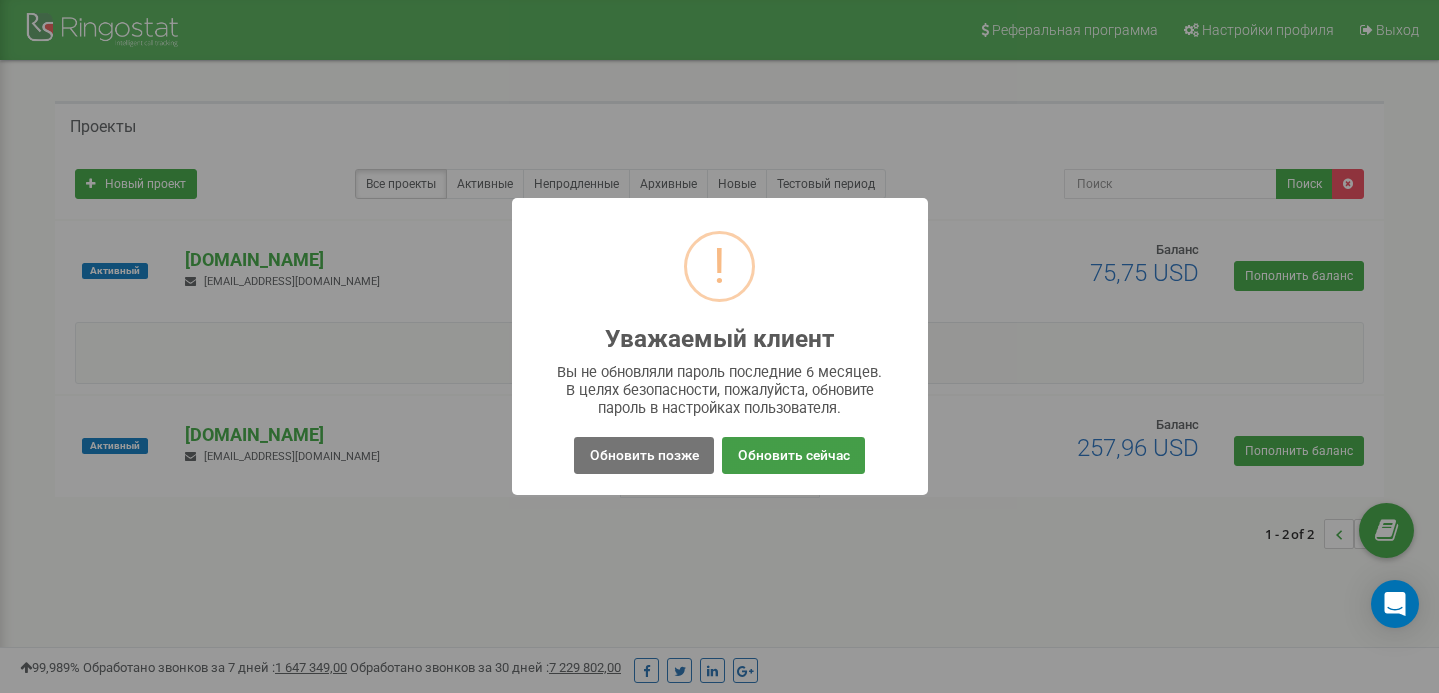 scroll, scrollTop: 0, scrollLeft: 0, axis: both 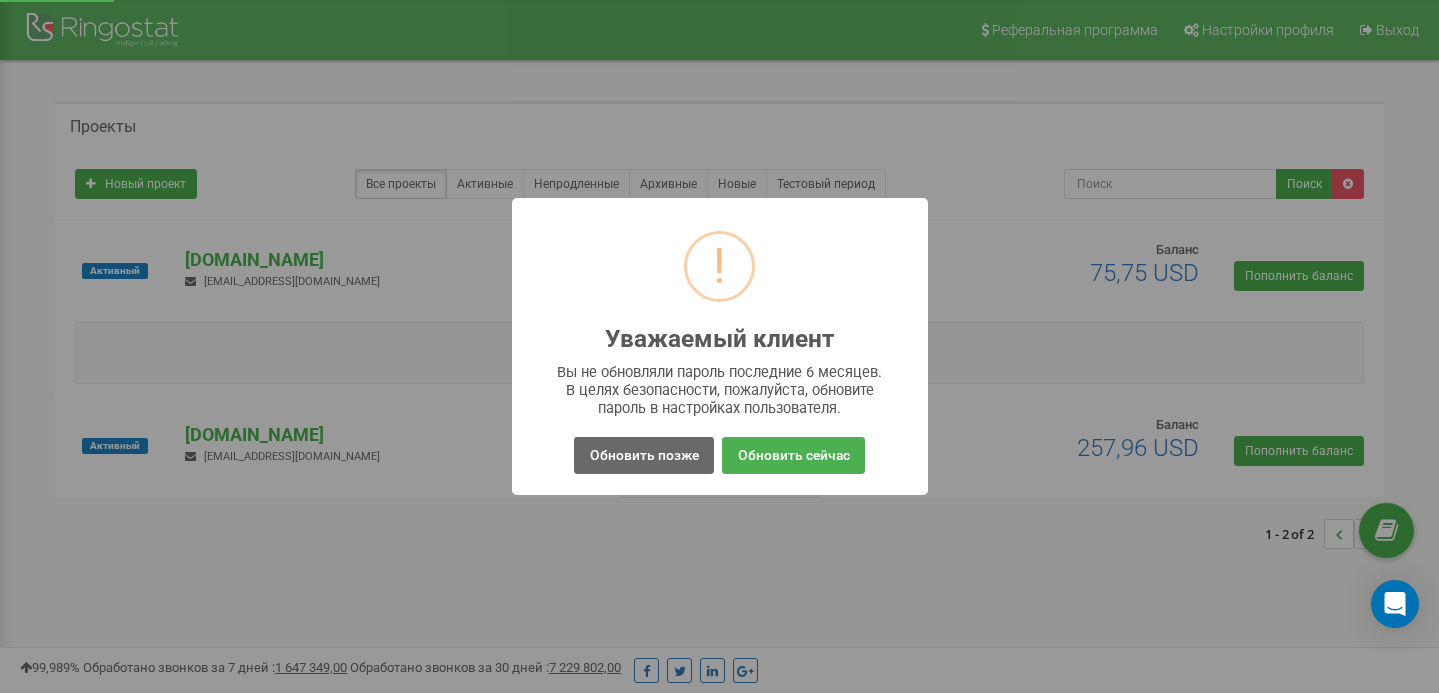 click on "Обновить позже" at bounding box center [643, 455] 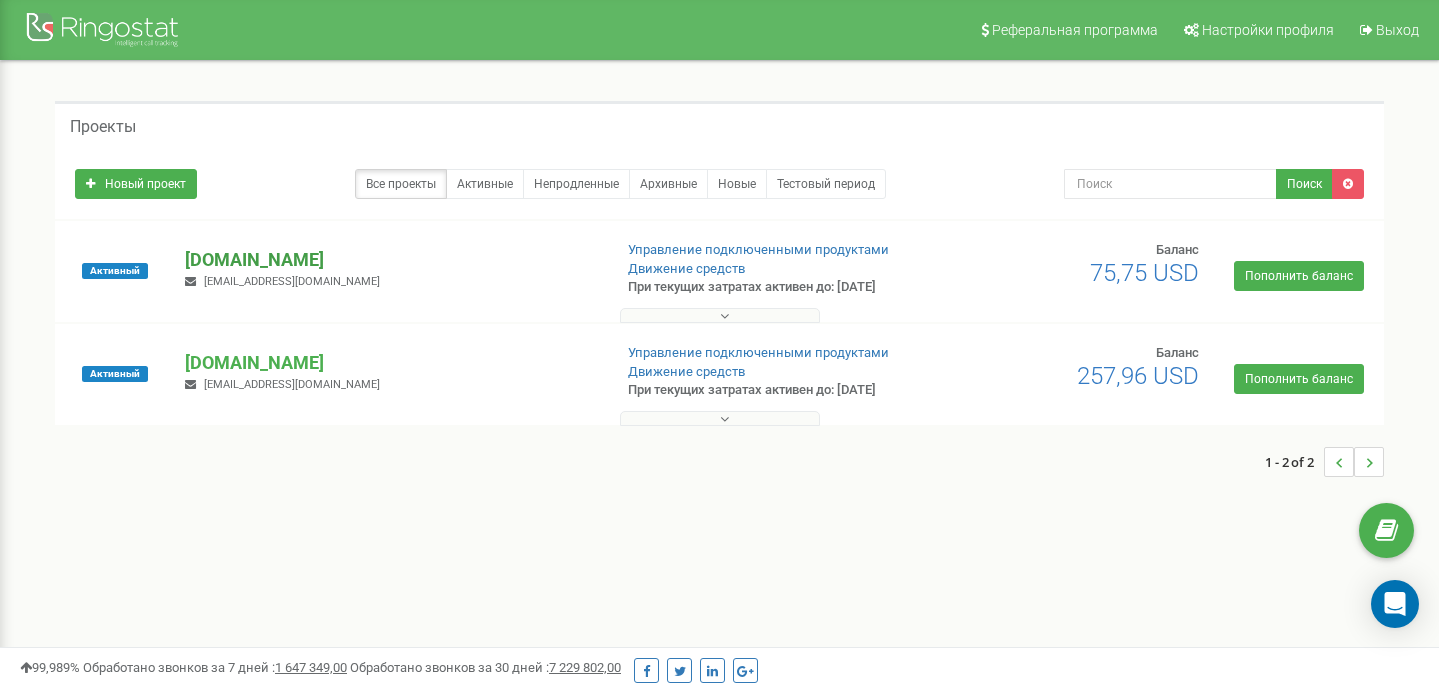 scroll, scrollTop: 0, scrollLeft: 0, axis: both 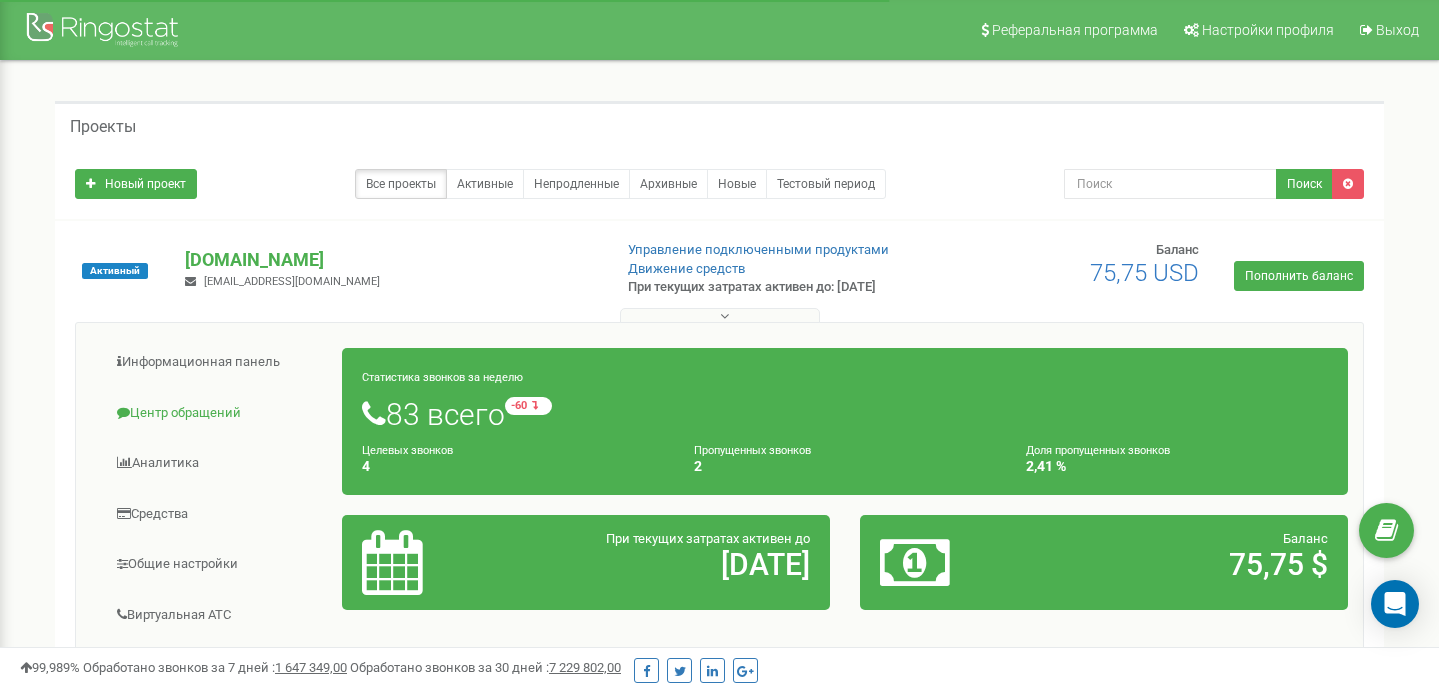 click on "Центр обращений" at bounding box center [217, 413] 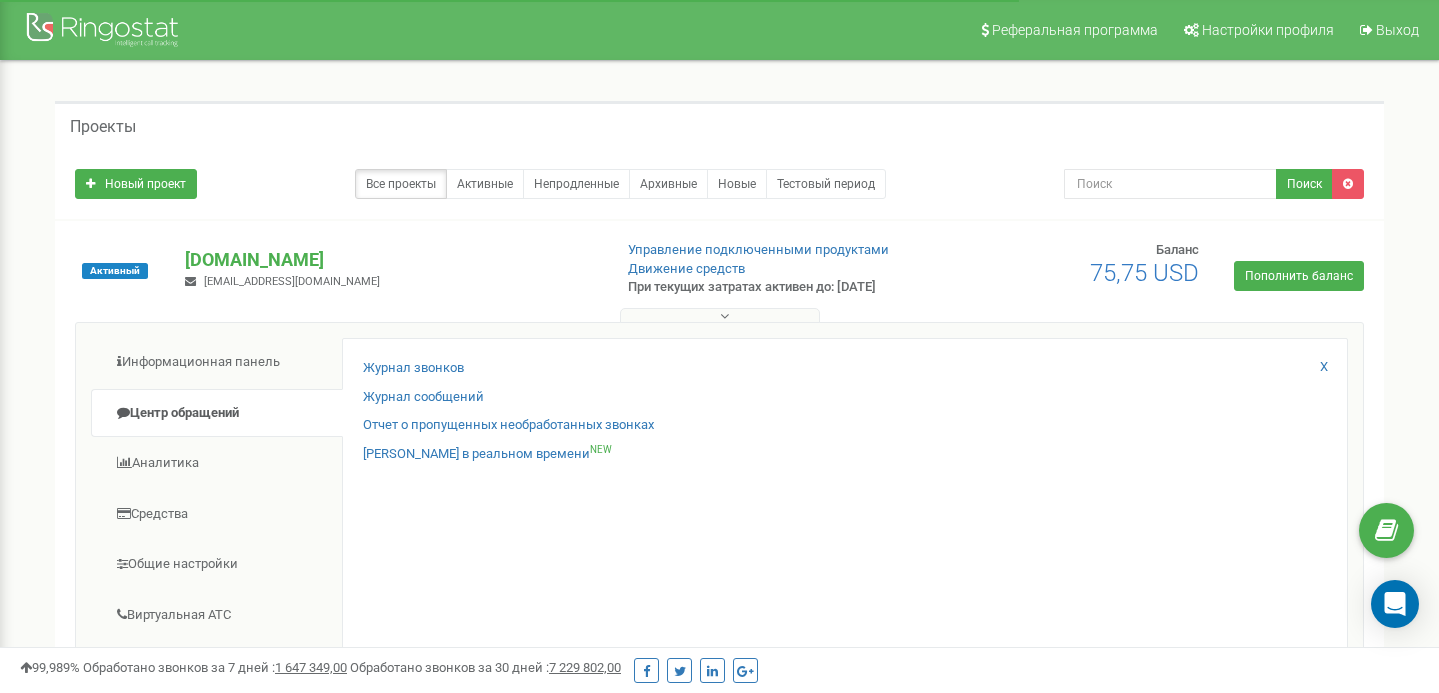 click on "Журнал звонков
Журнал сообщений
Отчет о пропущенных необработанных звонках
Звонки в реальном времени  NEW
X" at bounding box center (845, 661) 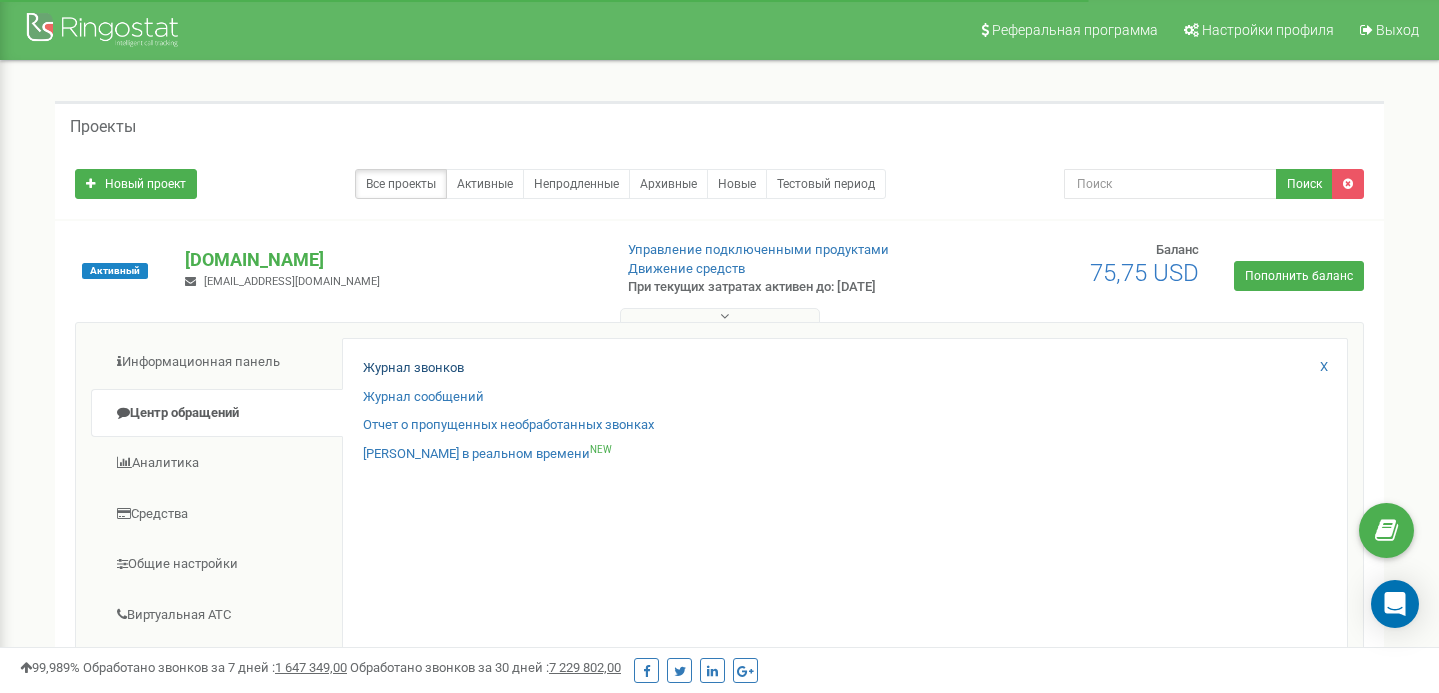 click on "Журнал звонков" at bounding box center [413, 368] 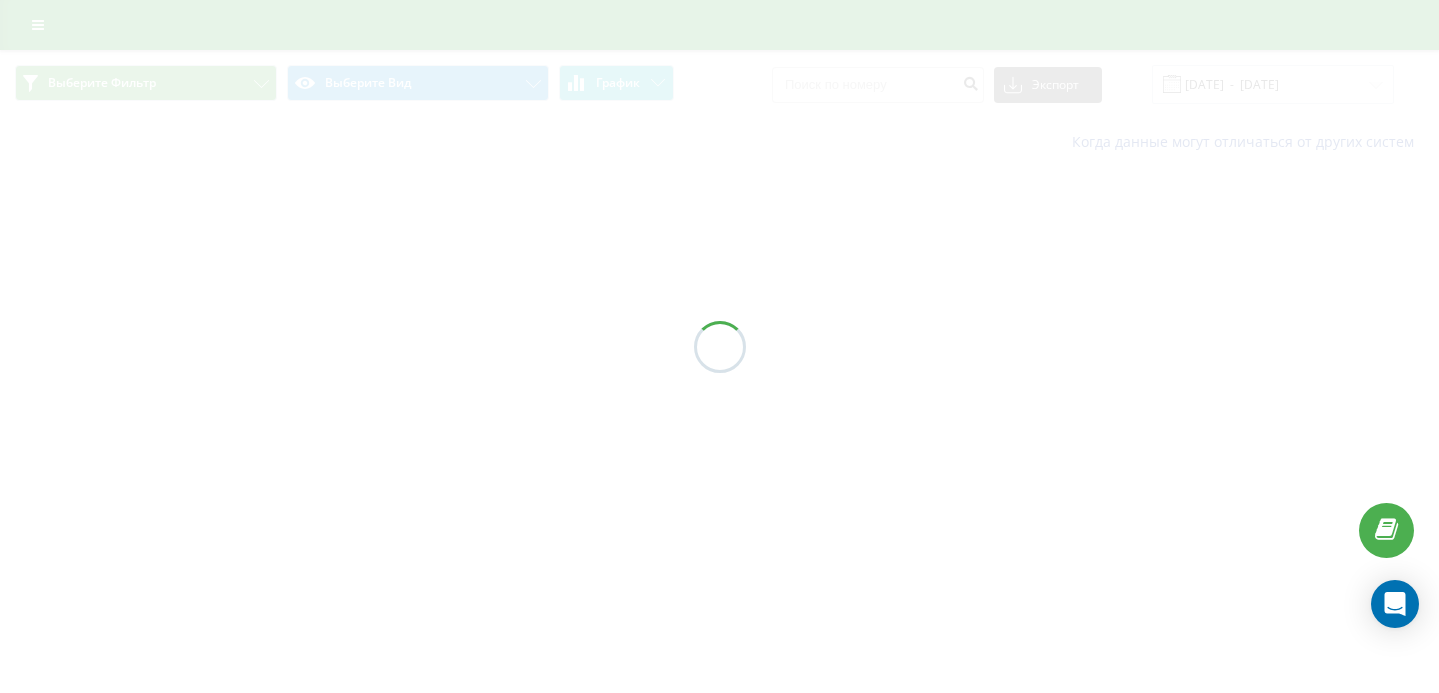 scroll, scrollTop: 0, scrollLeft: 0, axis: both 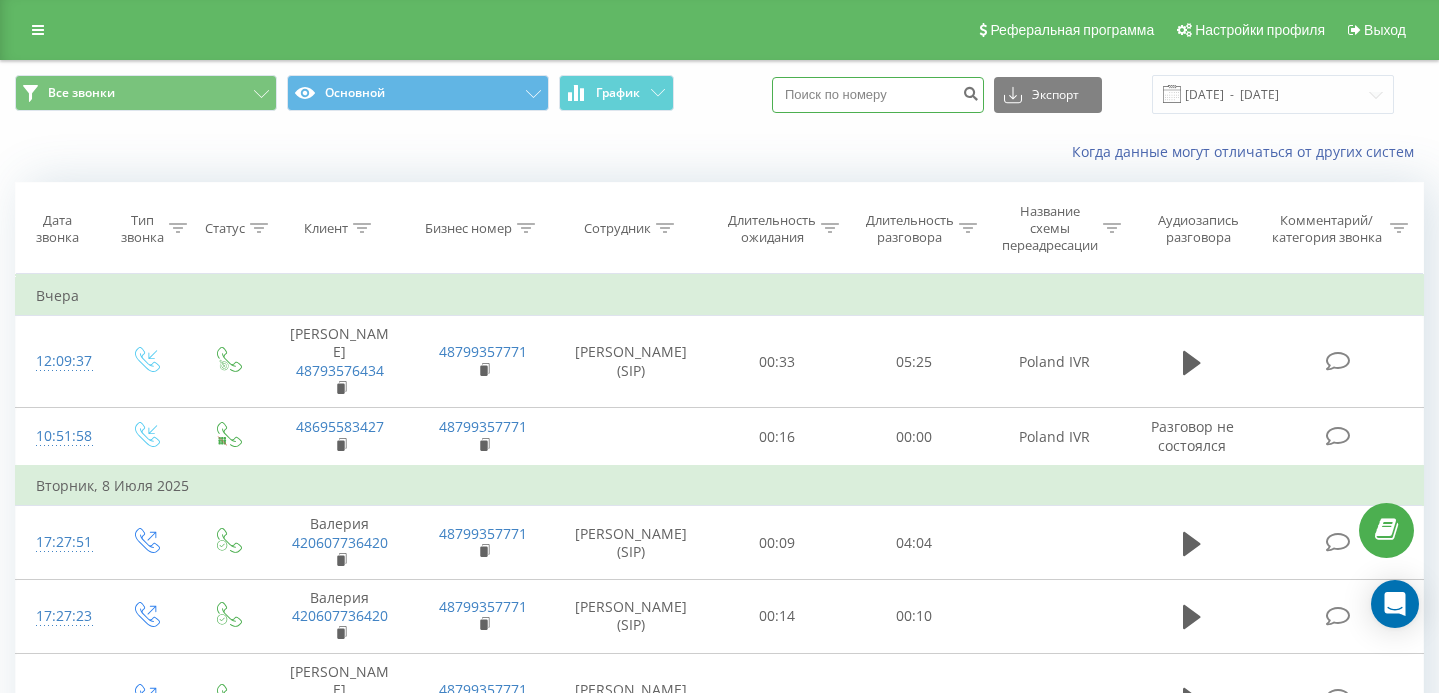 click at bounding box center (878, 95) 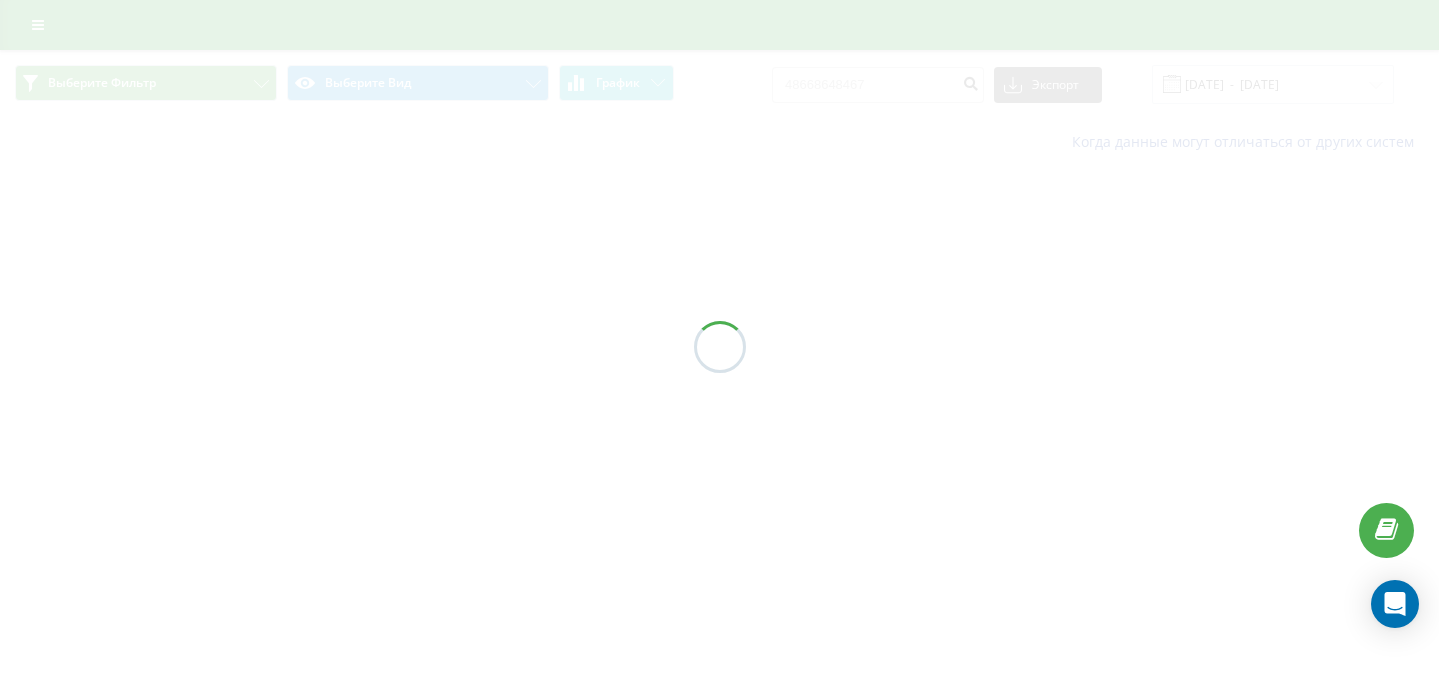 scroll, scrollTop: 0, scrollLeft: 0, axis: both 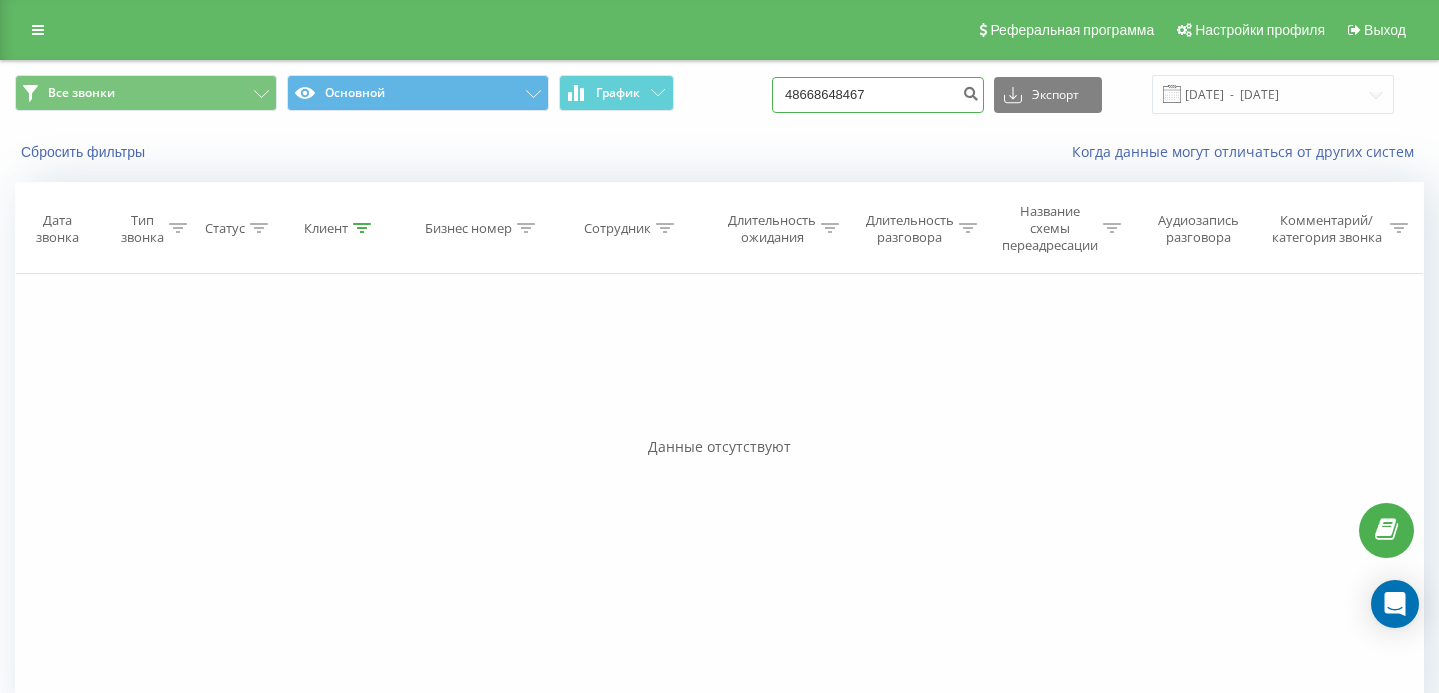 click on "48668648467" at bounding box center [878, 95] 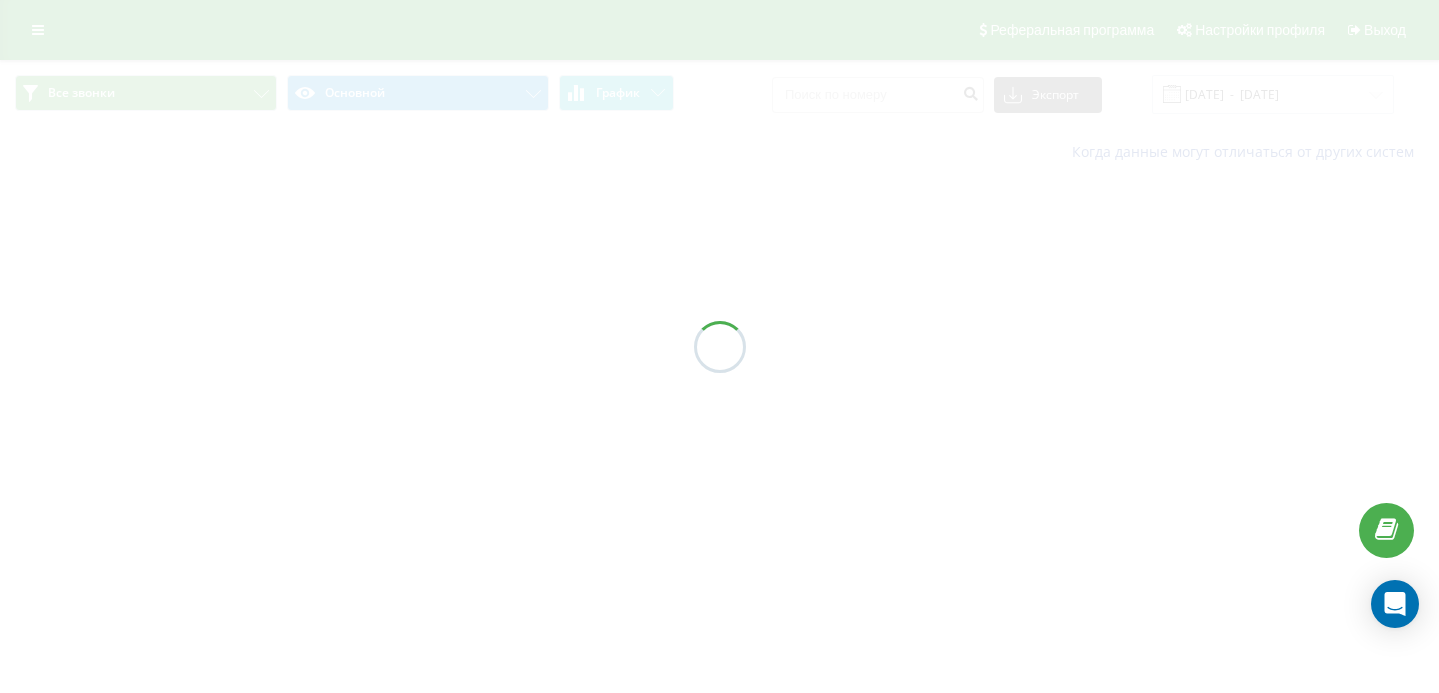 scroll, scrollTop: 0, scrollLeft: 0, axis: both 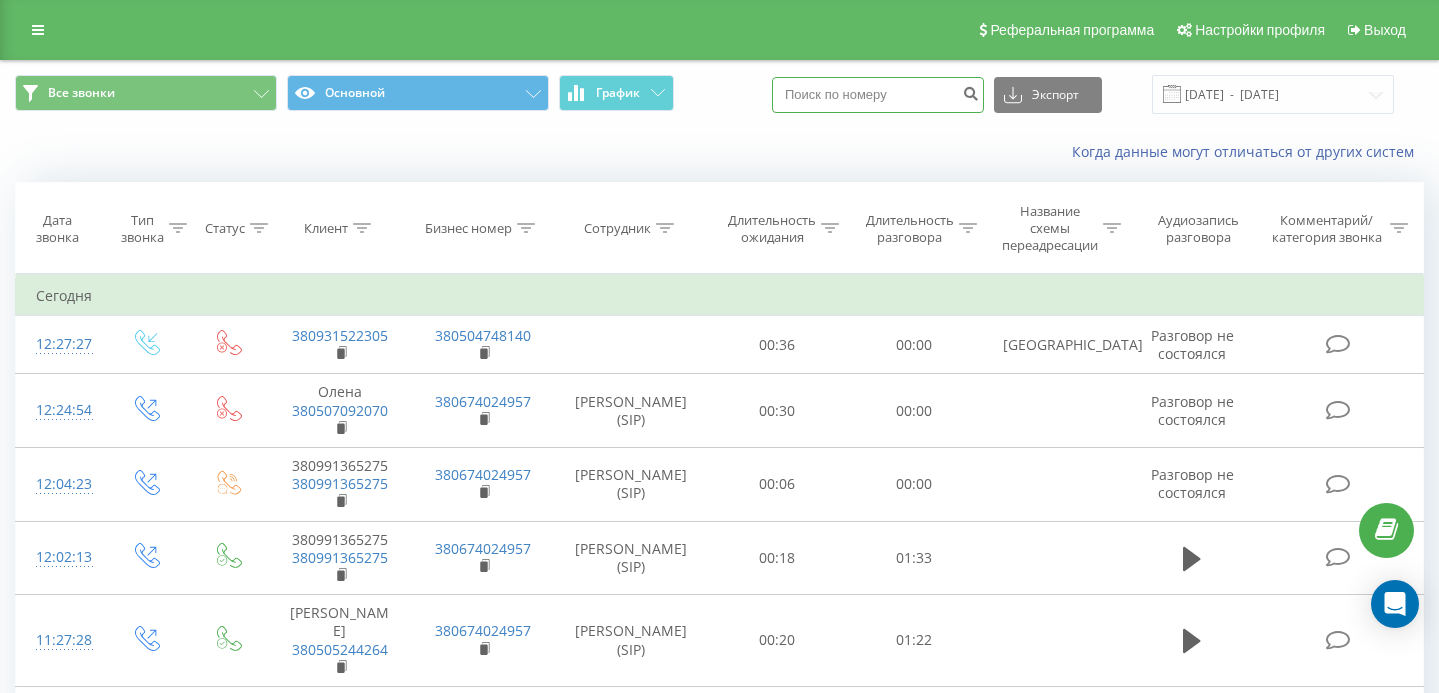 click at bounding box center [878, 95] 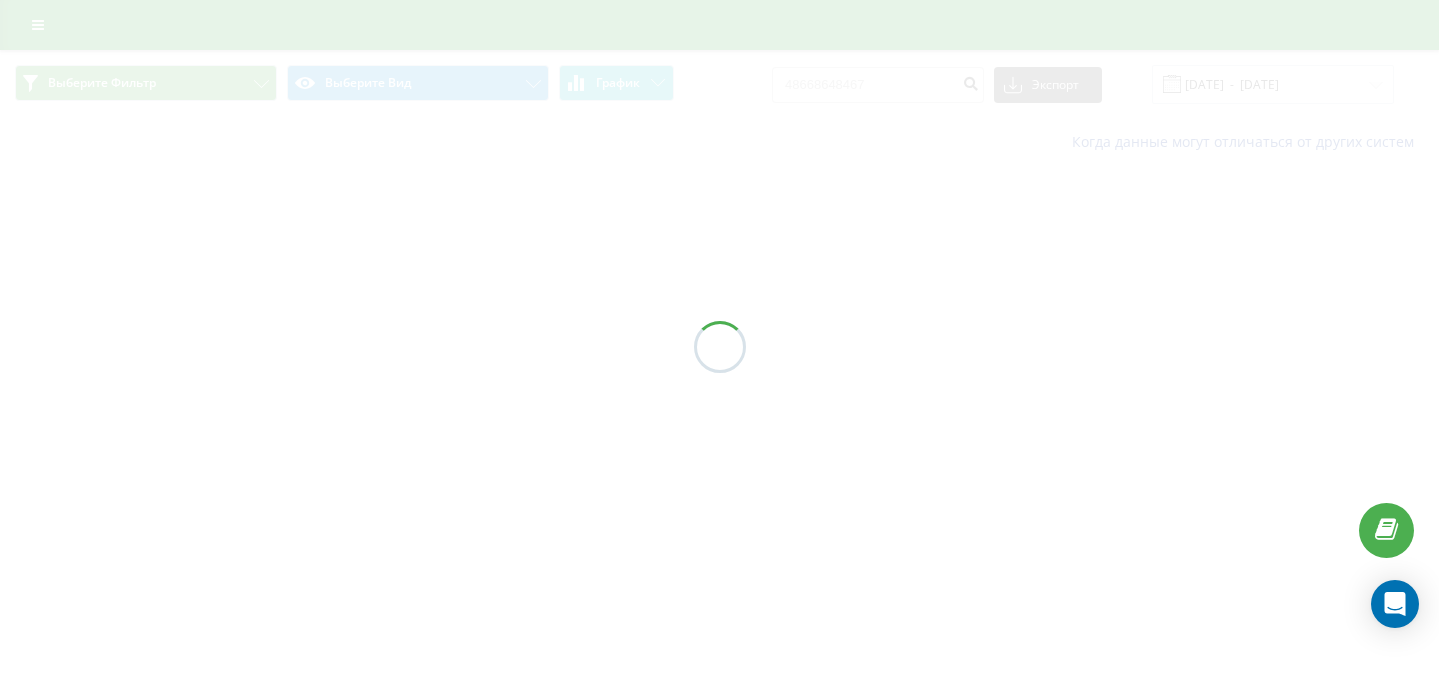 scroll, scrollTop: 0, scrollLeft: 0, axis: both 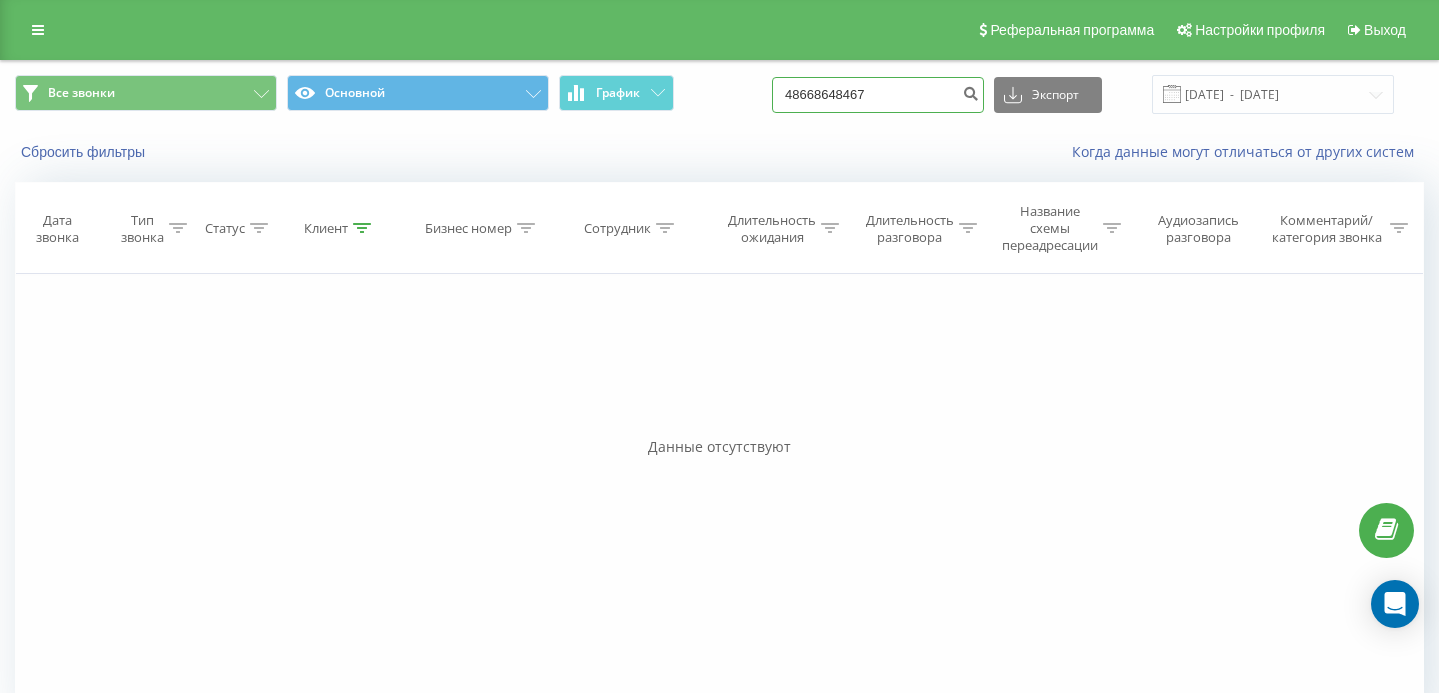 click on "48668648467" at bounding box center [878, 95] 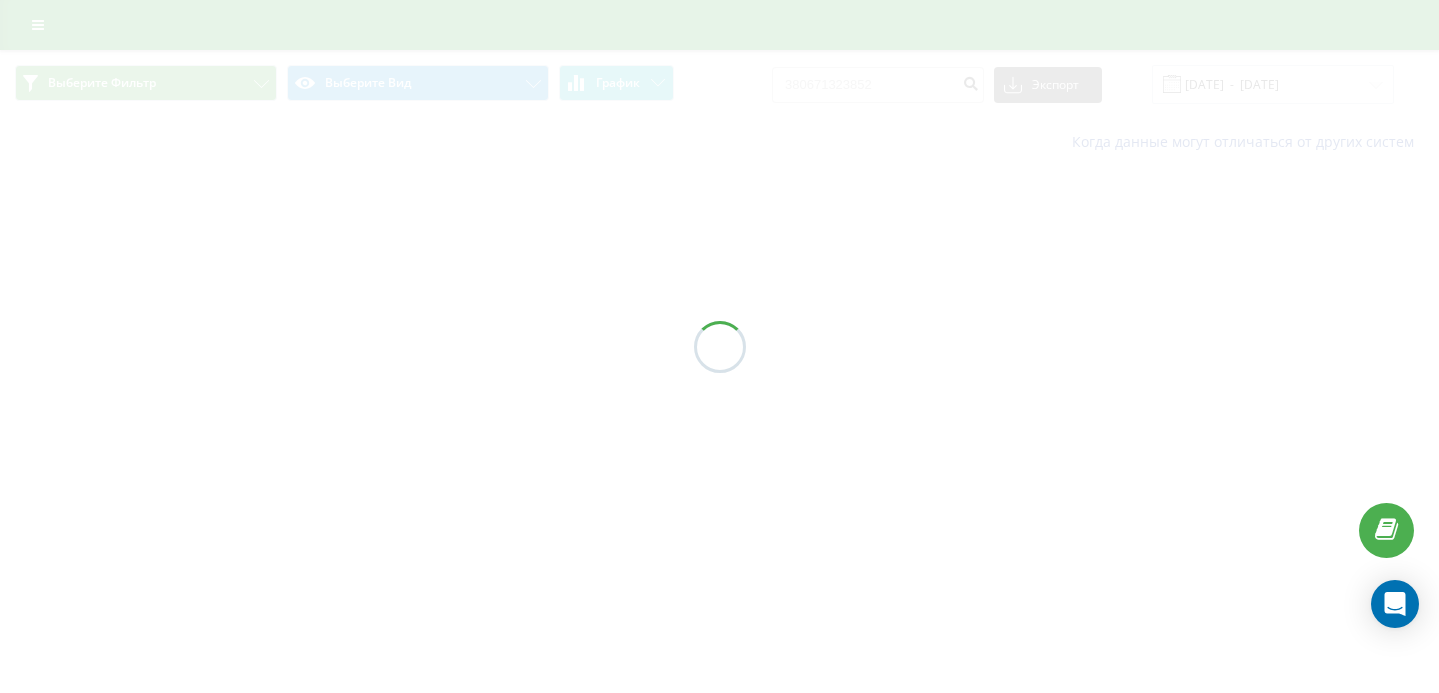 scroll, scrollTop: 0, scrollLeft: 0, axis: both 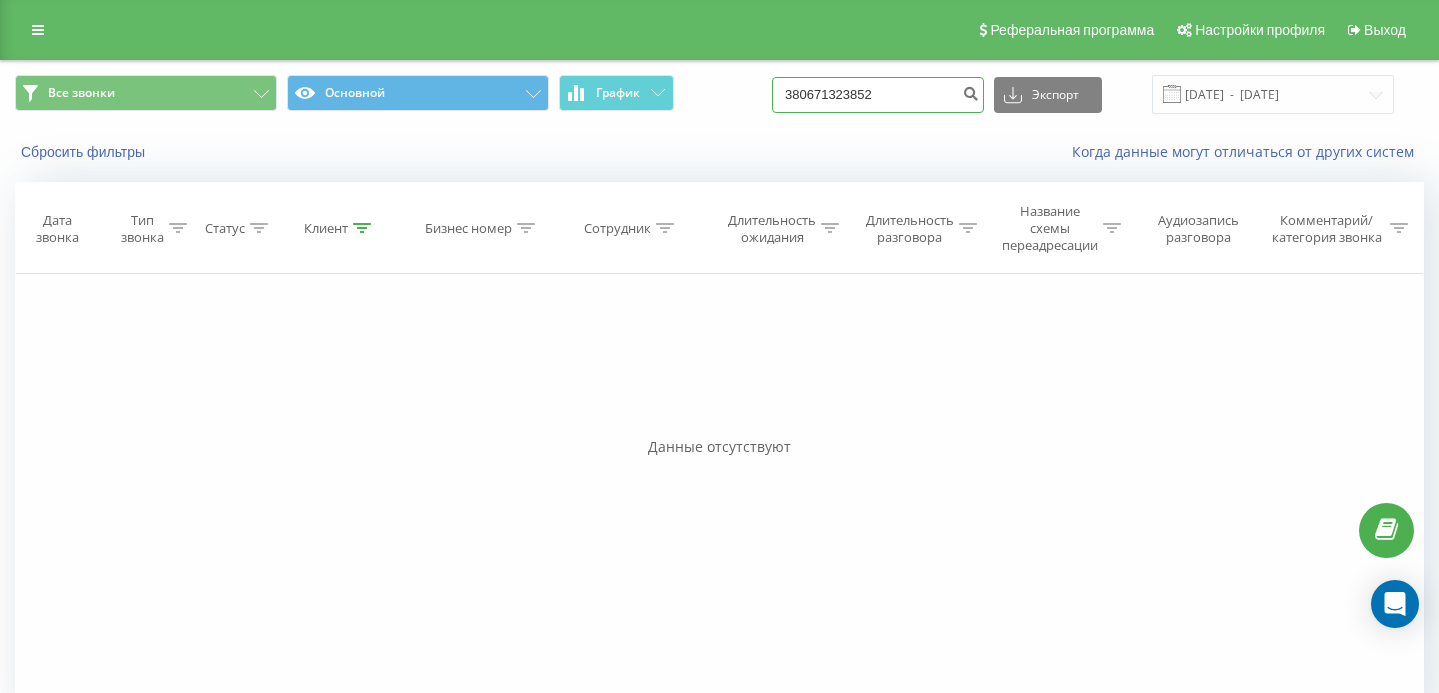 click on "380671323852" at bounding box center [878, 95] 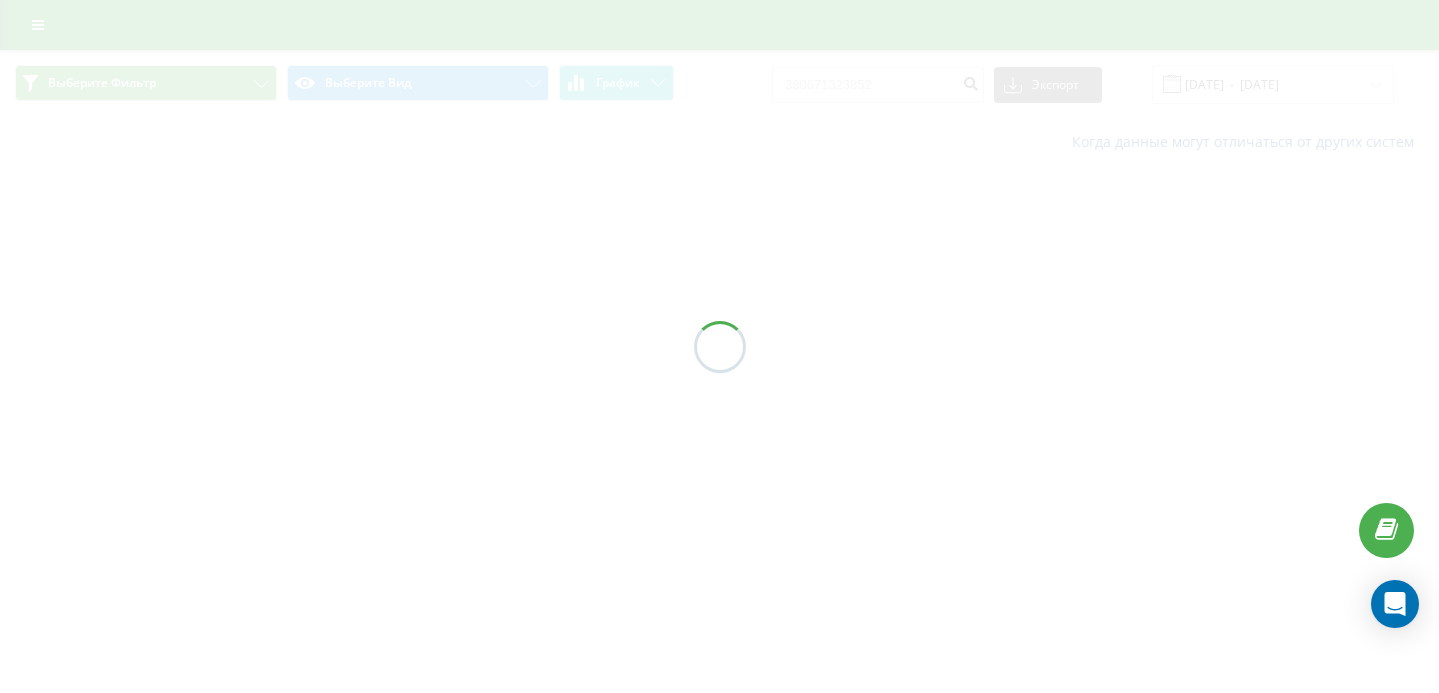 scroll, scrollTop: 0, scrollLeft: 0, axis: both 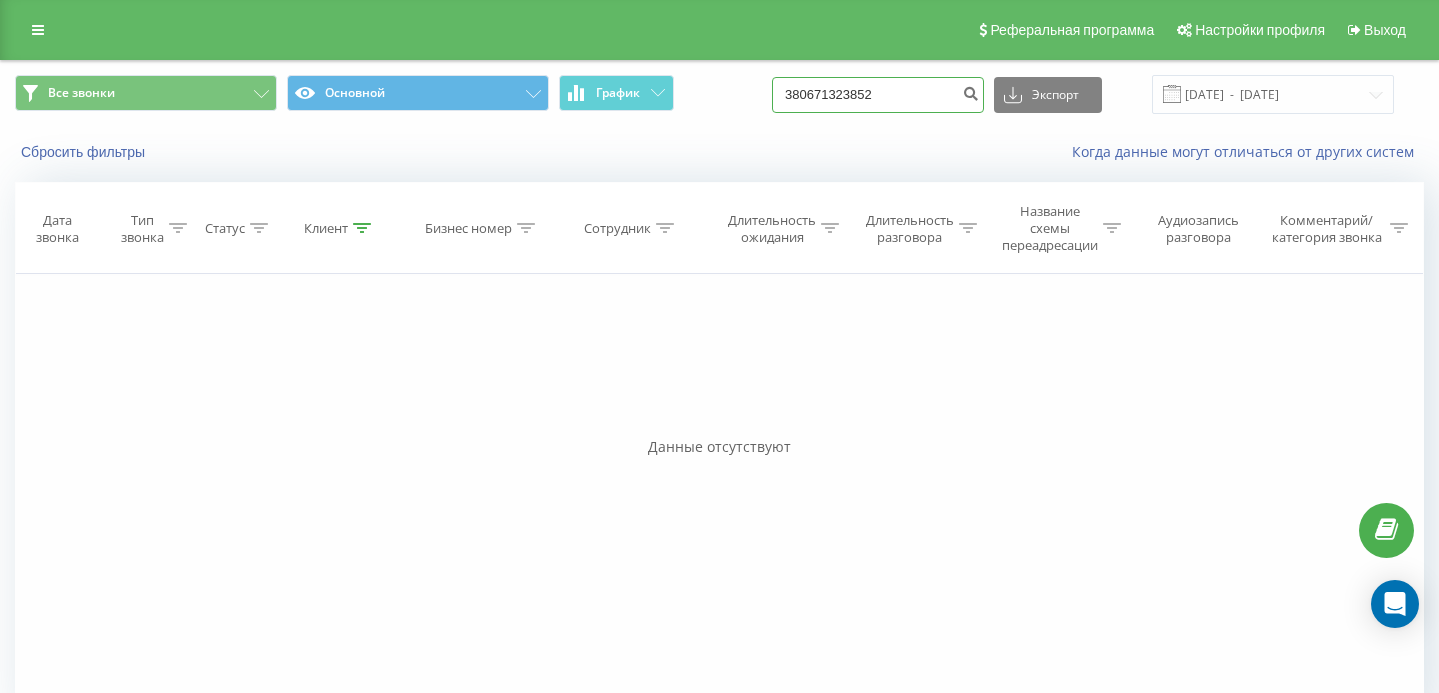 click on "380671323852" at bounding box center [878, 95] 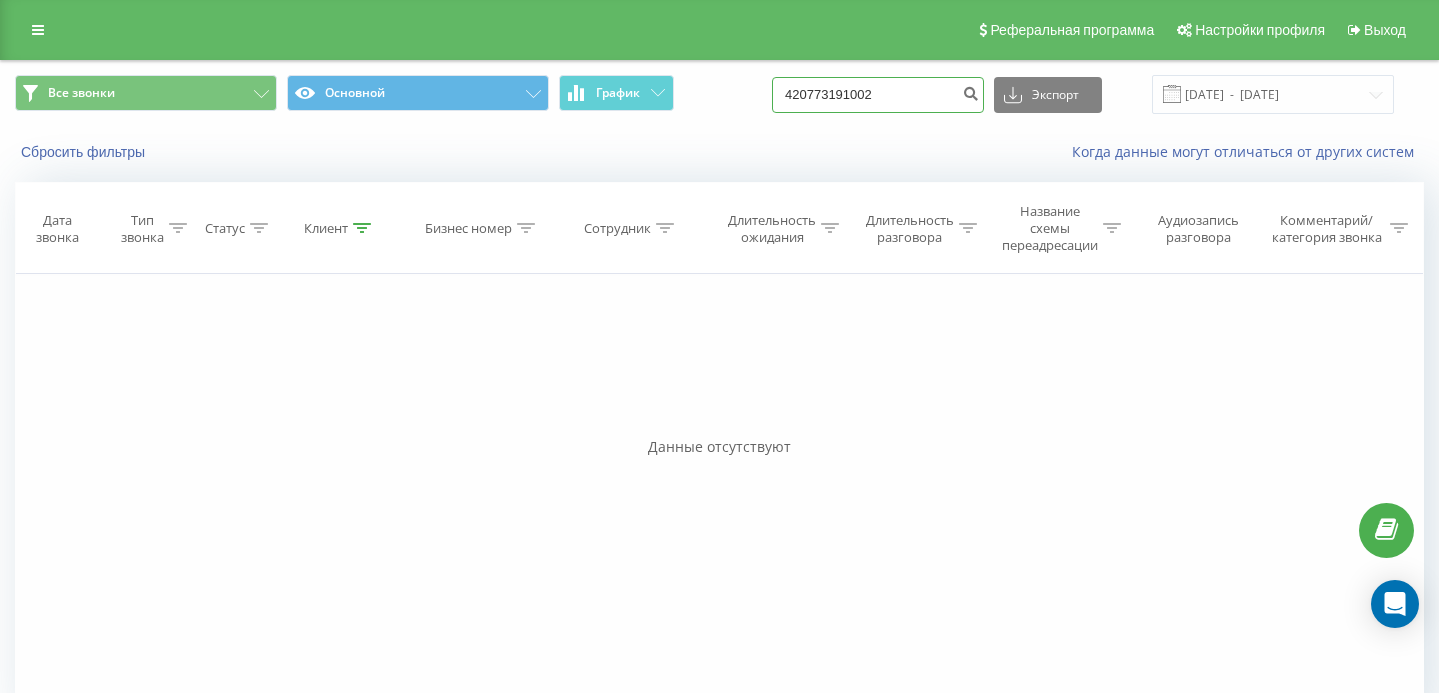 click on "420773191002" at bounding box center [878, 95] 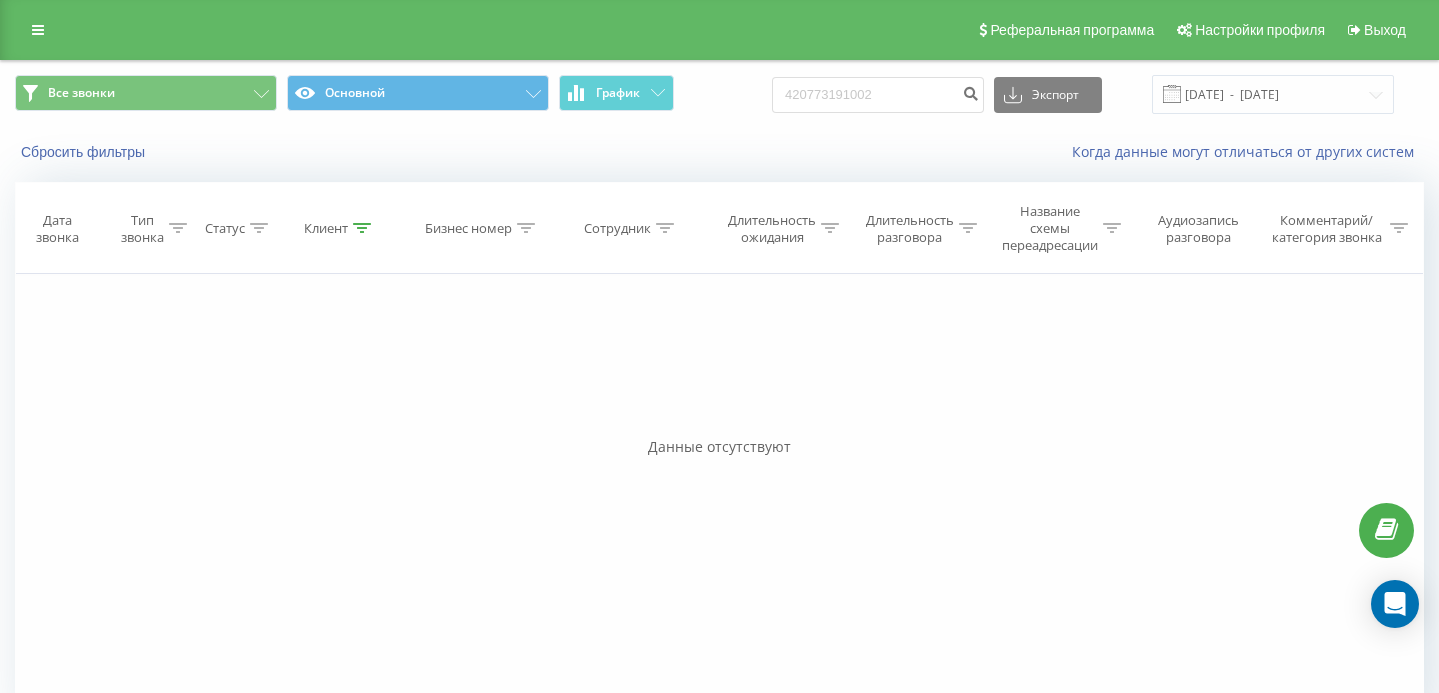 scroll, scrollTop: 0, scrollLeft: 0, axis: both 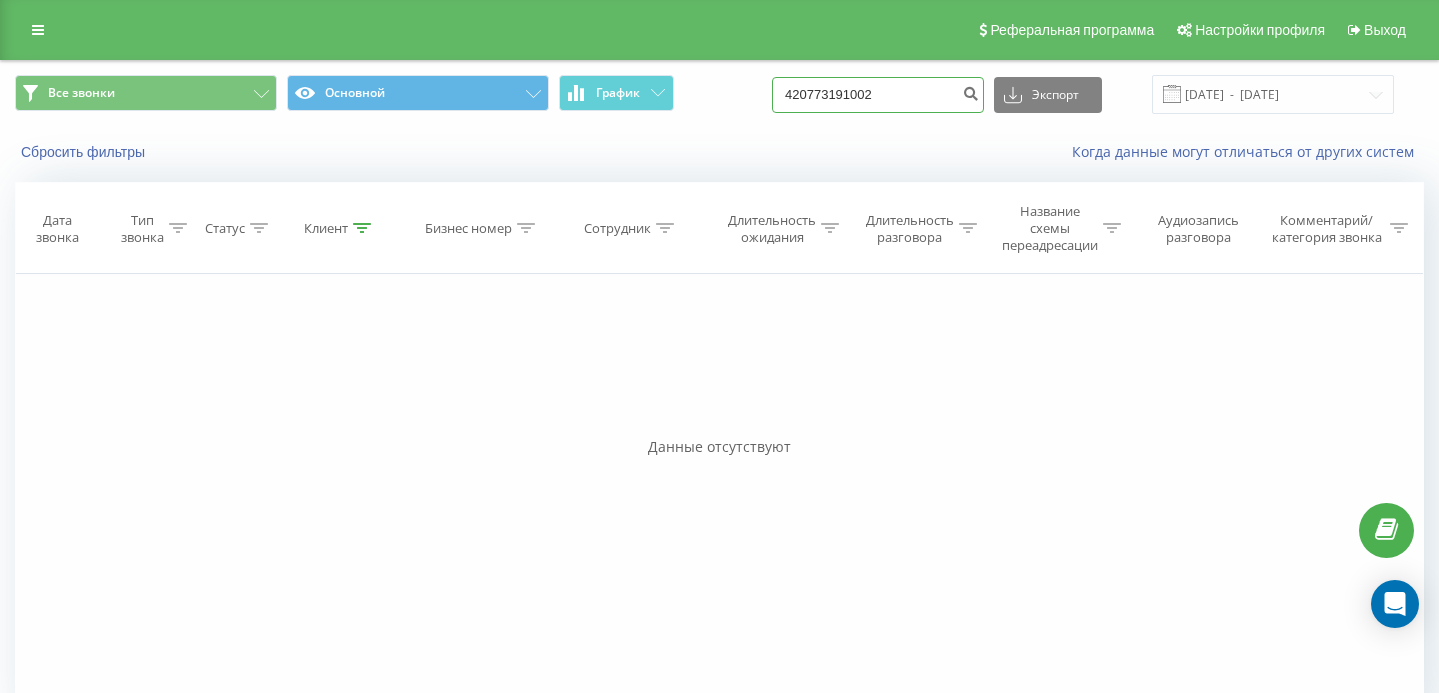 click on "420773191002" at bounding box center [878, 95] 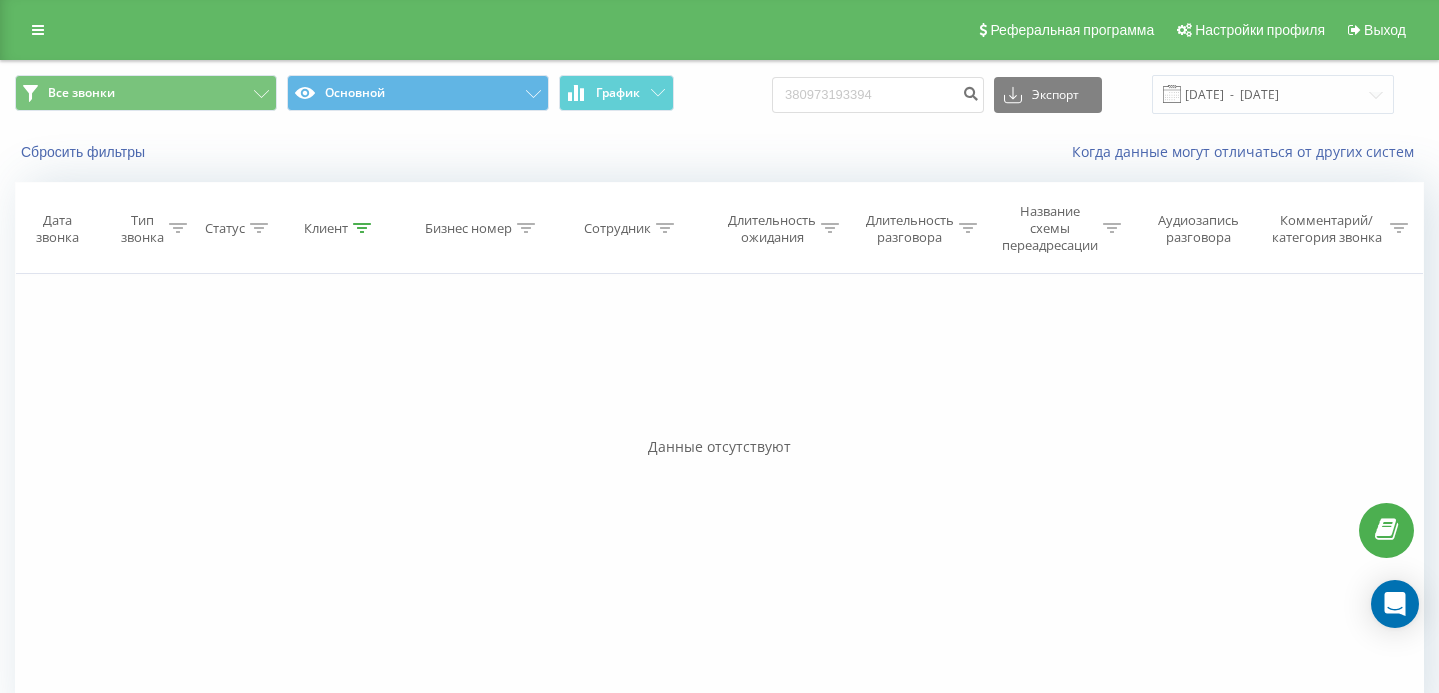 scroll, scrollTop: 0, scrollLeft: 0, axis: both 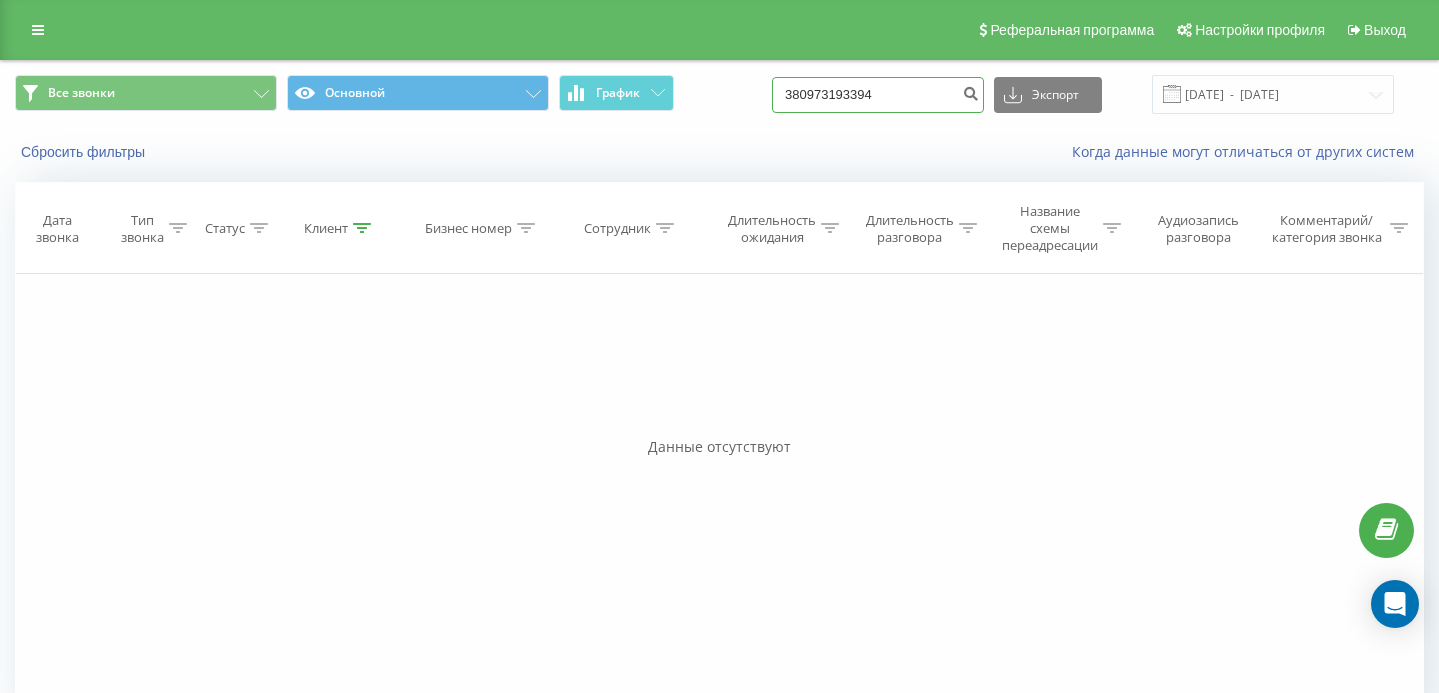 click on "380973193394" at bounding box center [878, 95] 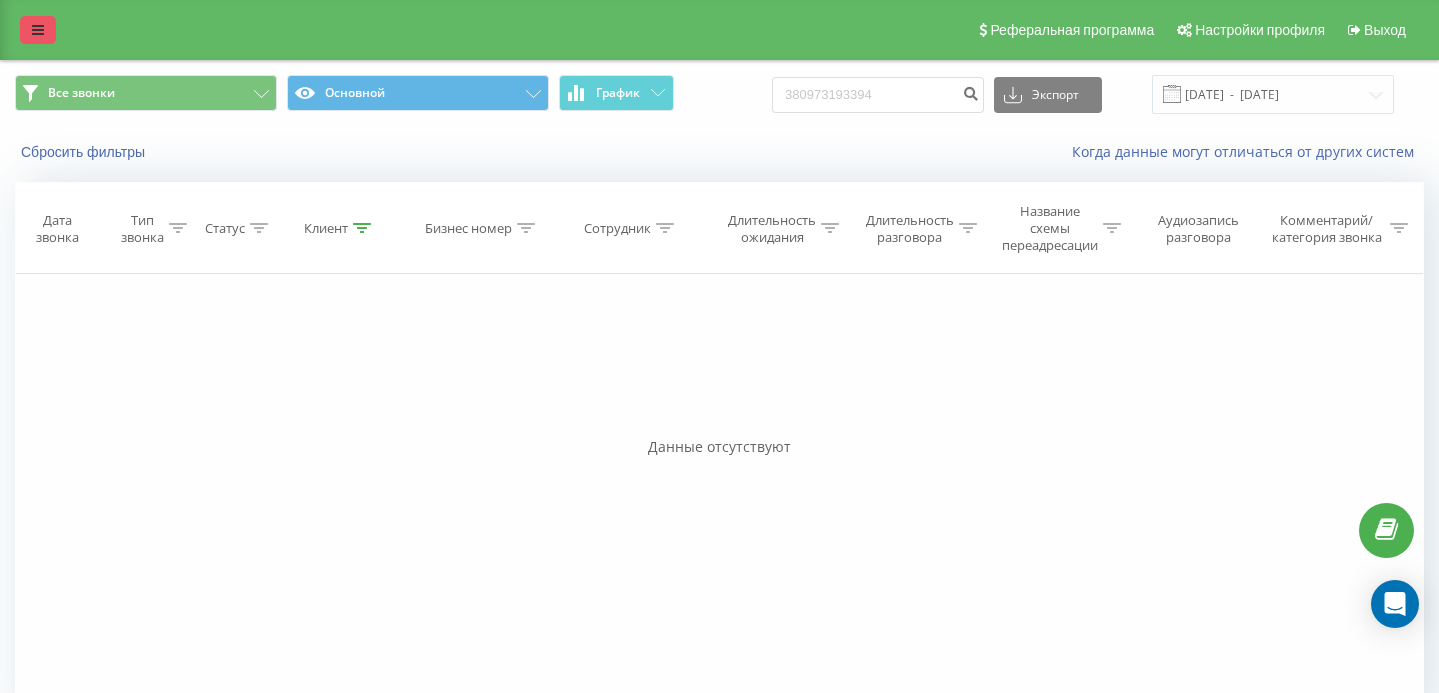 click at bounding box center (38, 30) 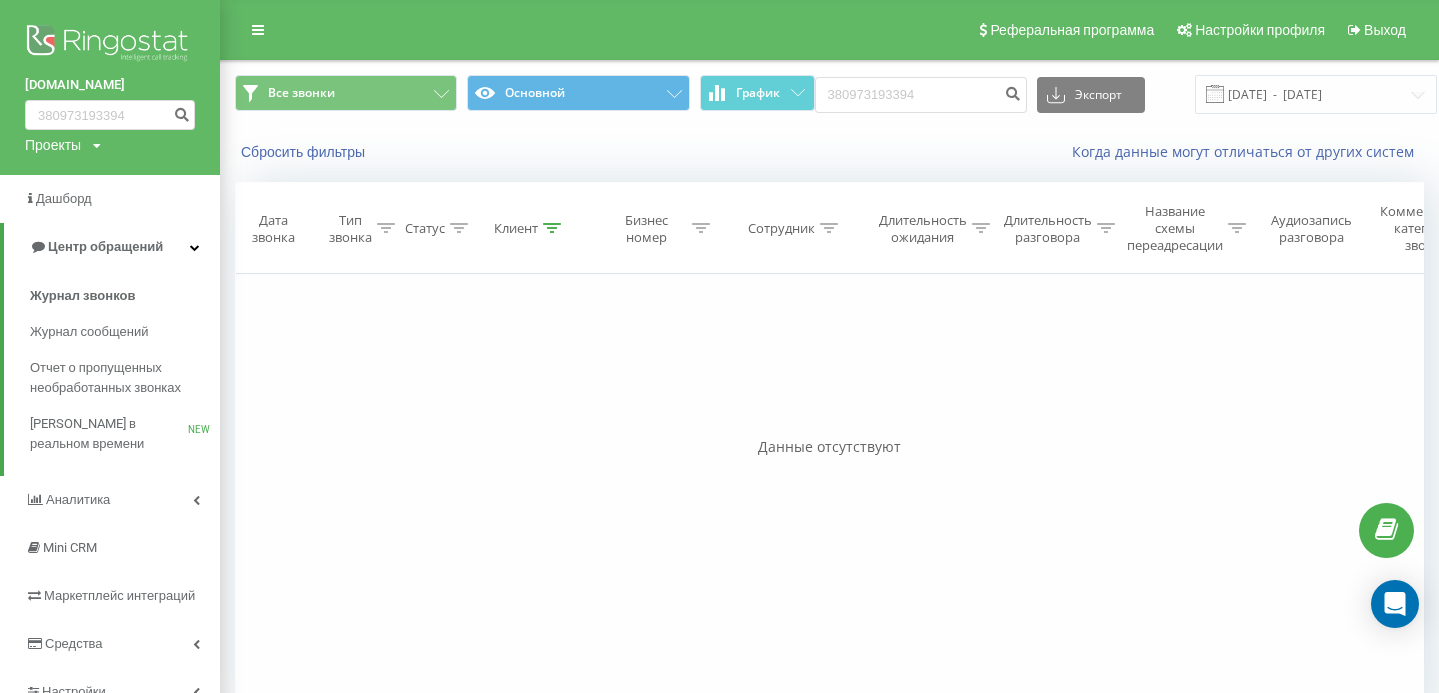 click at bounding box center (110, 45) 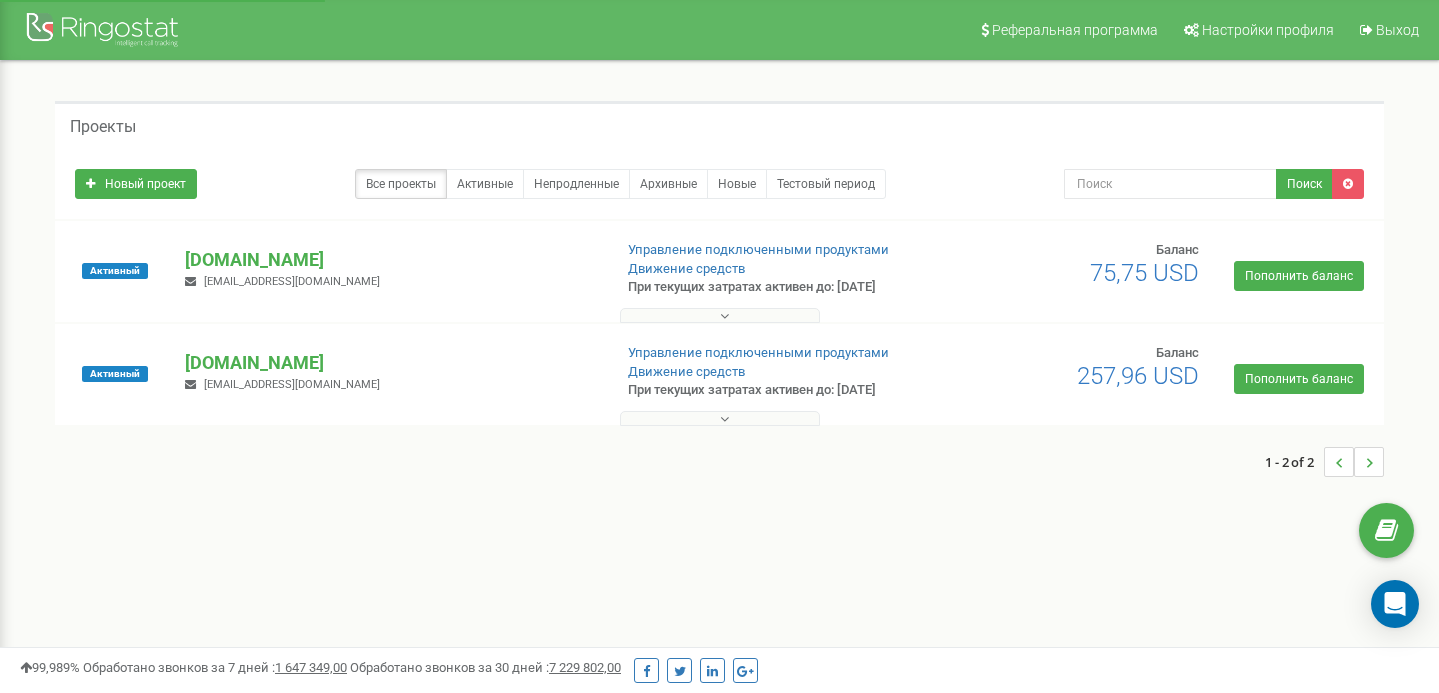 scroll, scrollTop: 0, scrollLeft: 0, axis: both 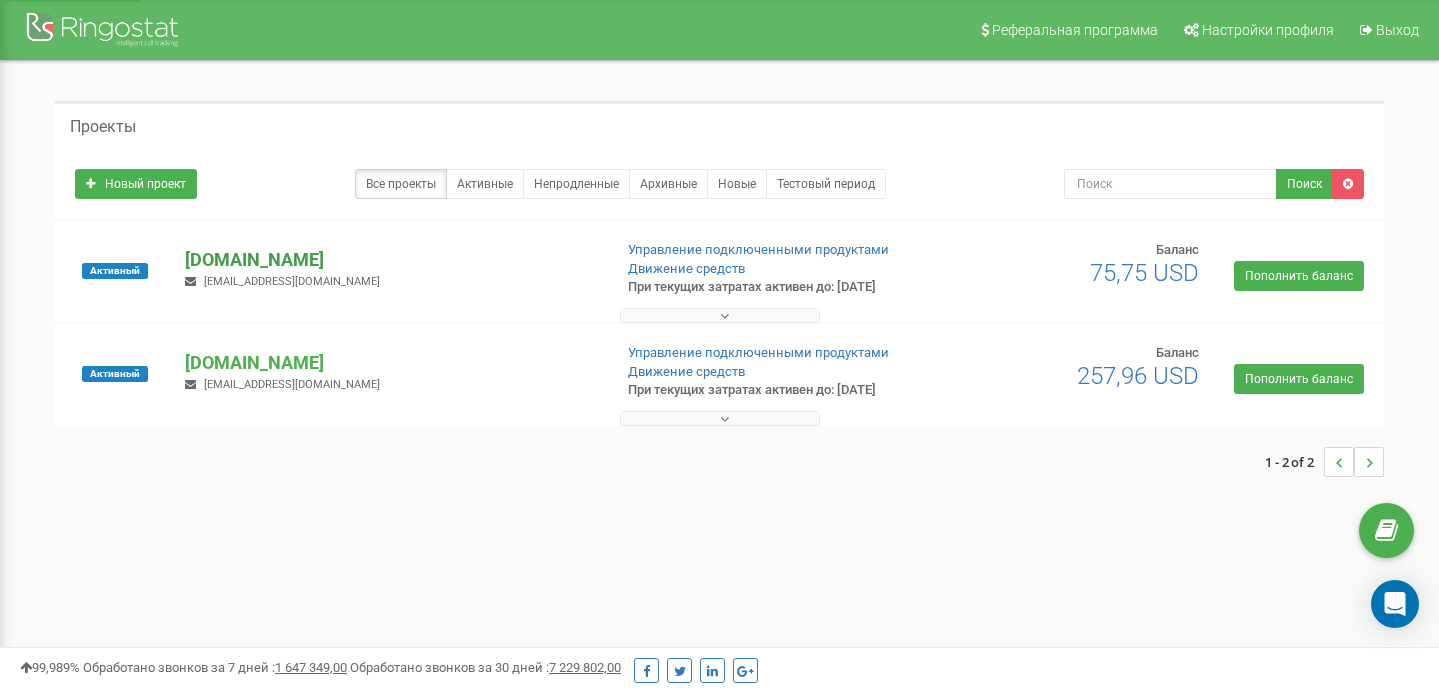 click on "[DOMAIN_NAME]" at bounding box center (390, 260) 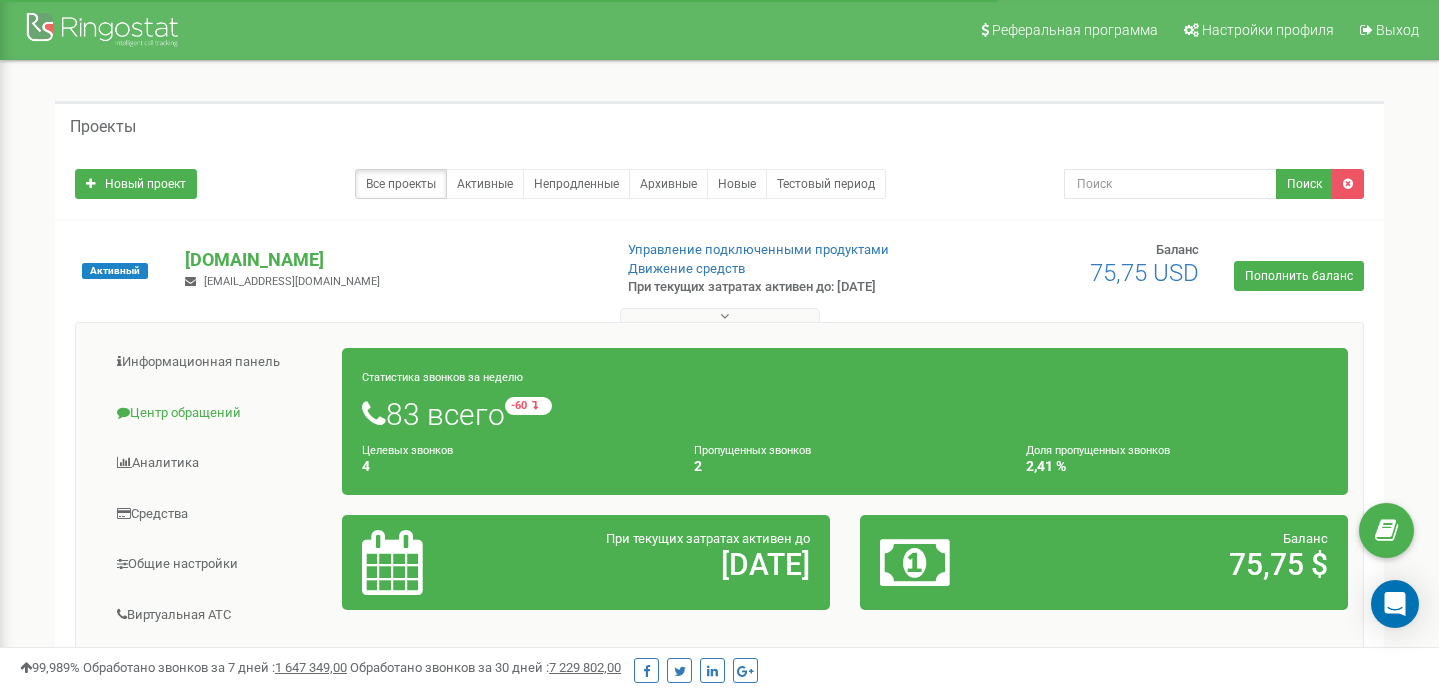 click on "Центр обращений" at bounding box center [217, 413] 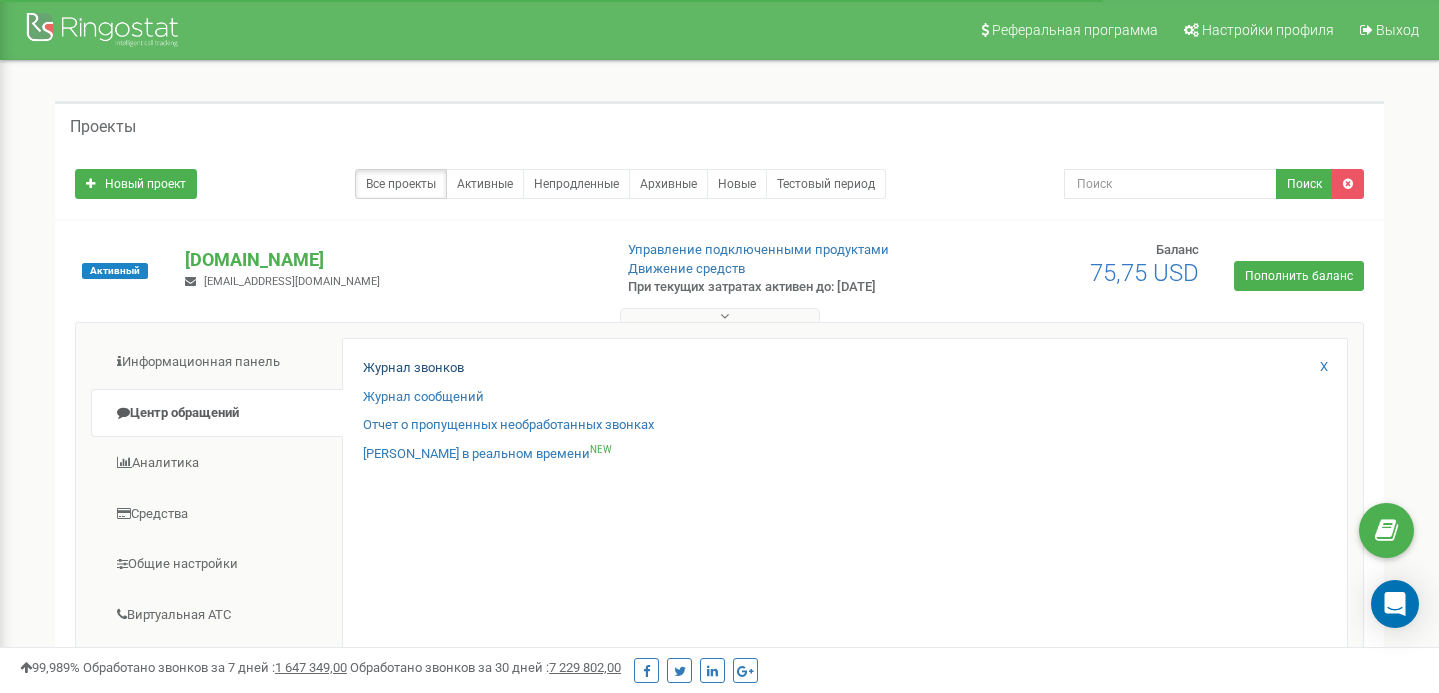 click on "Журнал звонков" at bounding box center [413, 368] 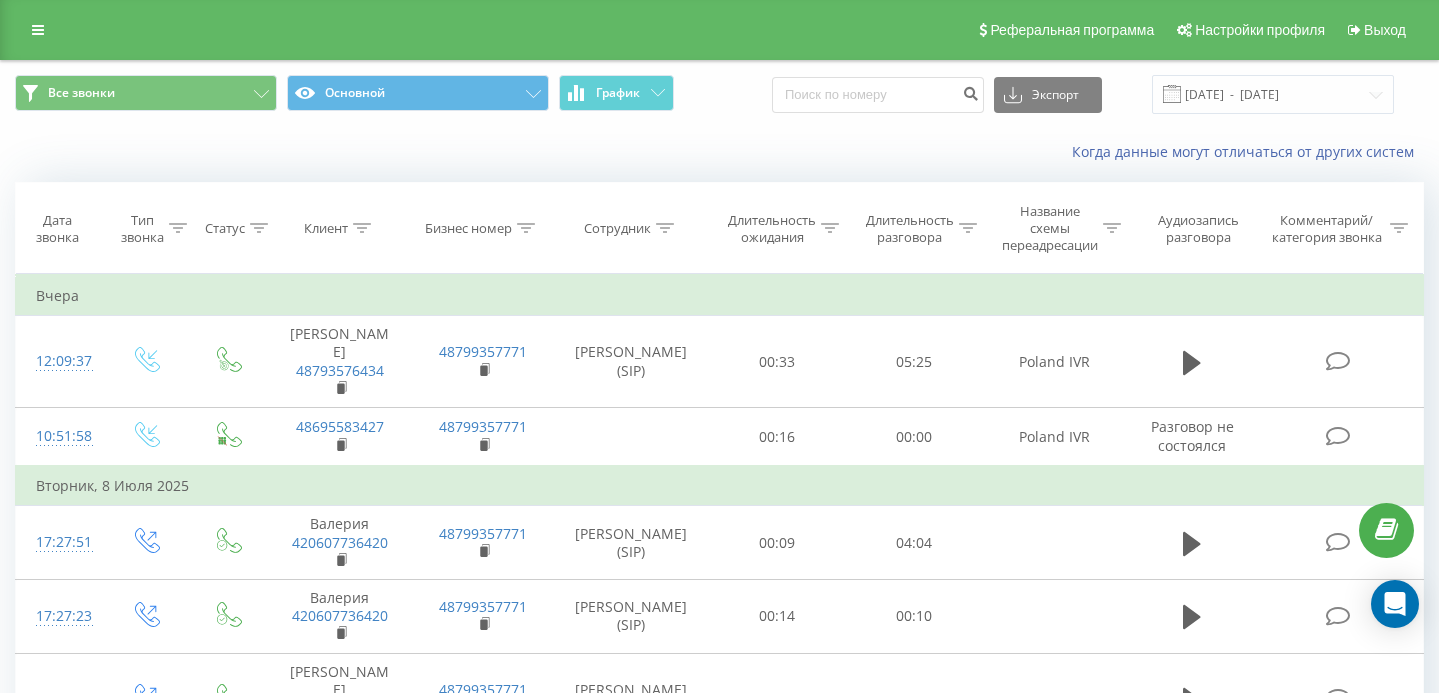 scroll, scrollTop: 0, scrollLeft: 0, axis: both 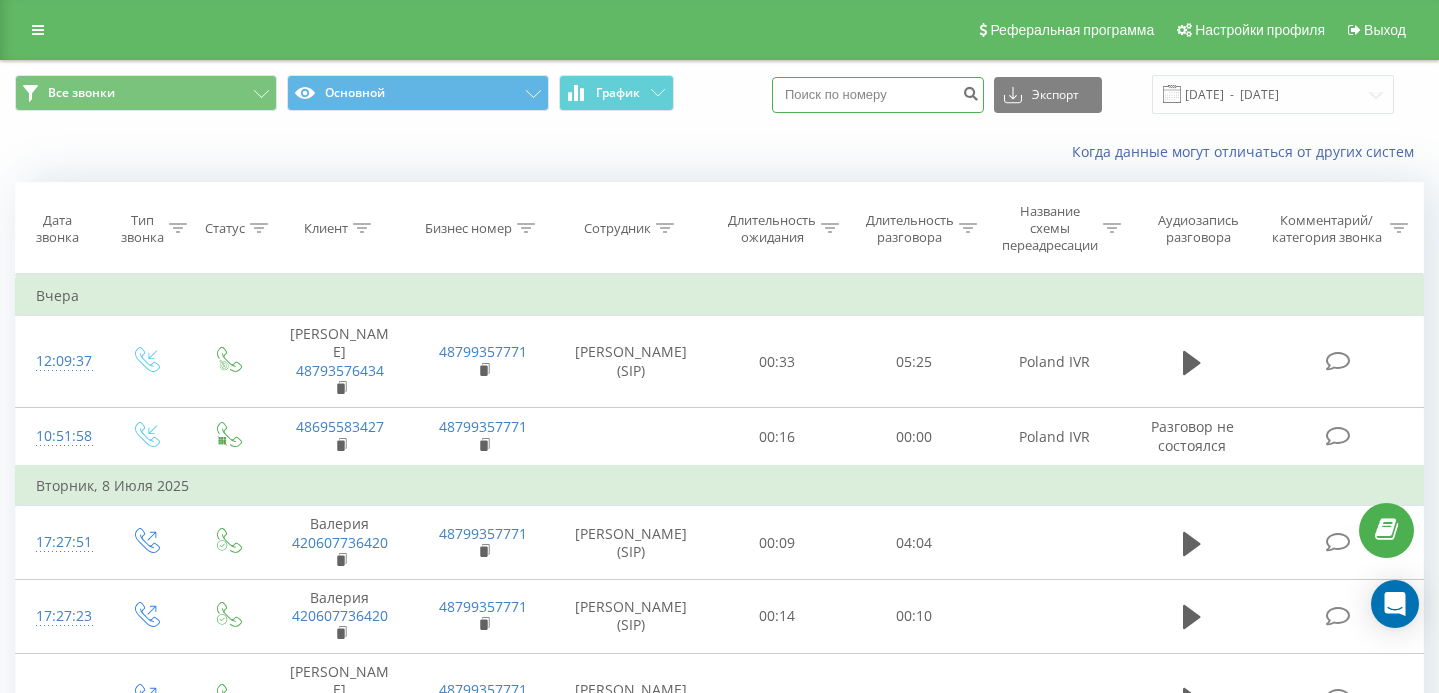 click at bounding box center [878, 95] 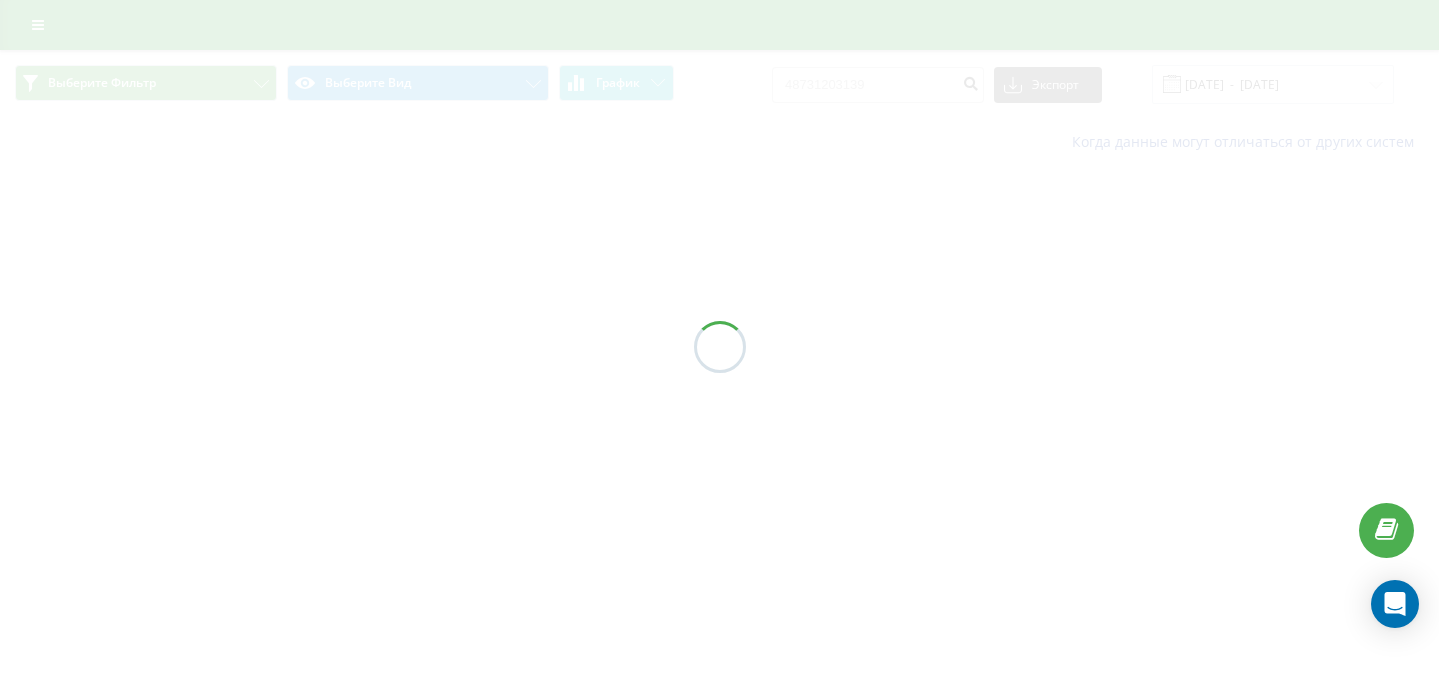 scroll, scrollTop: 0, scrollLeft: 0, axis: both 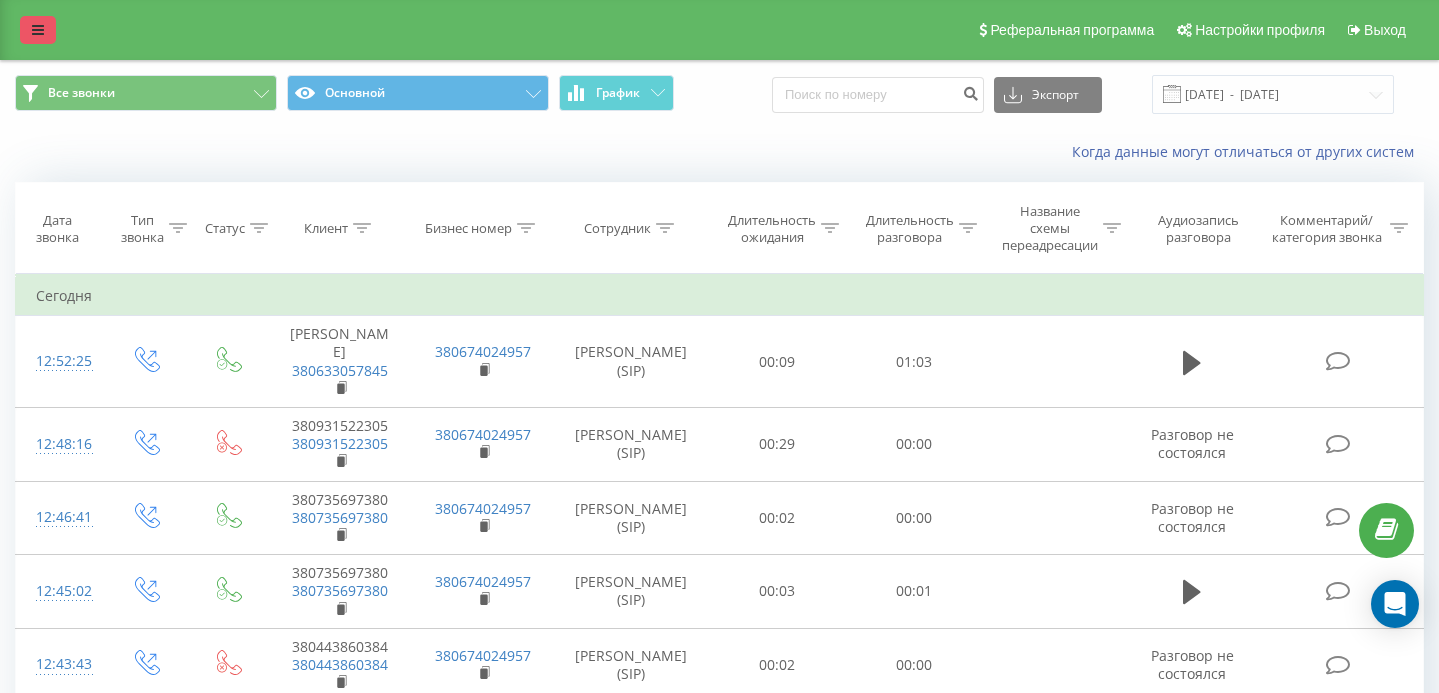 click at bounding box center [38, 30] 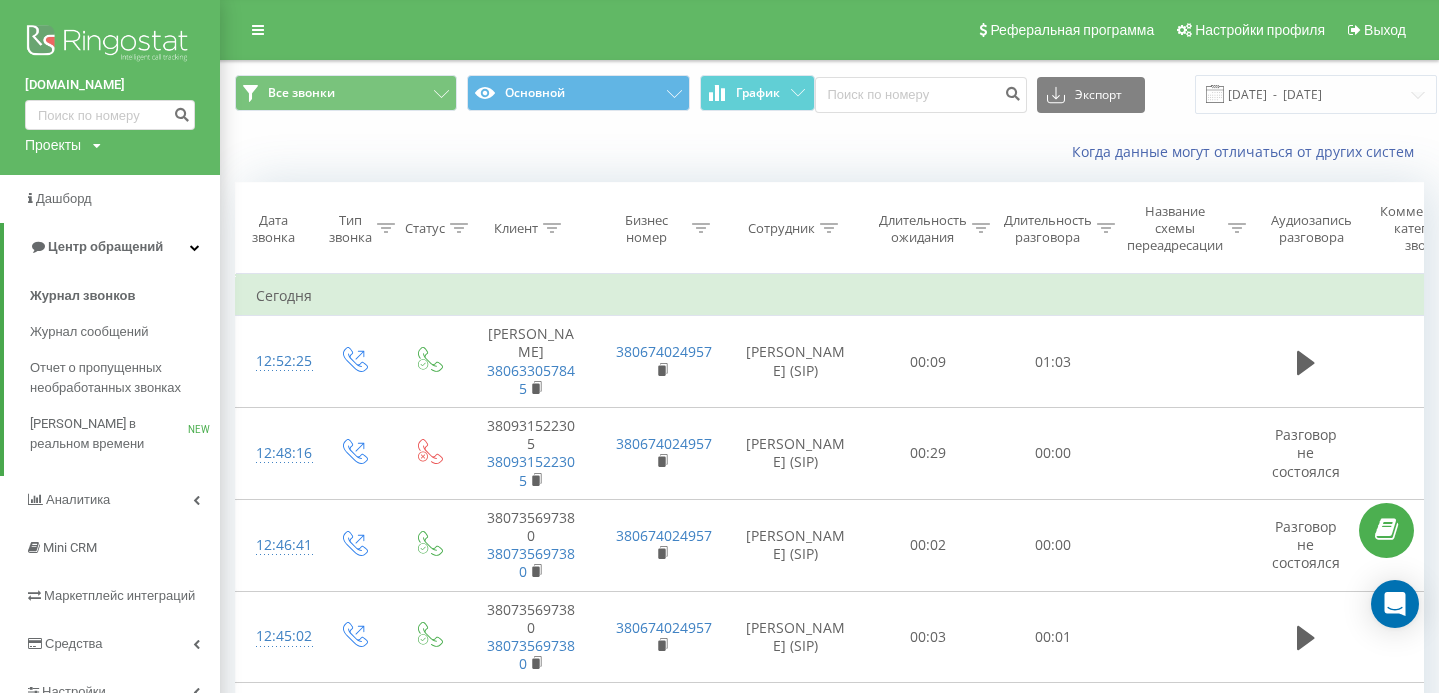 click at bounding box center (110, 45) 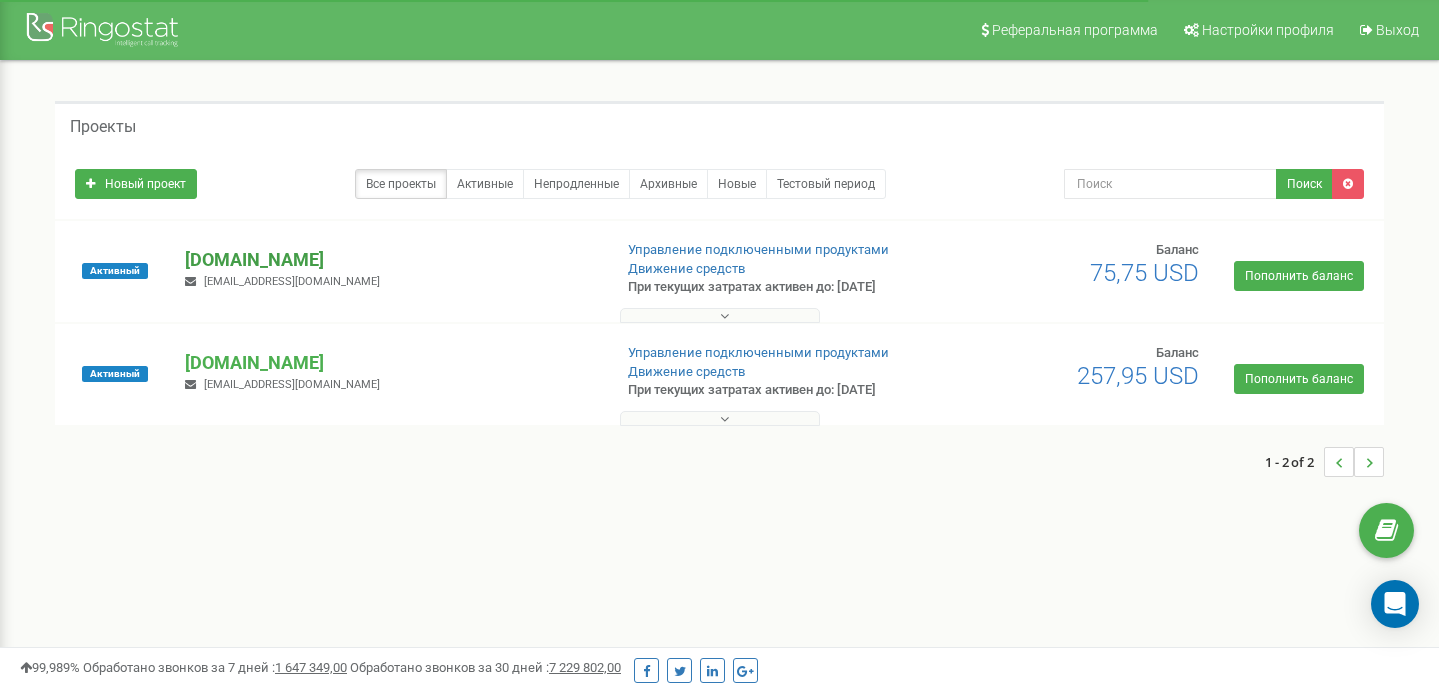 scroll, scrollTop: 0, scrollLeft: 0, axis: both 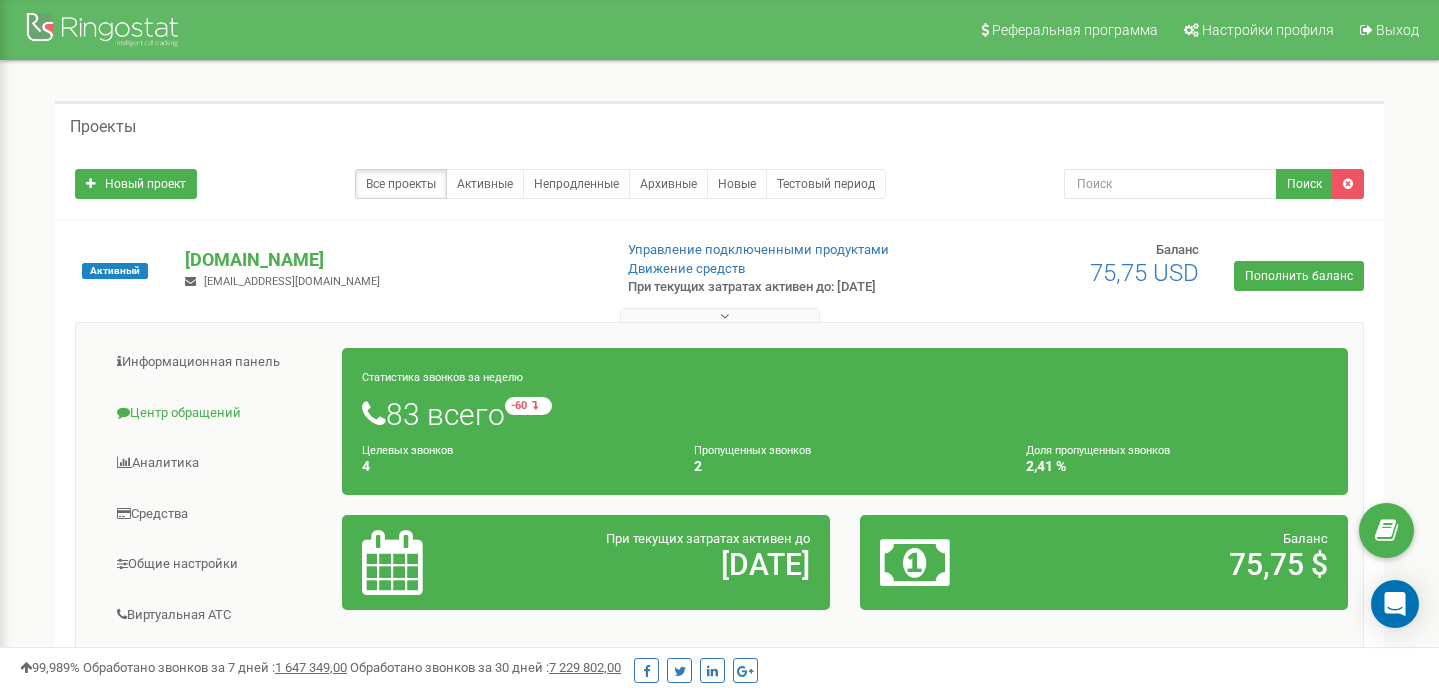 click on "Центр обращений" at bounding box center [217, 413] 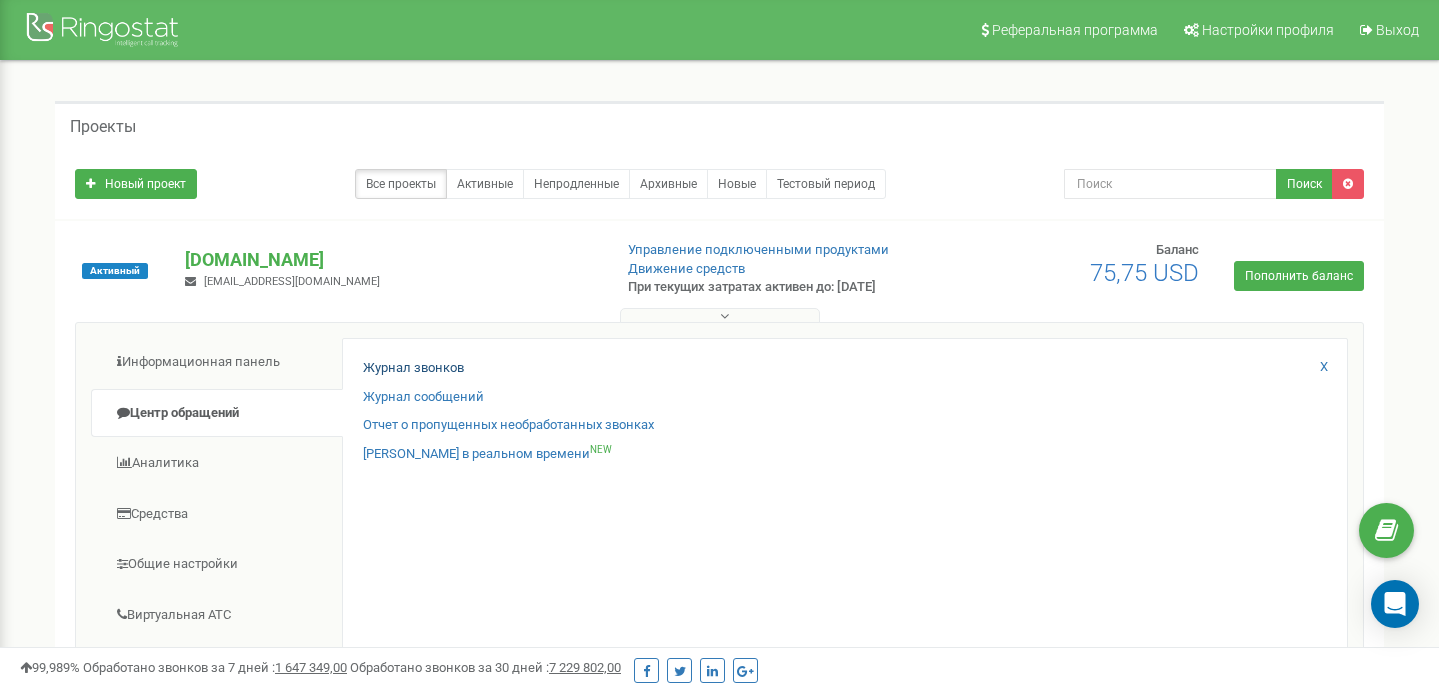 click on "Журнал звонков" at bounding box center [413, 368] 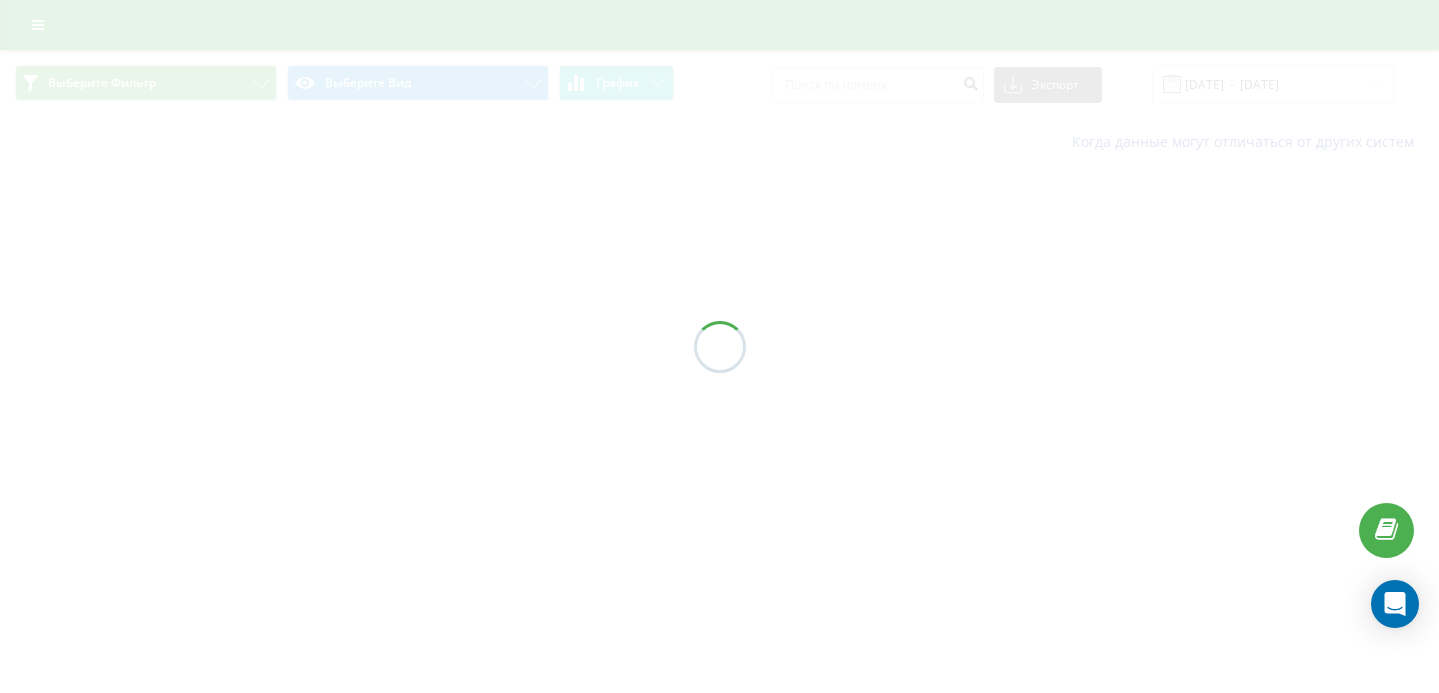 scroll, scrollTop: 0, scrollLeft: 0, axis: both 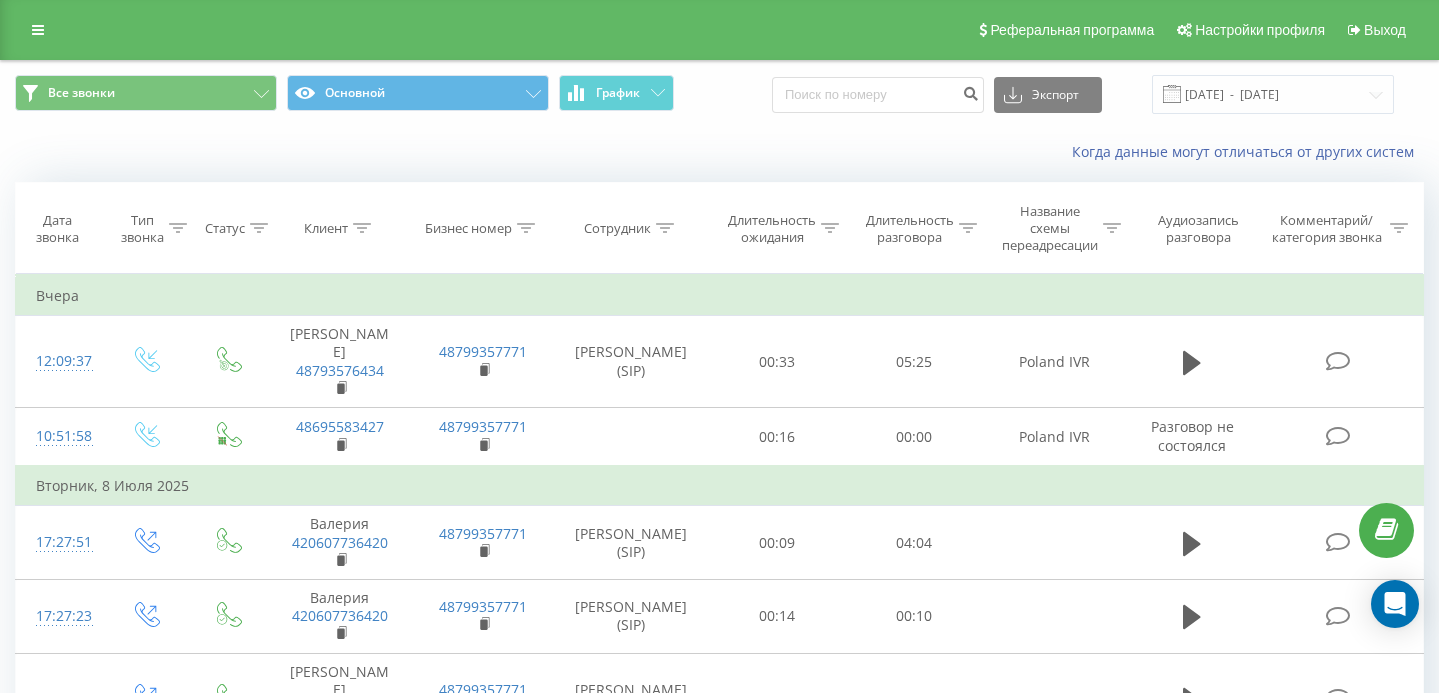 click 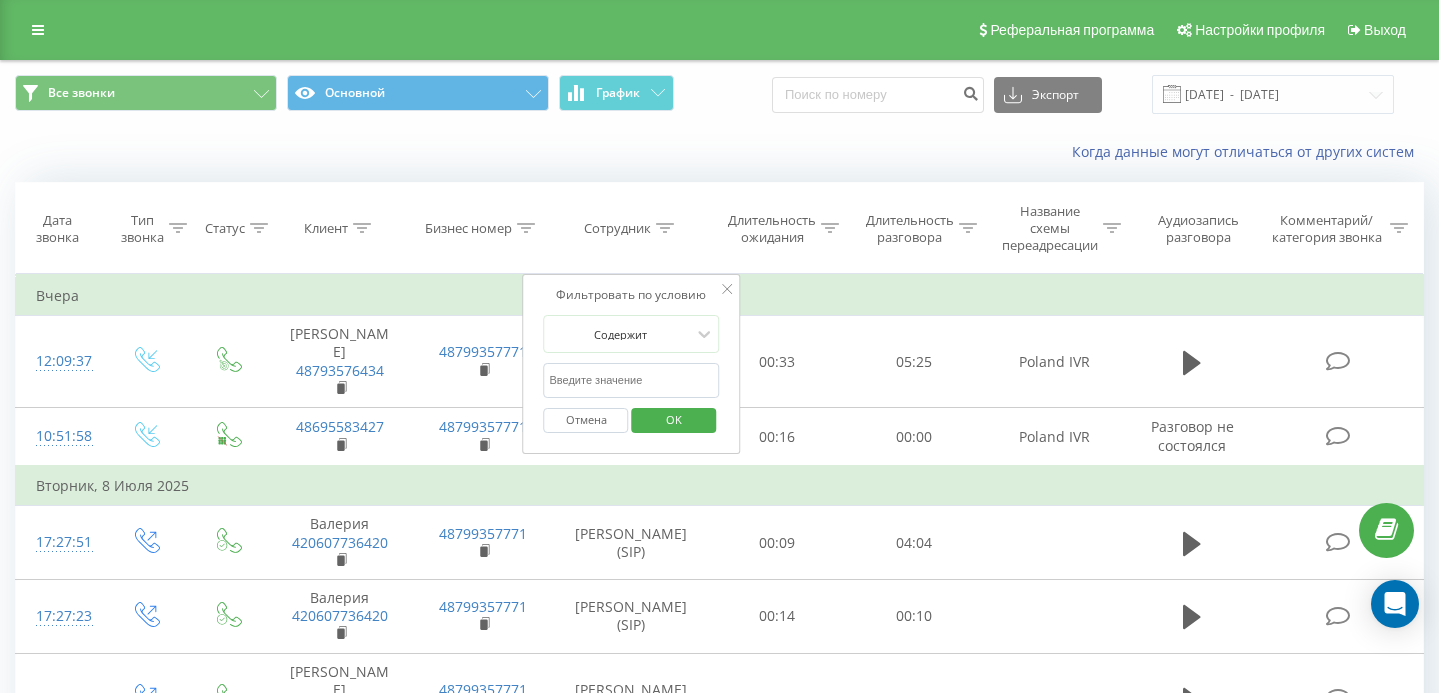 click at bounding box center (632, 380) 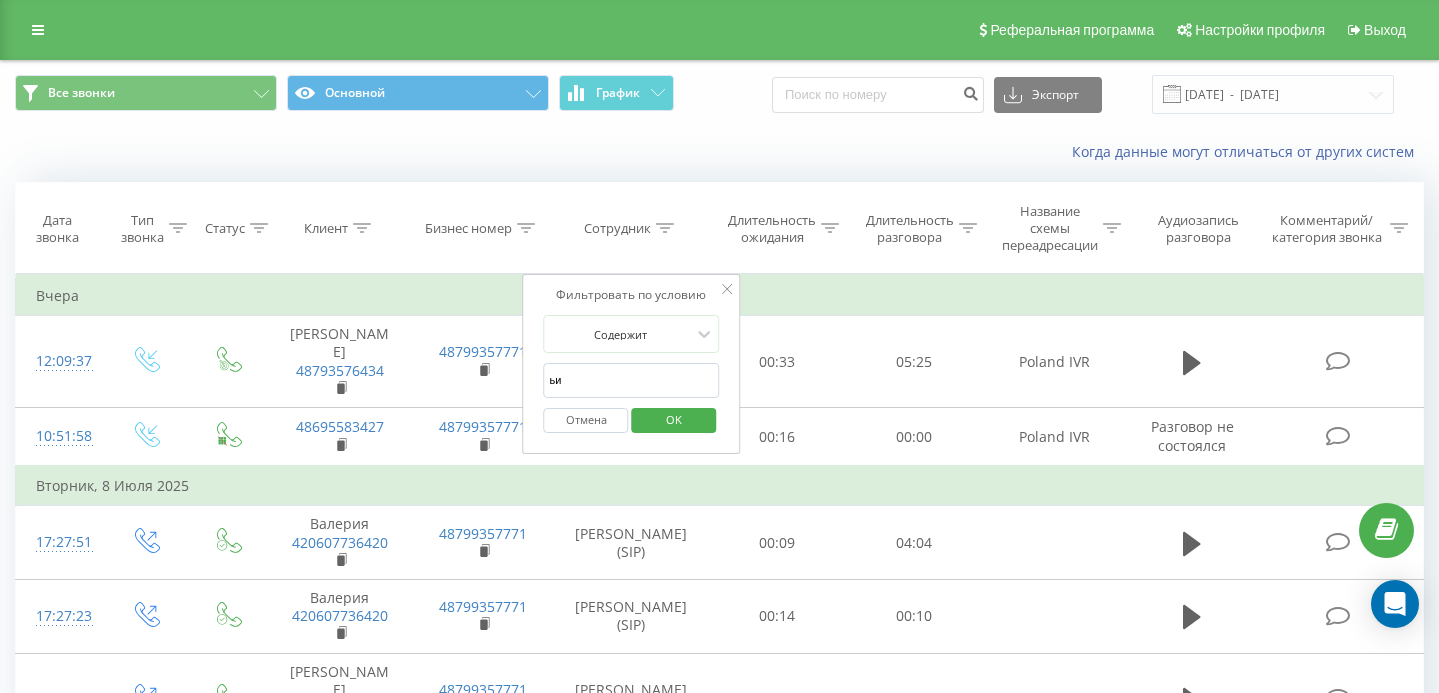 type on "ь" 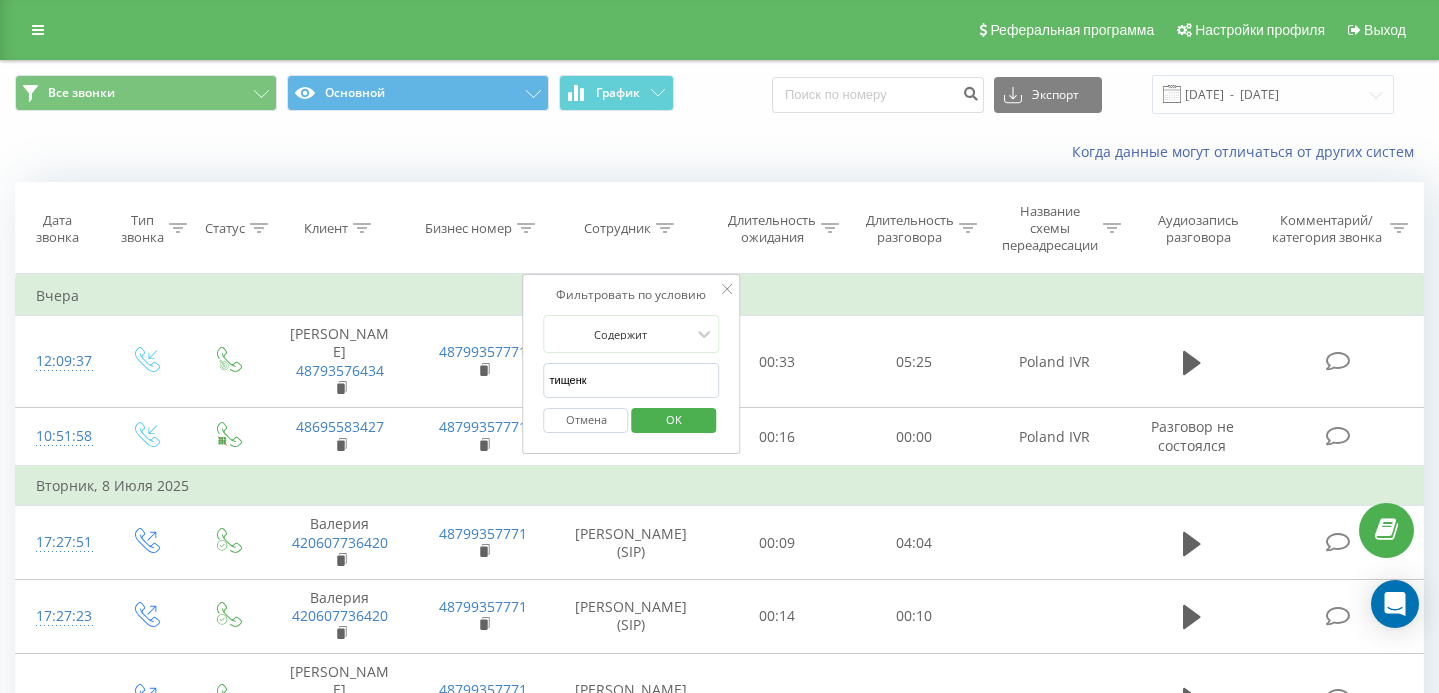 type on "тищенко" 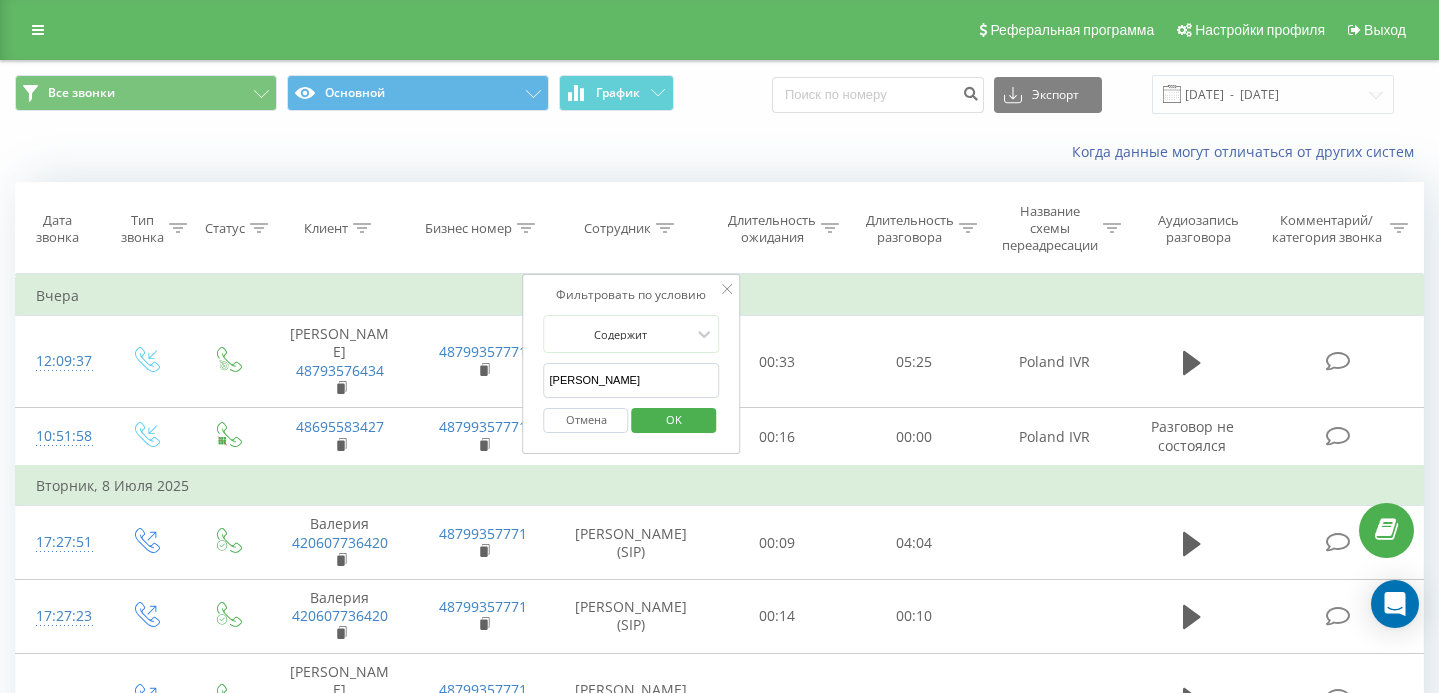 click on "OK" at bounding box center (673, 420) 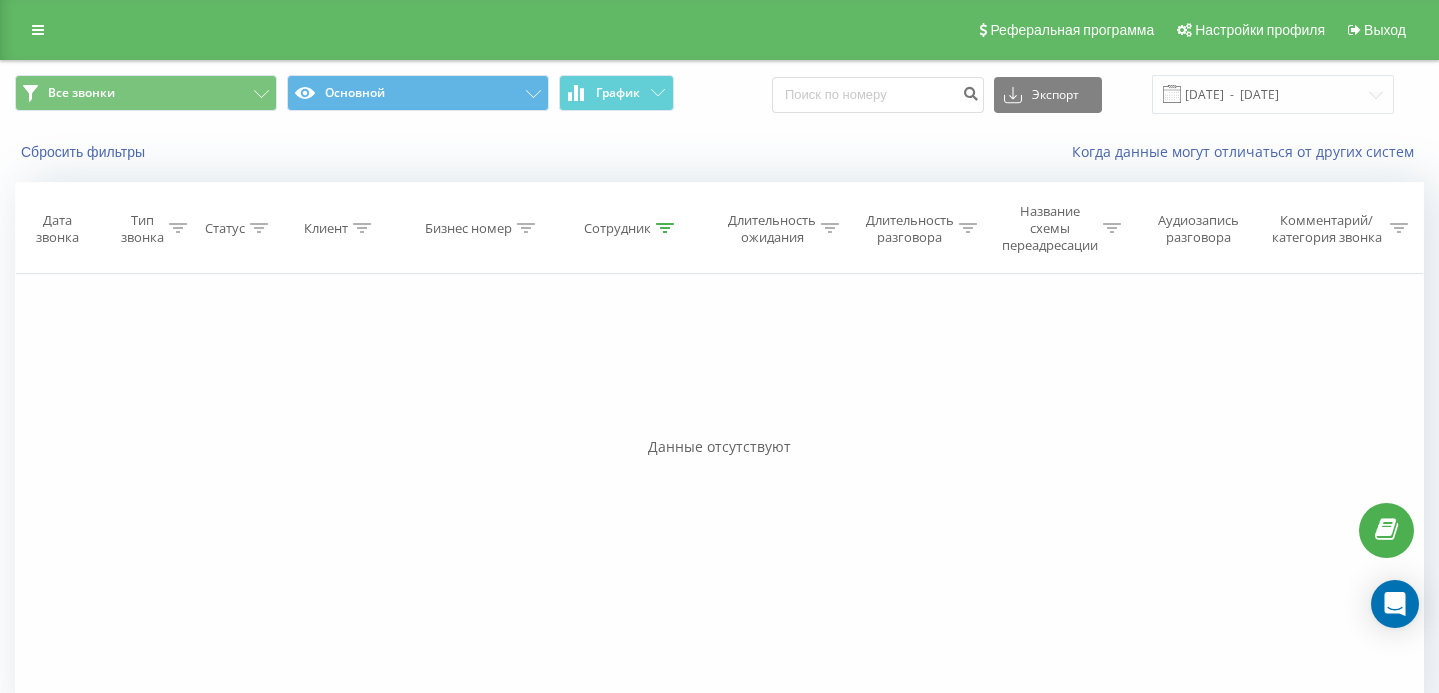 click 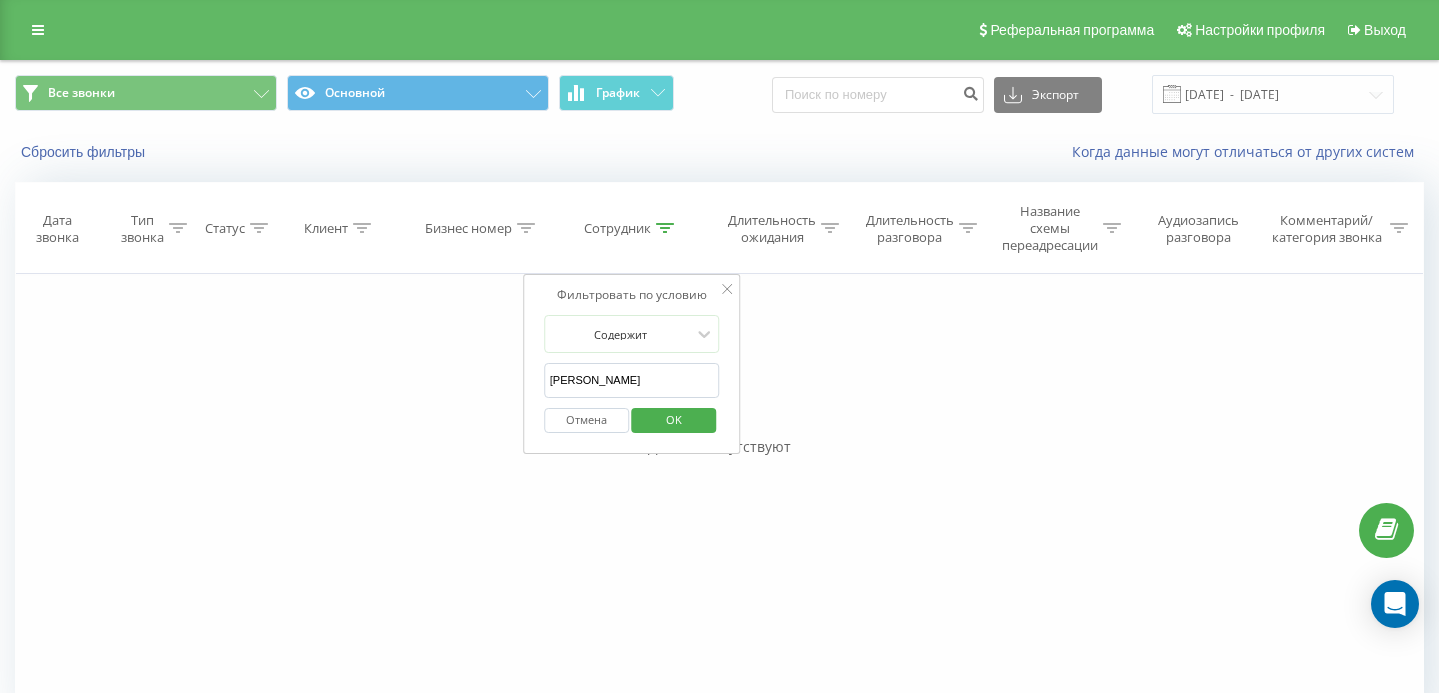click on "тищенко" at bounding box center [632, 380] 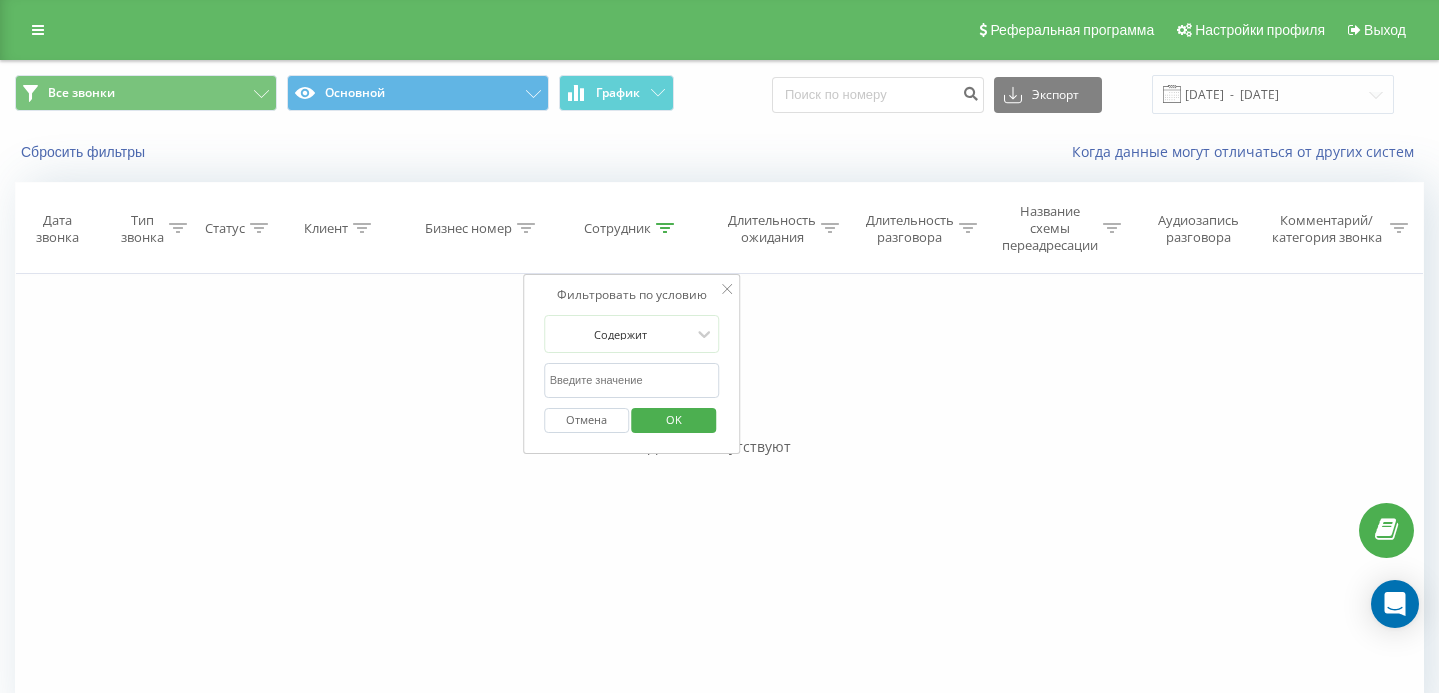 type 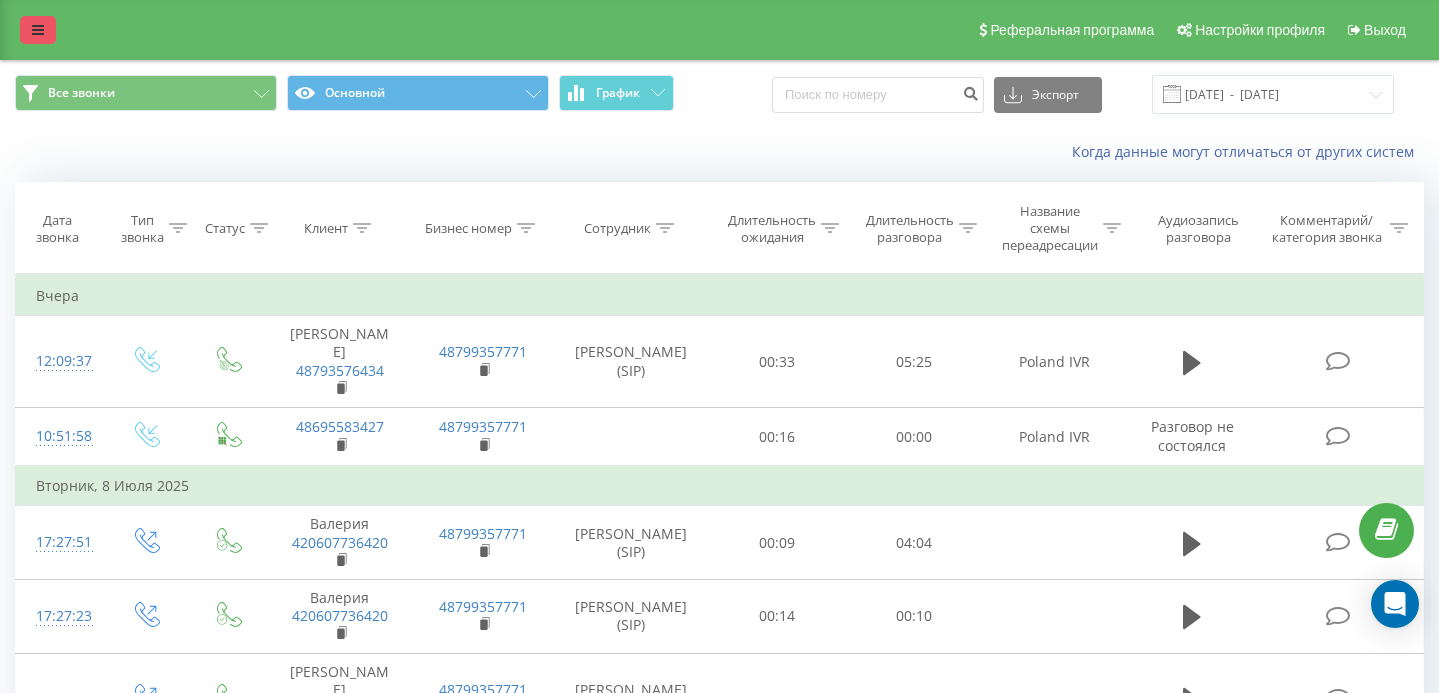 scroll, scrollTop: 0, scrollLeft: 0, axis: both 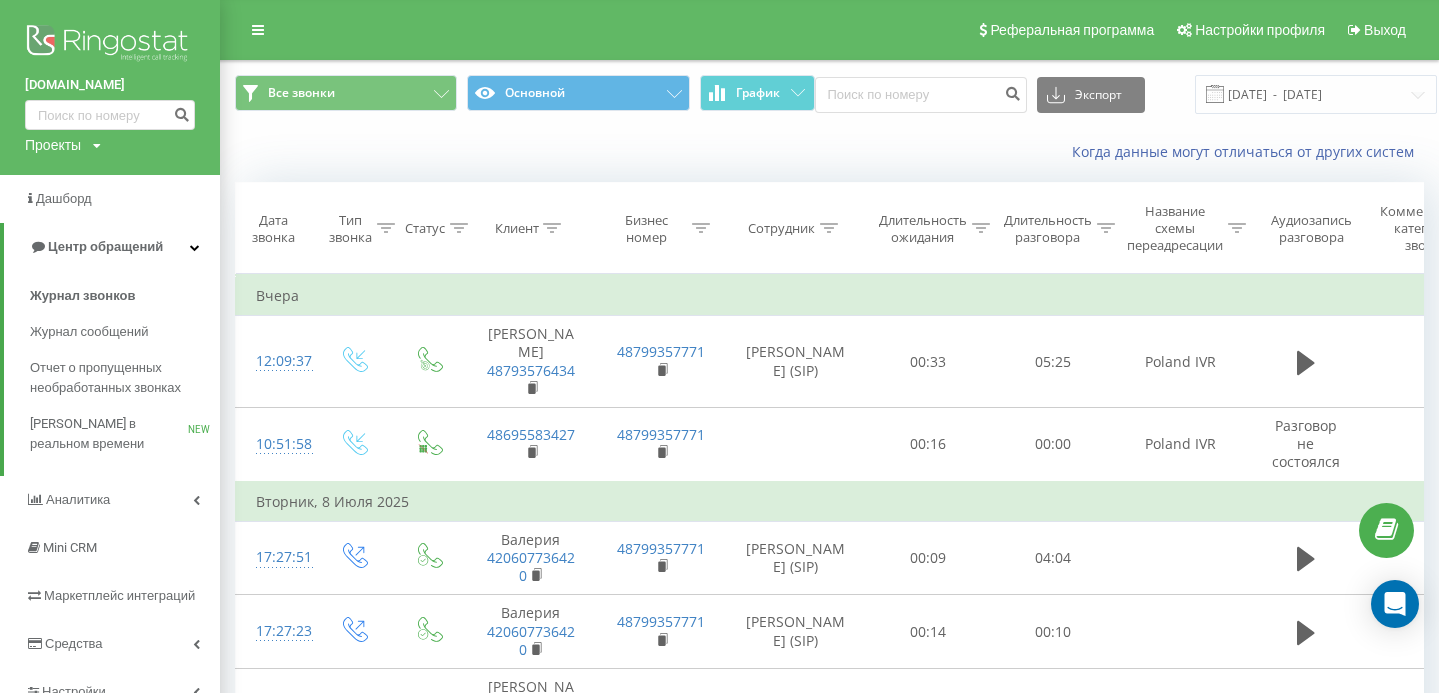 click on "cosmotrade.pl Проекты navchannya.com.ua cosmotrade.pl" at bounding box center (110, 87) 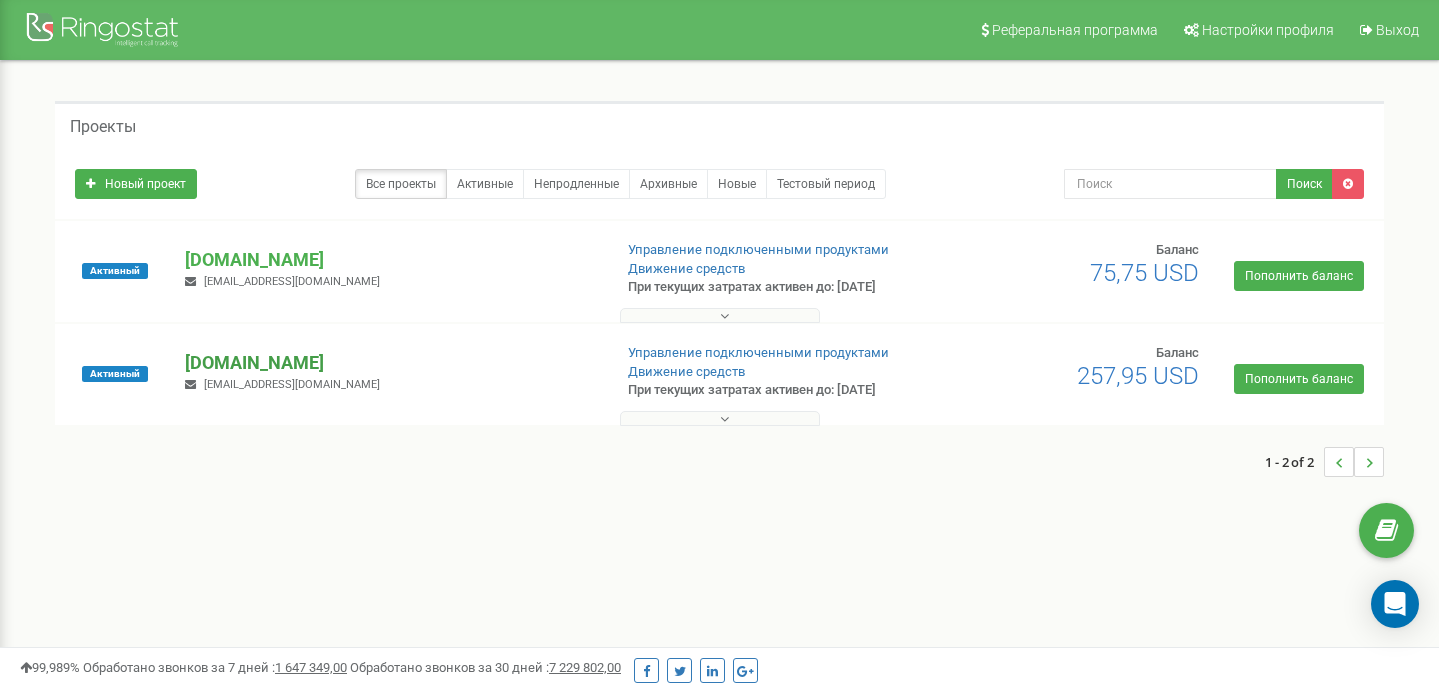 scroll, scrollTop: 0, scrollLeft: 0, axis: both 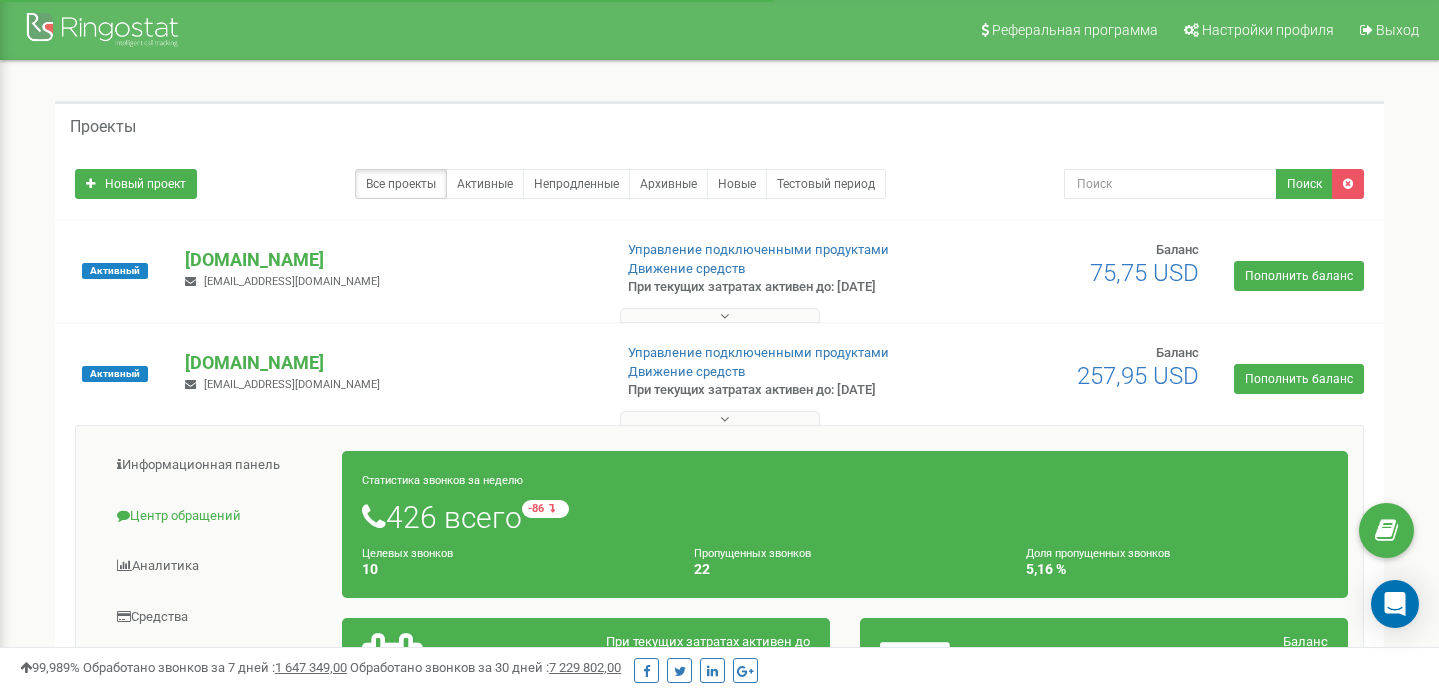 click on "Центр обращений" at bounding box center [217, 516] 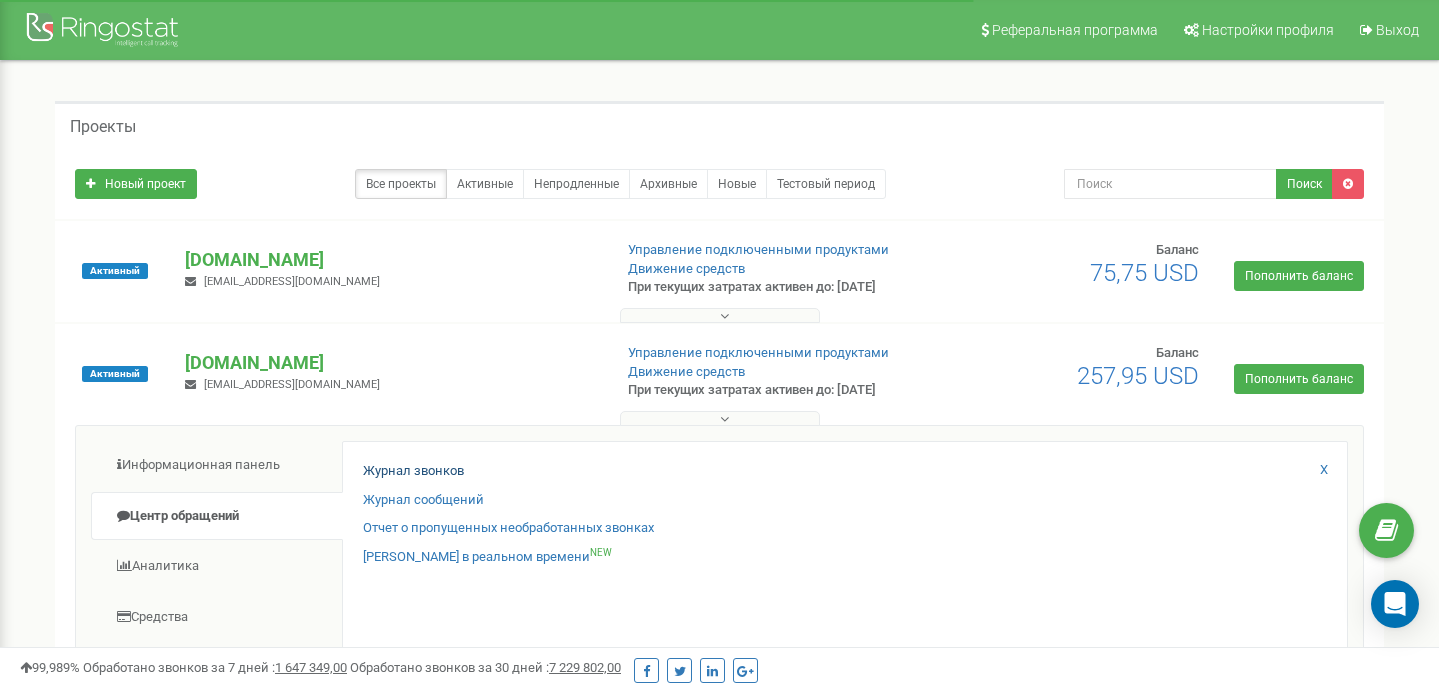 click on "Журнал звонков" at bounding box center [413, 471] 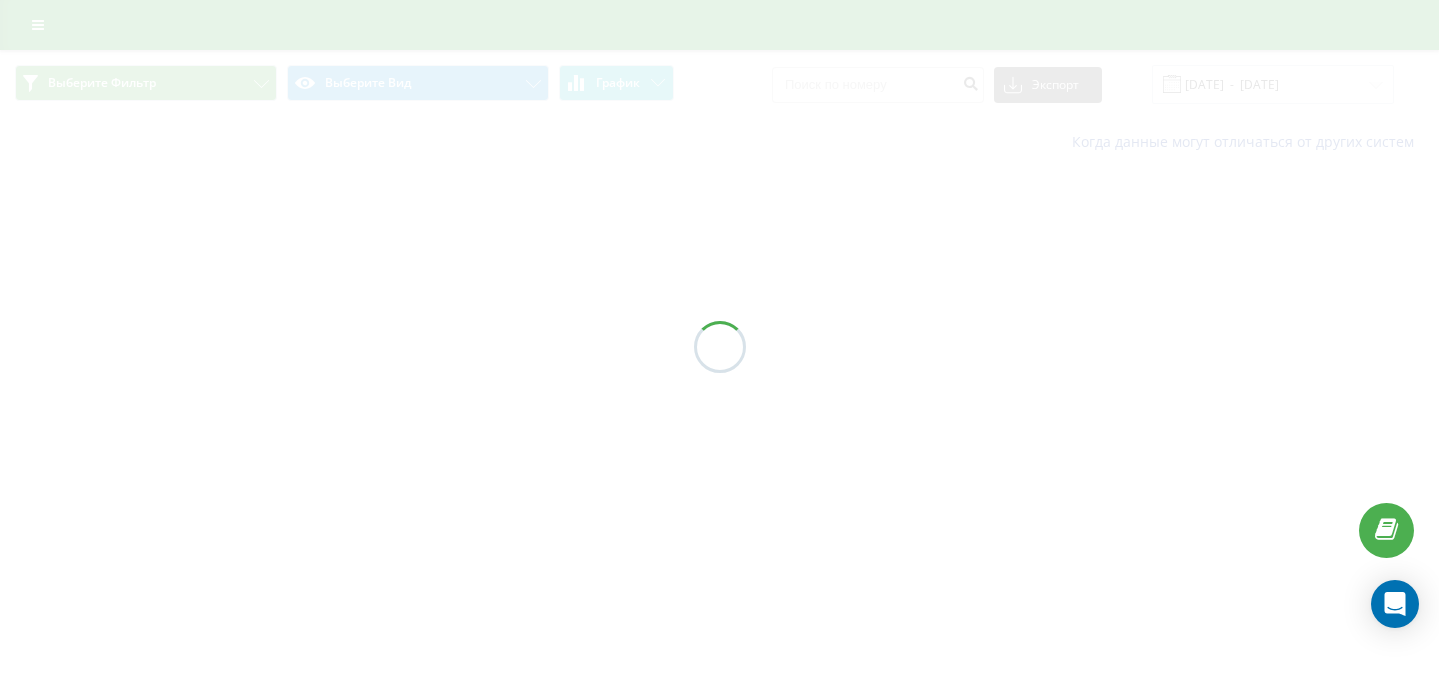 scroll, scrollTop: 0, scrollLeft: 0, axis: both 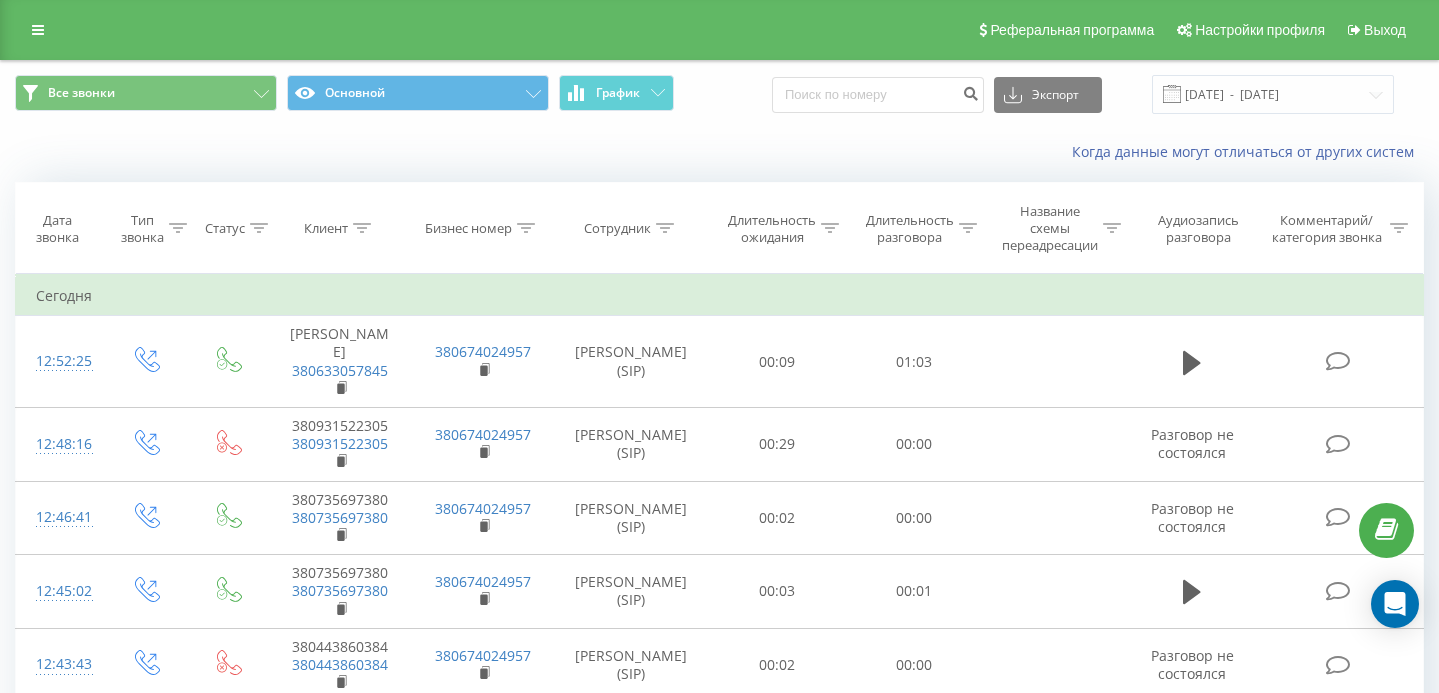 click 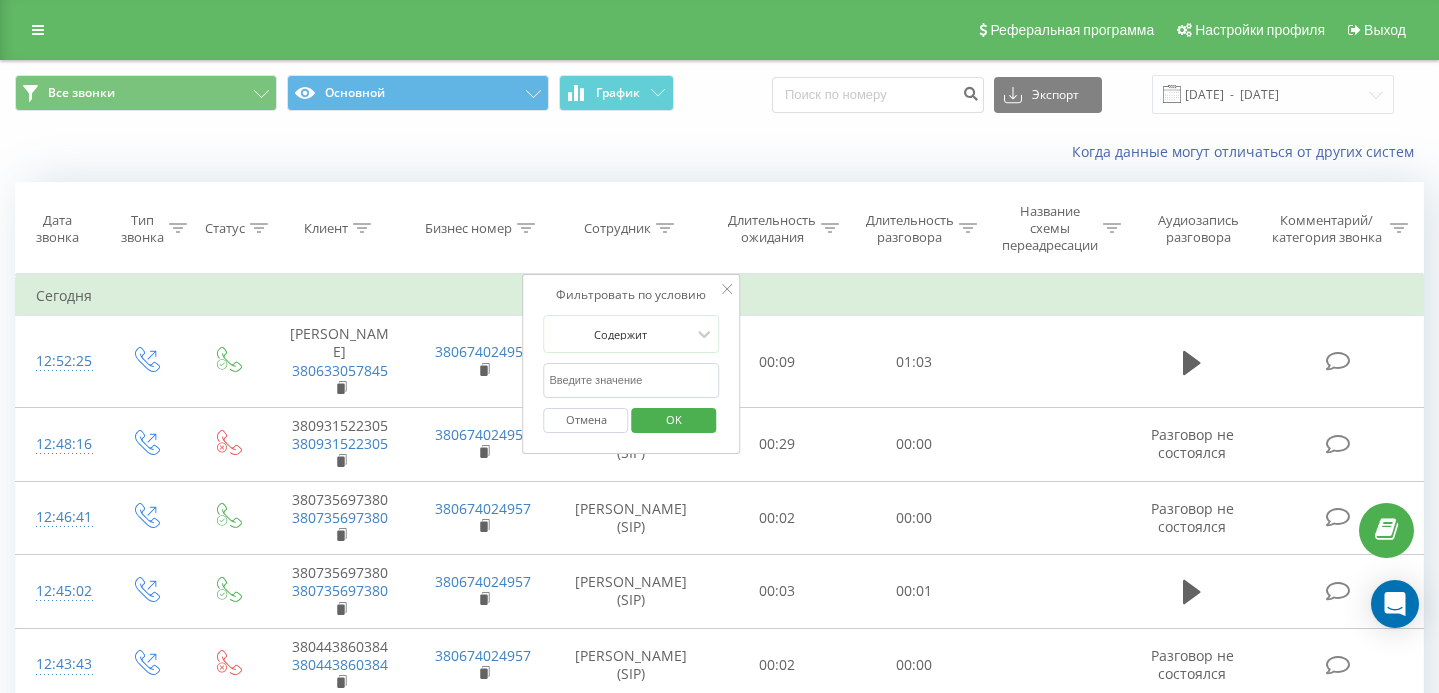 click at bounding box center [632, 380] 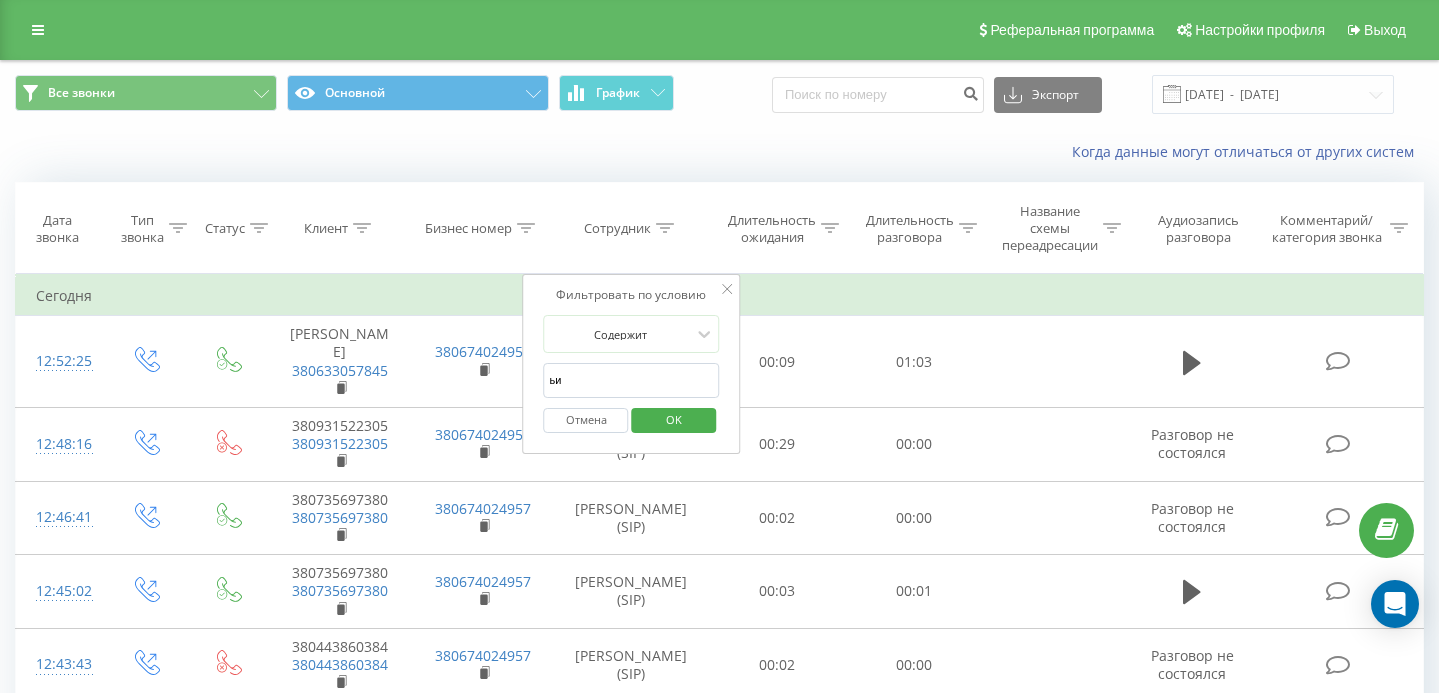 type on "ь" 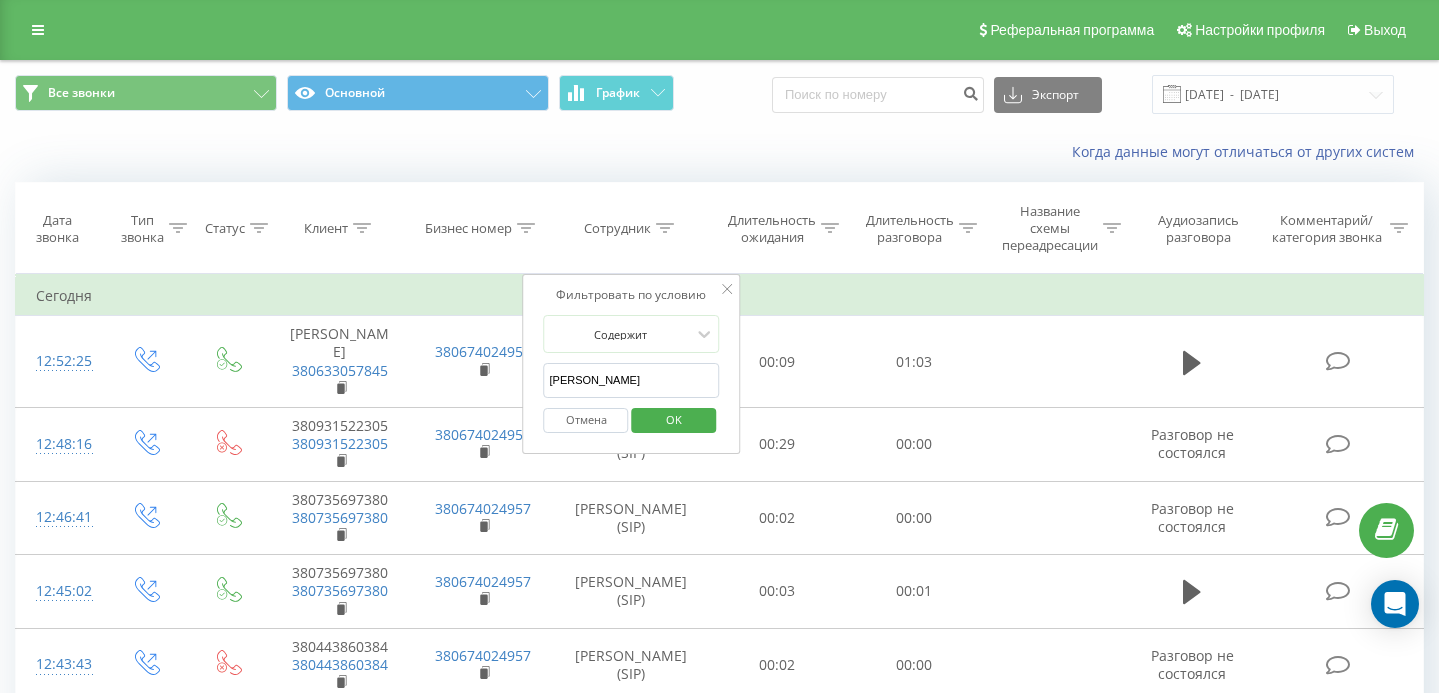 type on "тищенко" 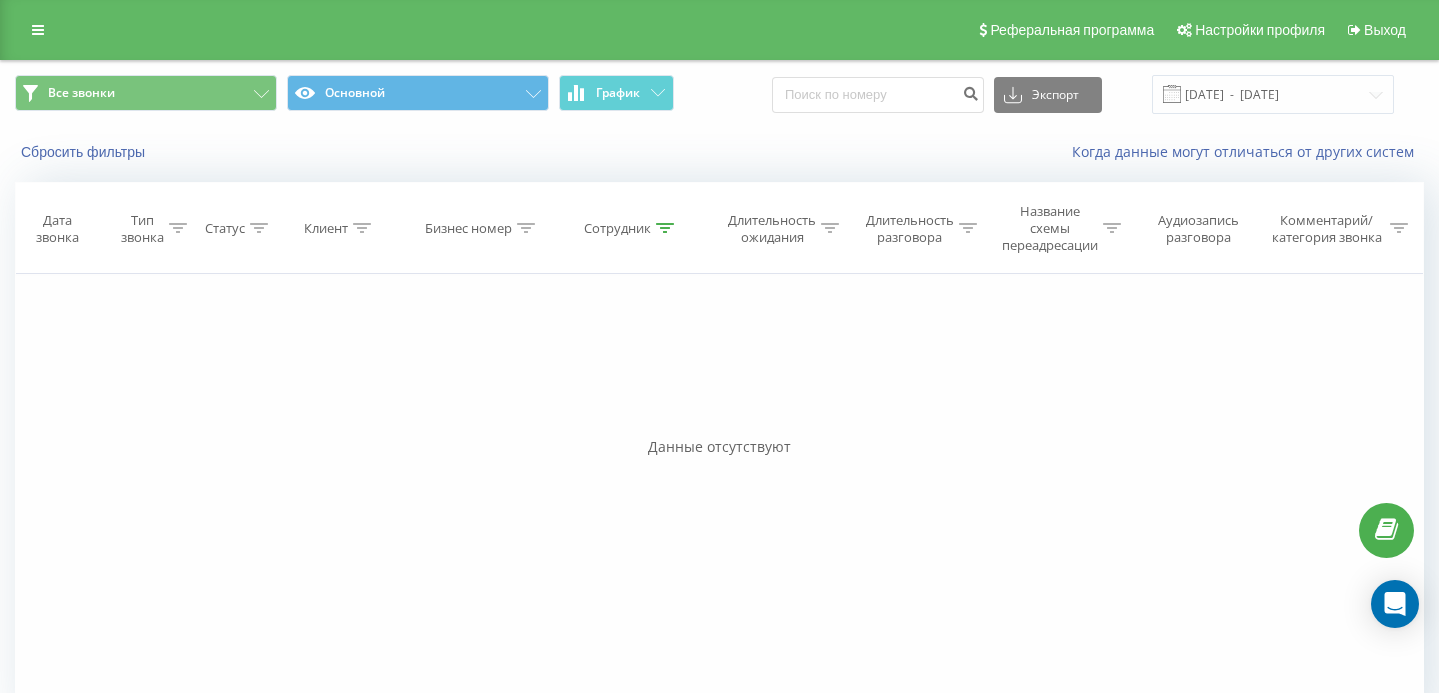 click 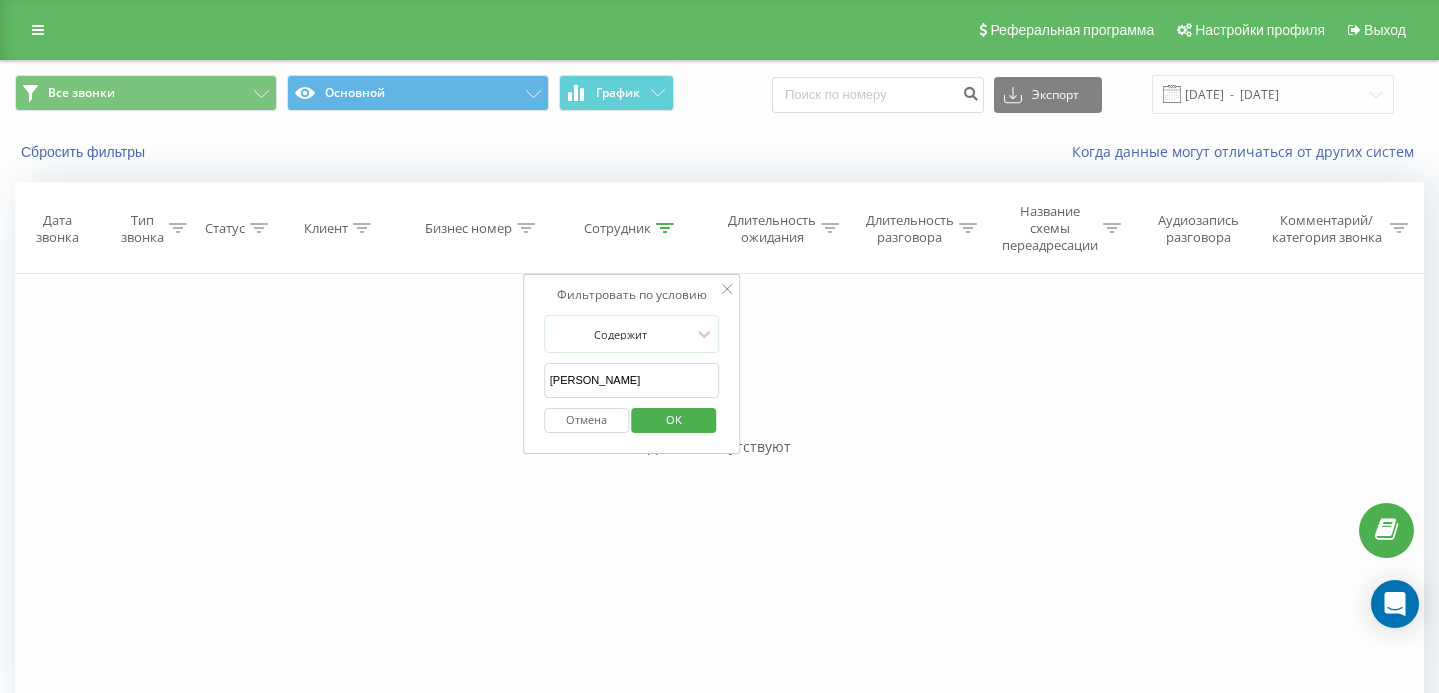 click on "тищенко" at bounding box center [632, 380] 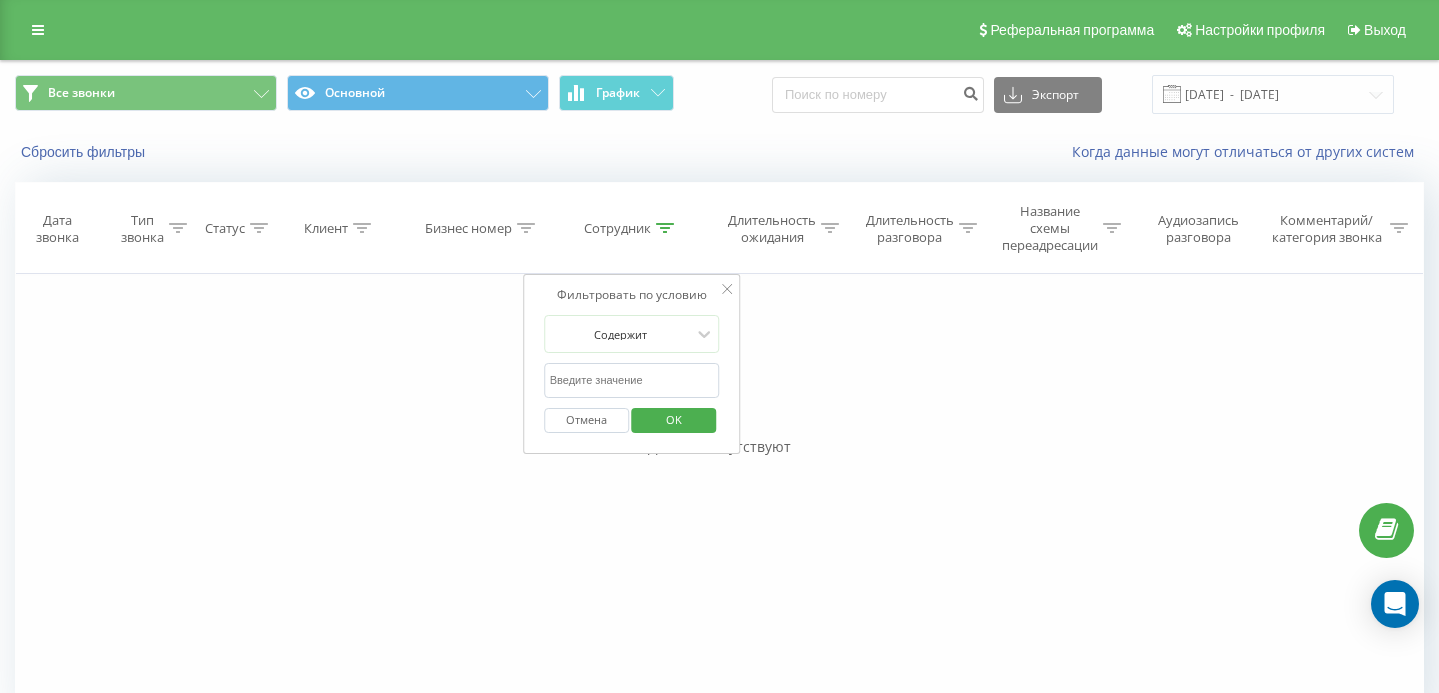type 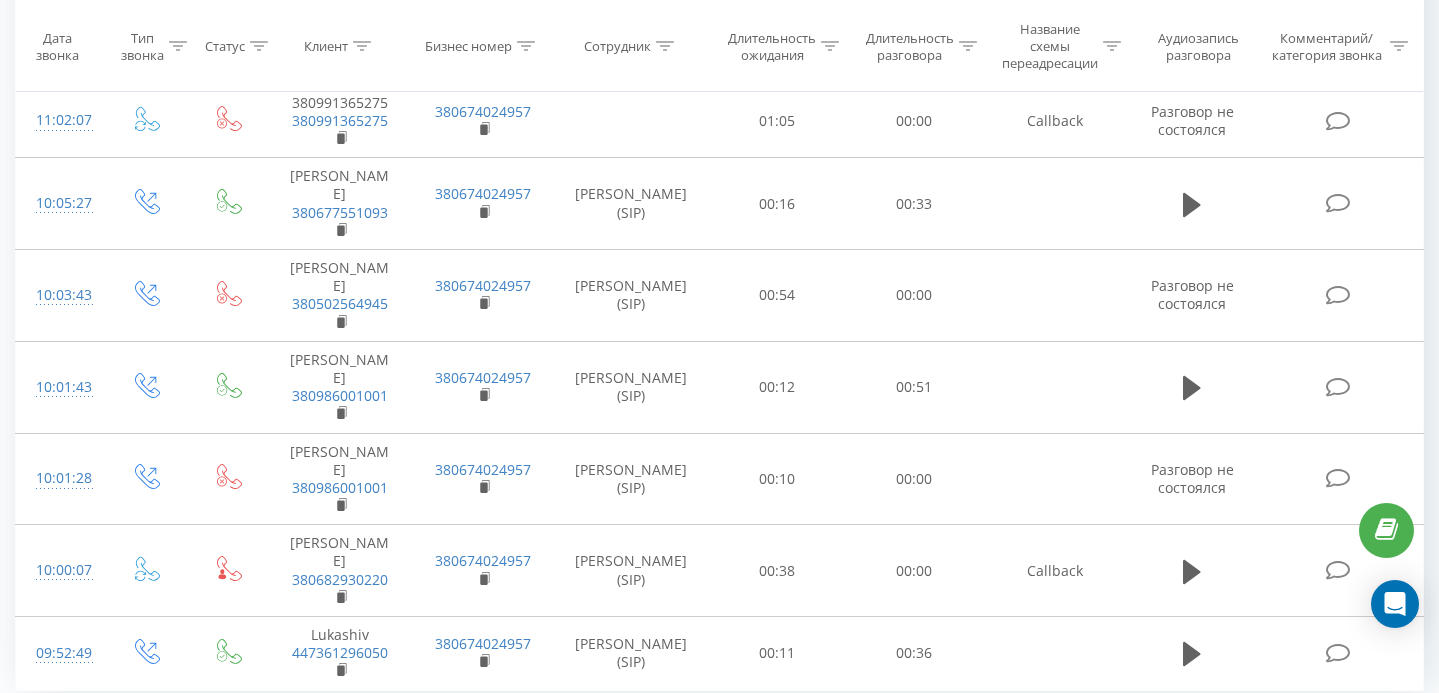 click on "2" at bounding box center (1120, 736) 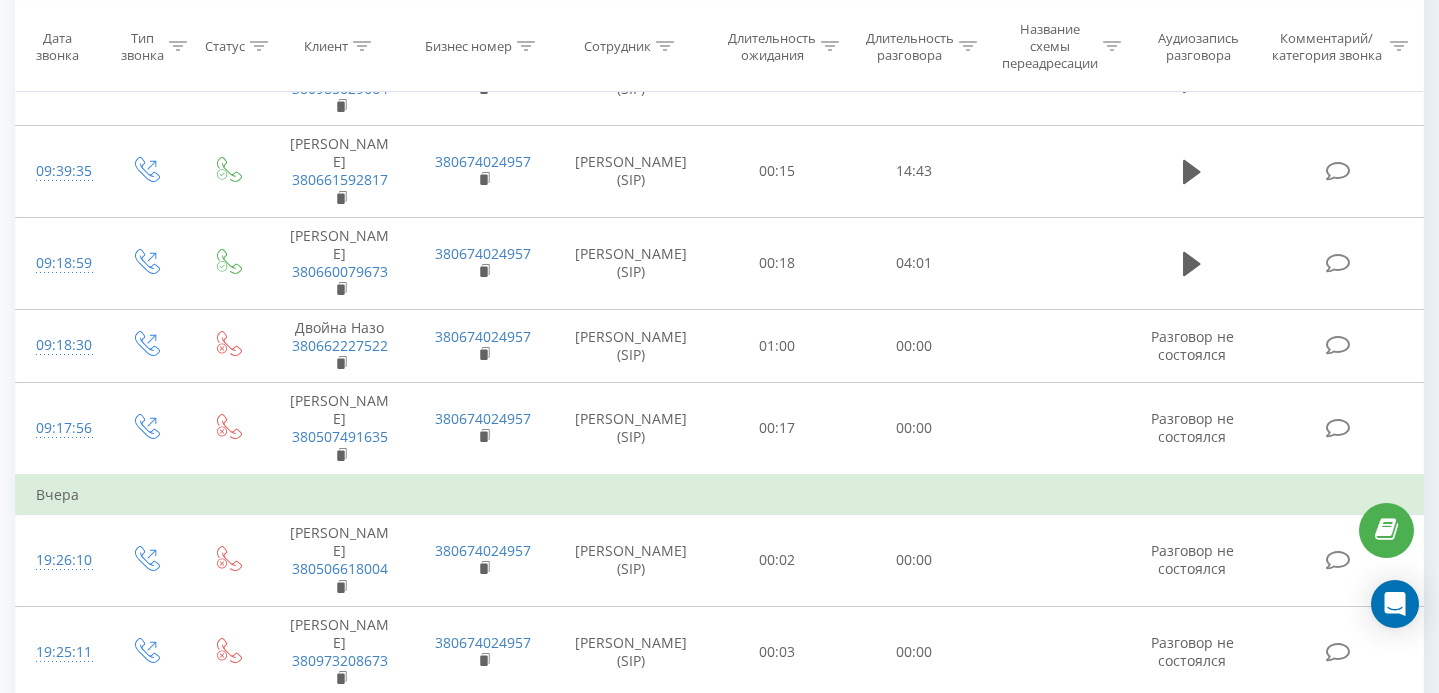 scroll, scrollTop: 672, scrollLeft: 0, axis: vertical 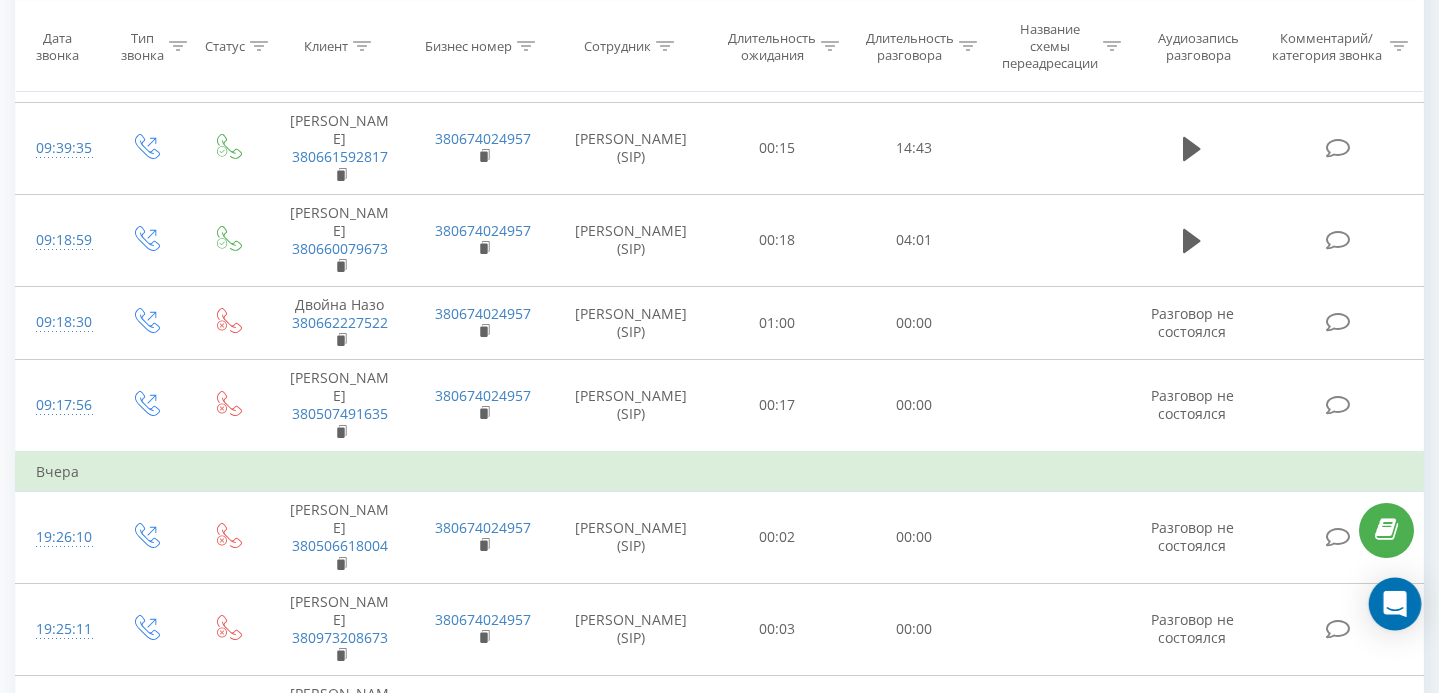 click 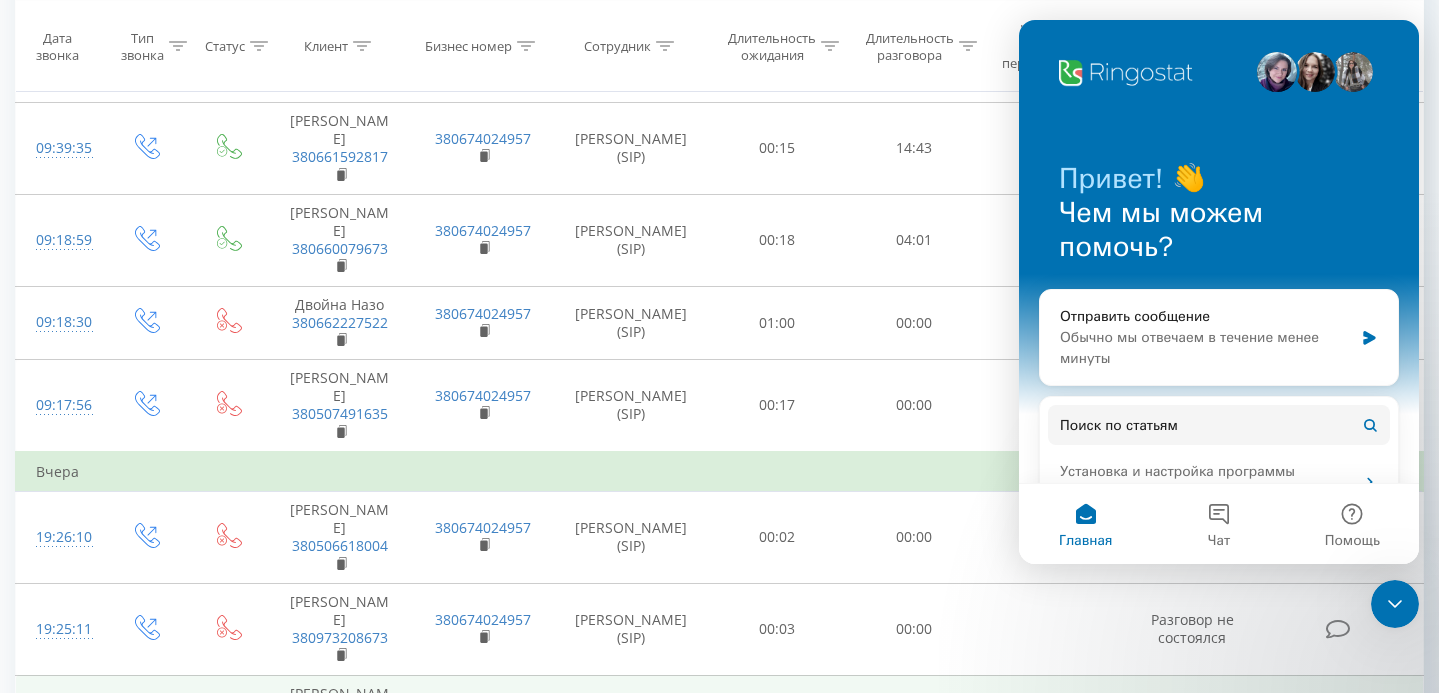 scroll, scrollTop: 0, scrollLeft: 0, axis: both 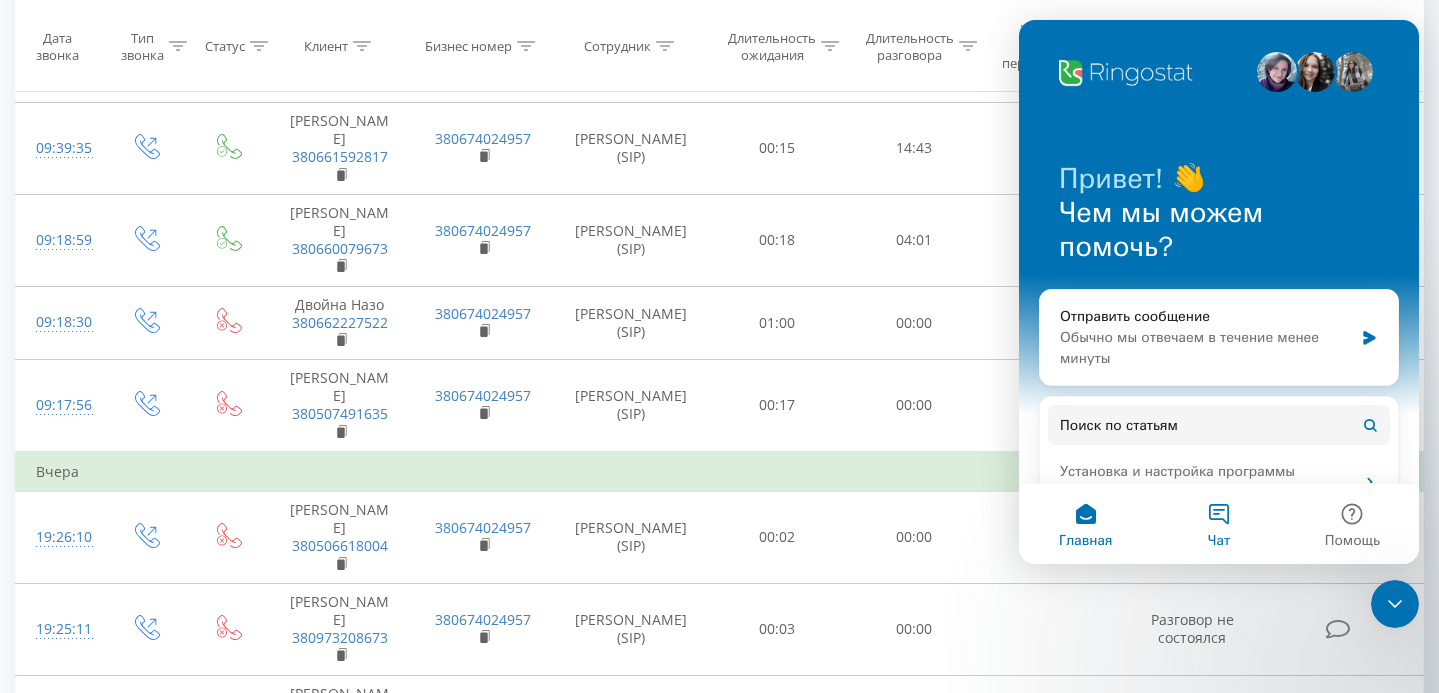 click on "Чат" at bounding box center (1218, 524) 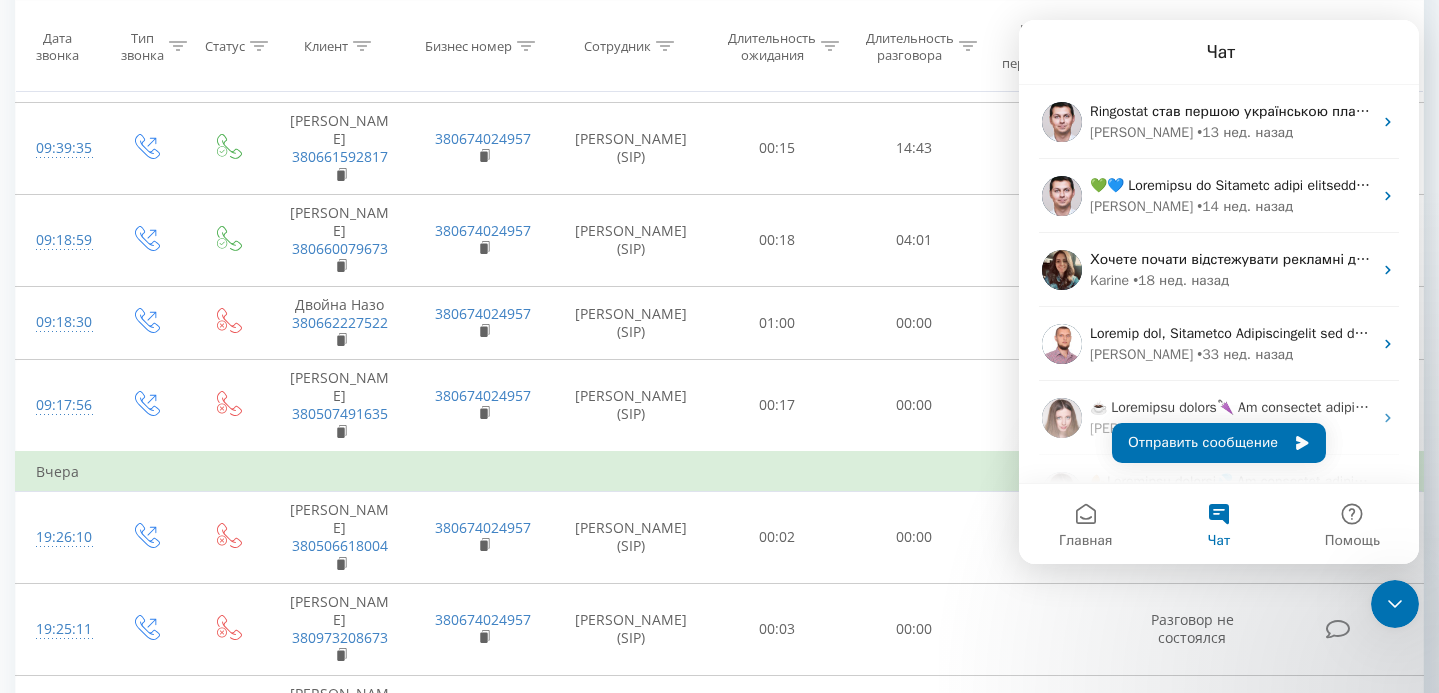 click on "Отправить сообщение" at bounding box center [1219, 443] 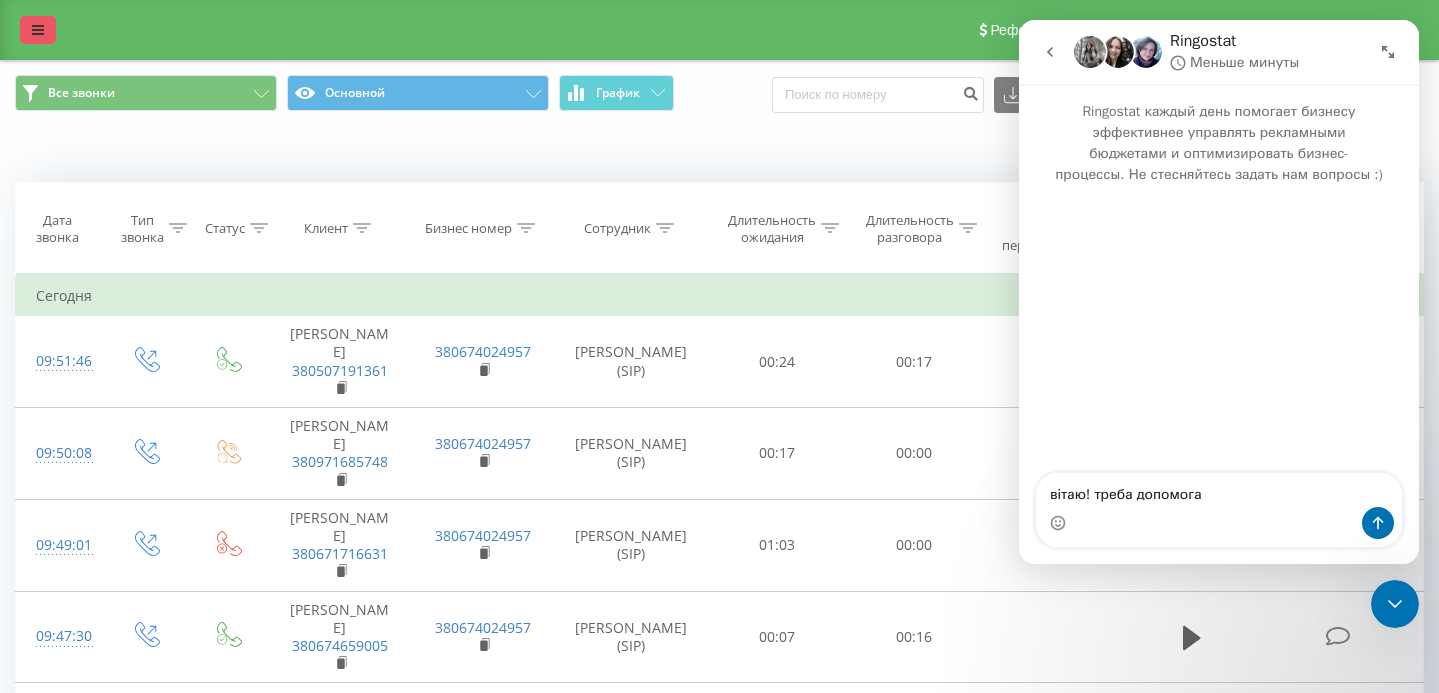 scroll, scrollTop: 0, scrollLeft: 0, axis: both 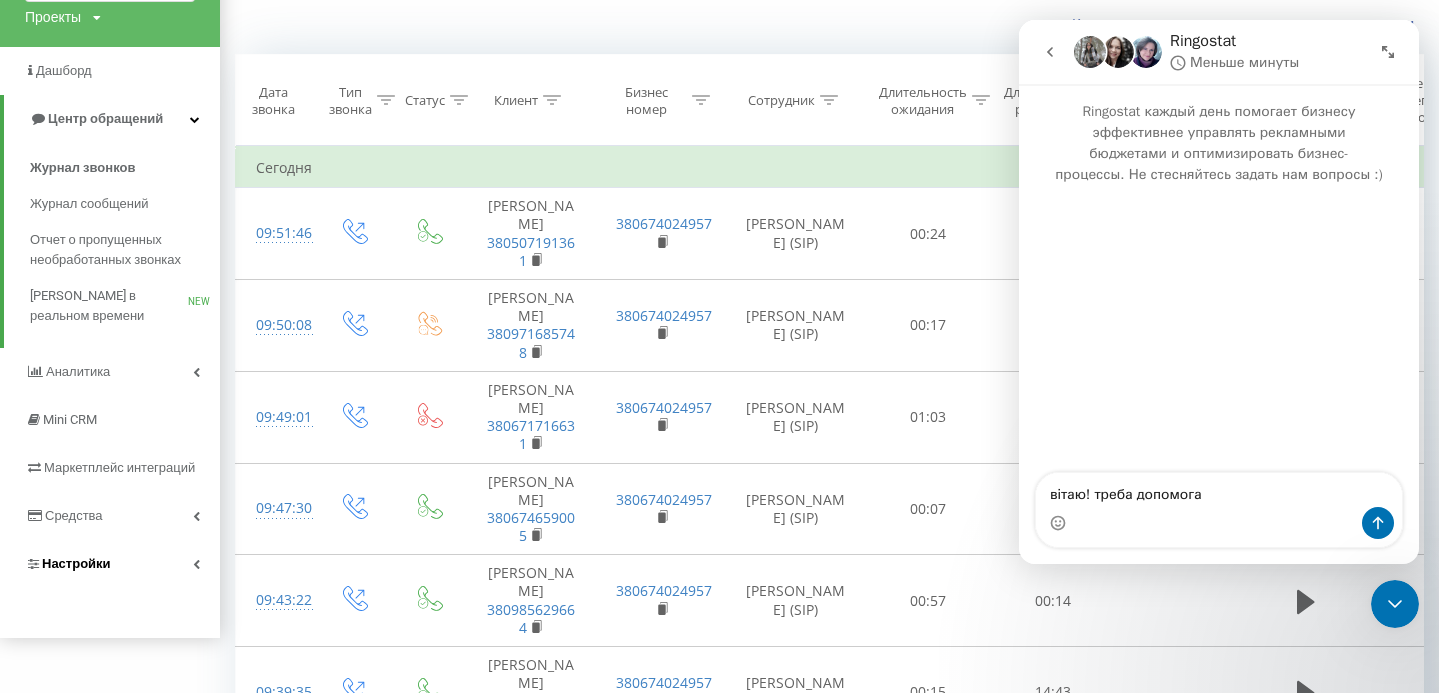 click on "Настройки" at bounding box center (110, 564) 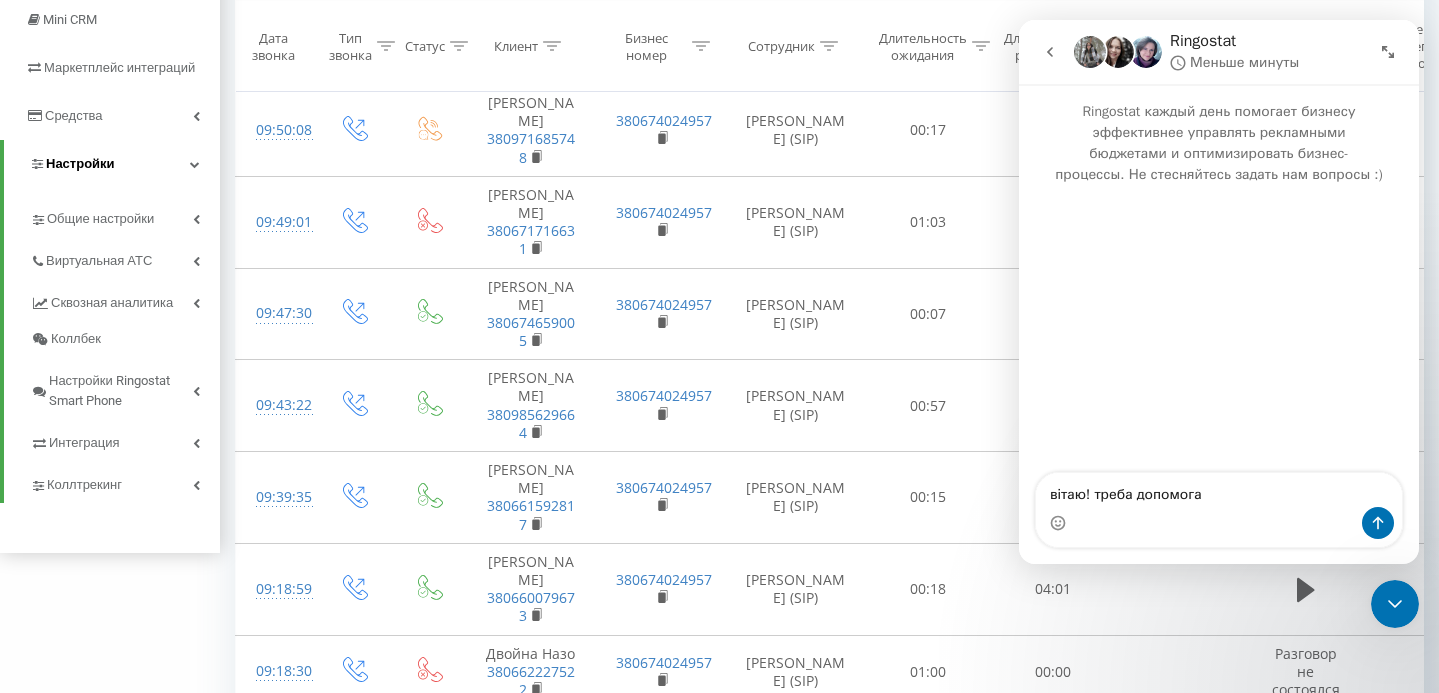 scroll, scrollTop: 324, scrollLeft: 0, axis: vertical 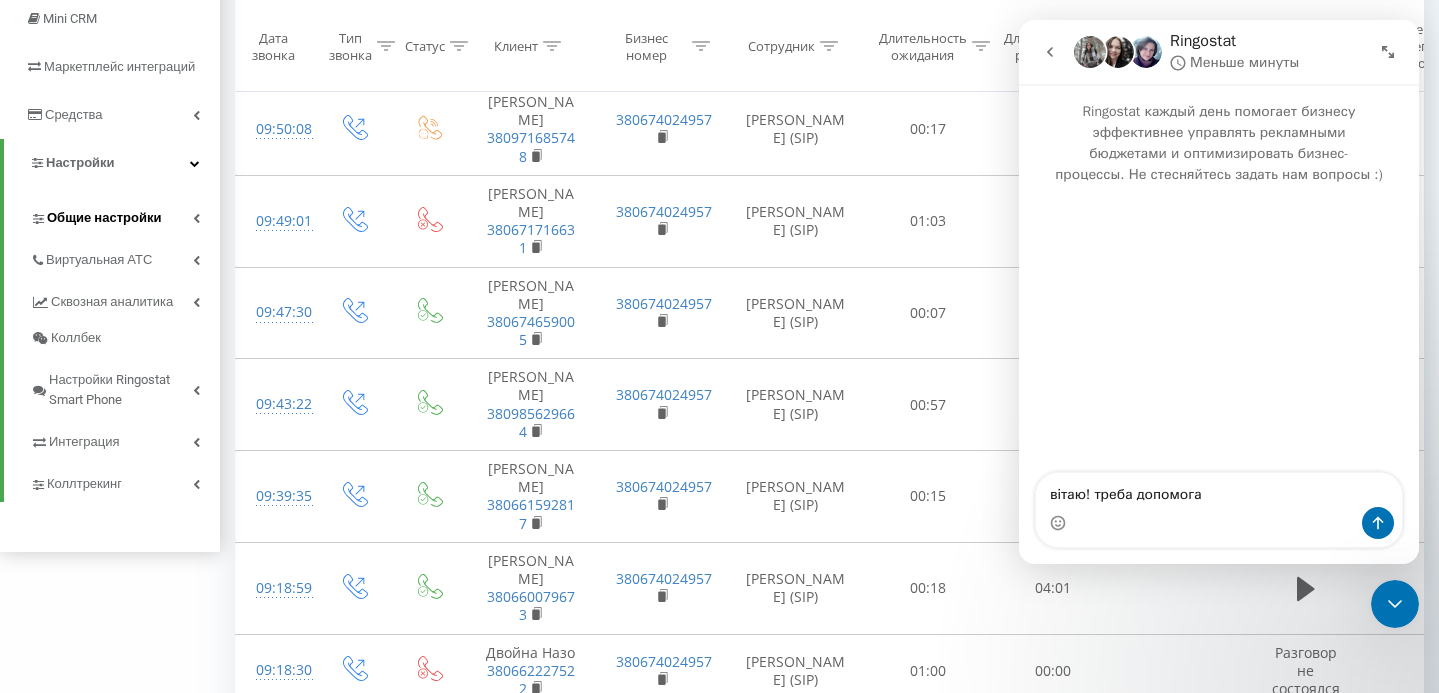 click on "Общие настройки" at bounding box center [104, 218] 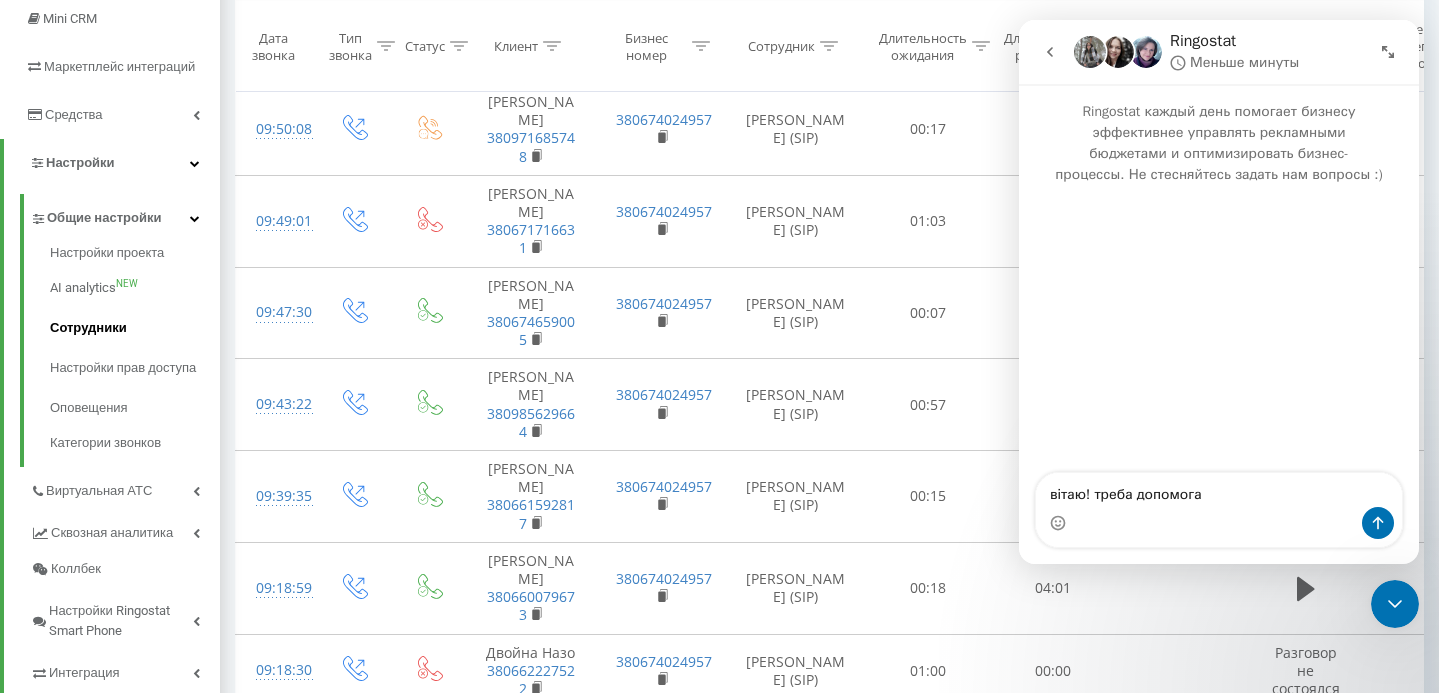 click on "Сотрудники" at bounding box center (135, 328) 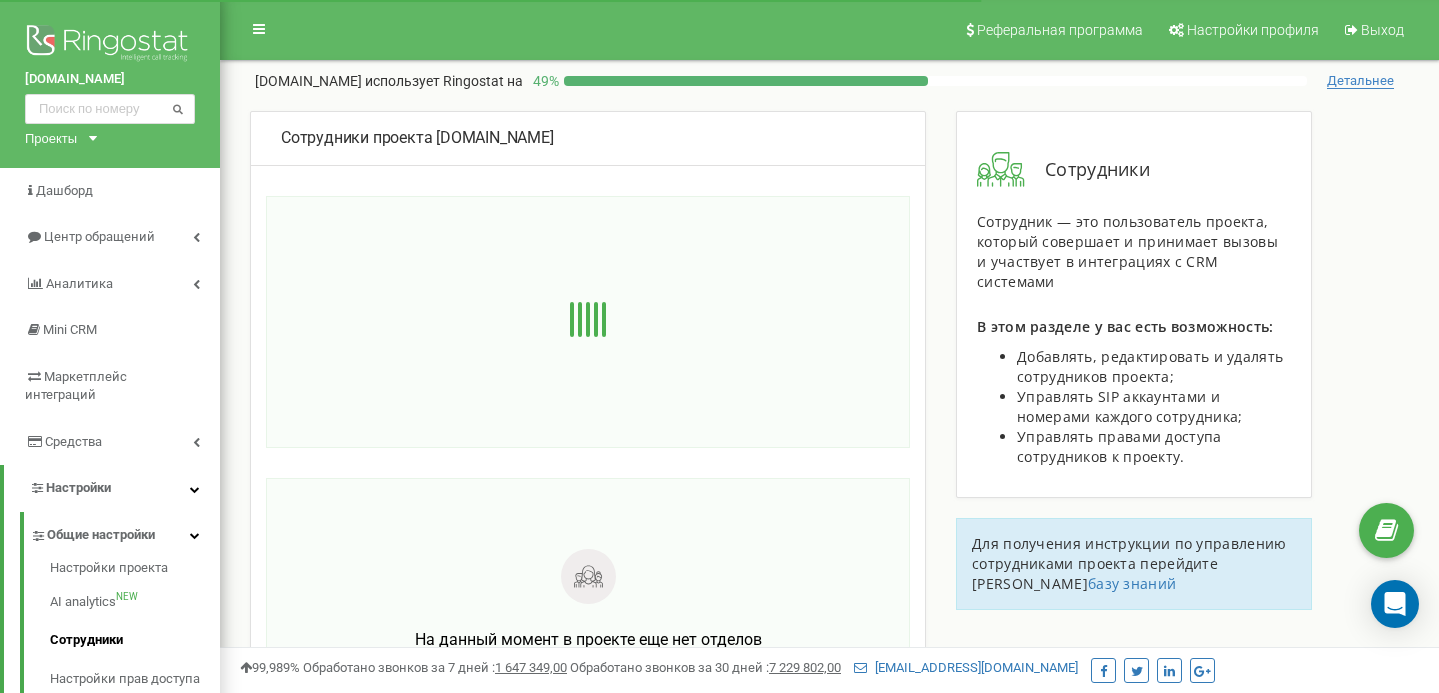 scroll, scrollTop: 0, scrollLeft: 0, axis: both 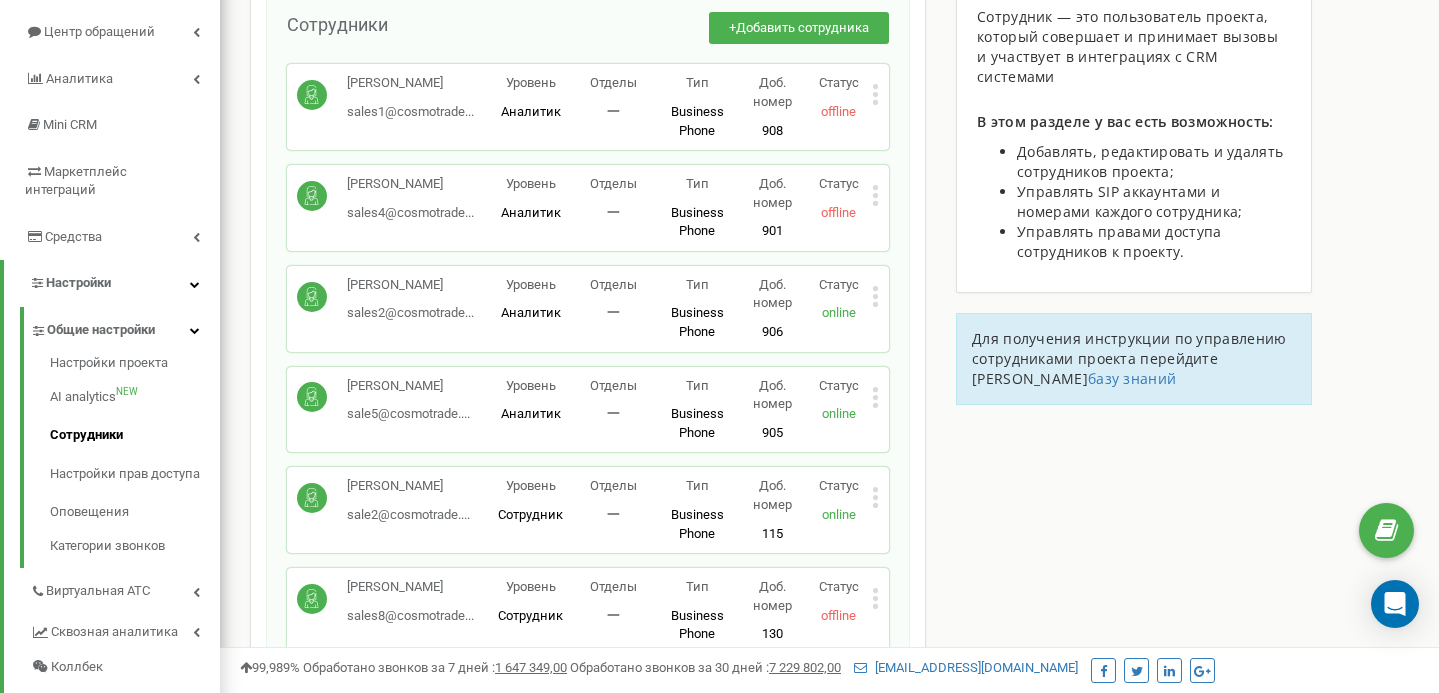 click 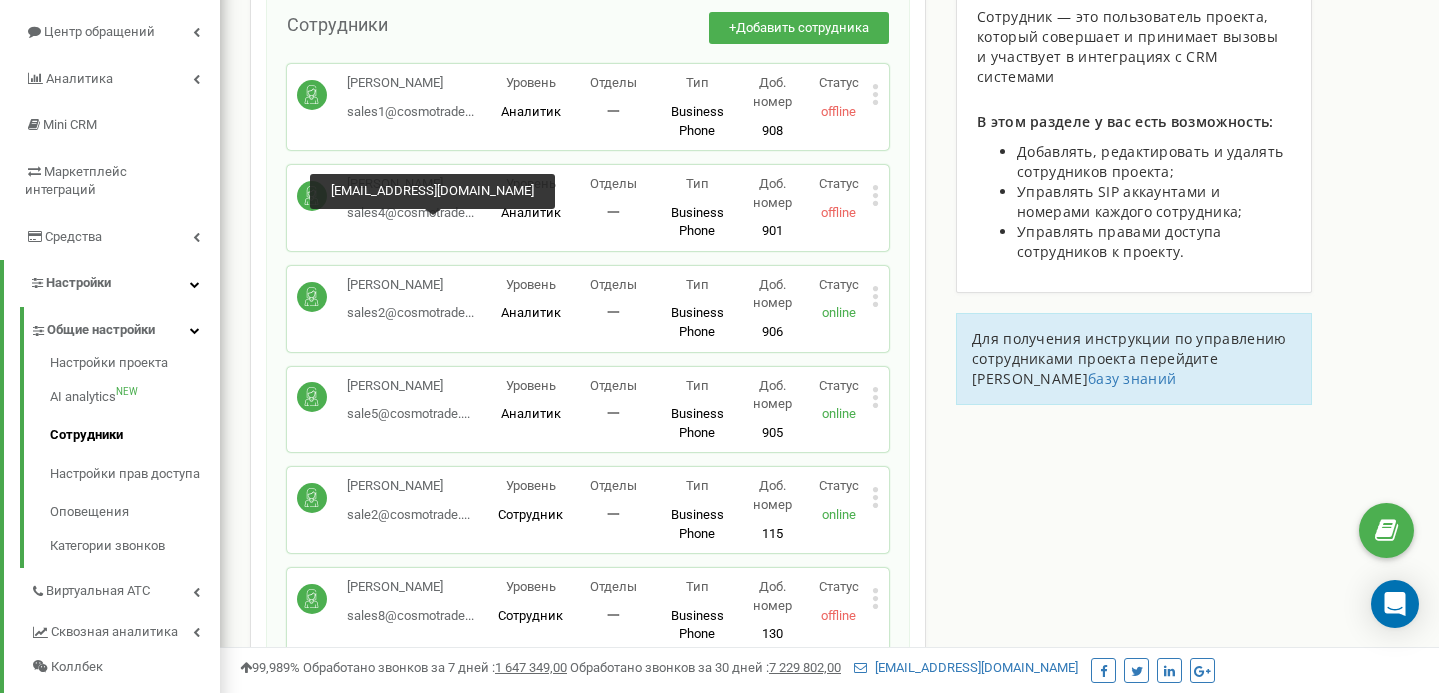 click on "sales4@cosmotrade..." at bounding box center [410, 212] 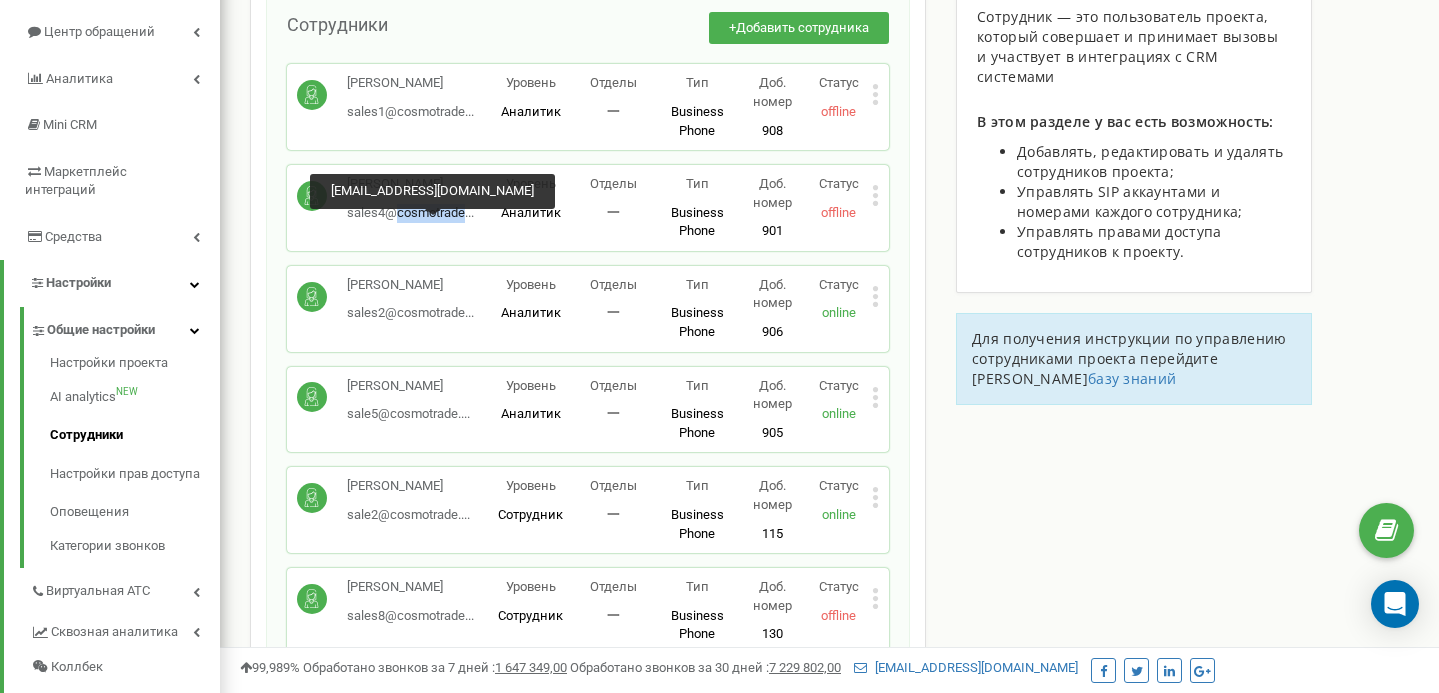 click on "sales4@cosmotrade..." at bounding box center [410, 212] 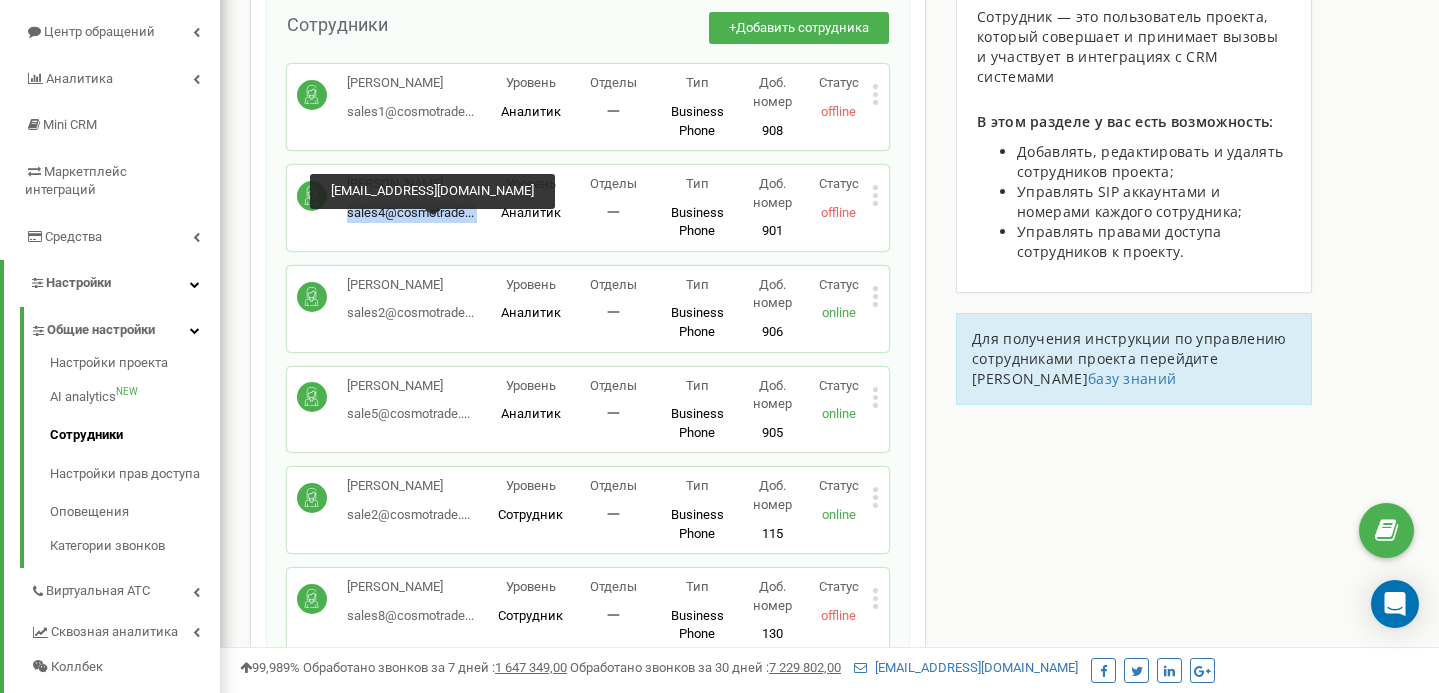 click on "sales4@cosmotrade..." at bounding box center (410, 212) 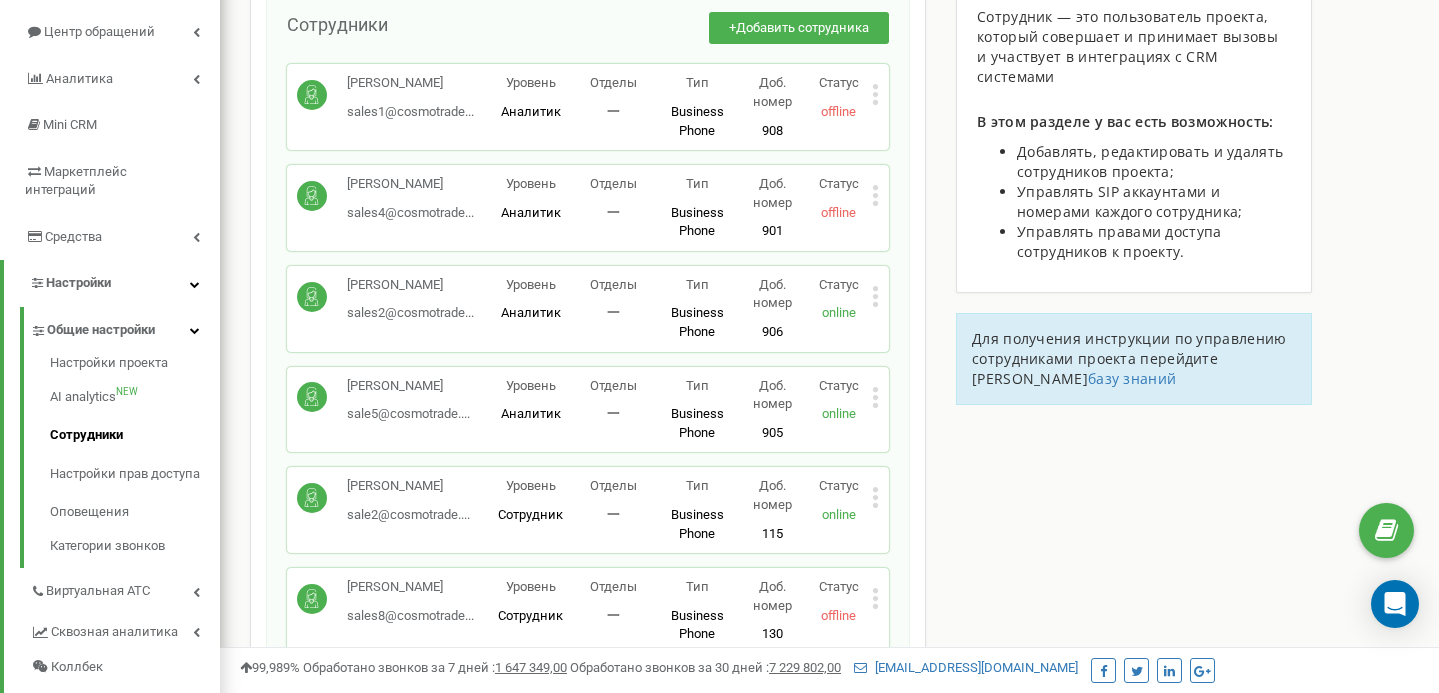 drag, startPoint x: 460, startPoint y: 199, endPoint x: 346, endPoint y: 200, distance: 114.00439 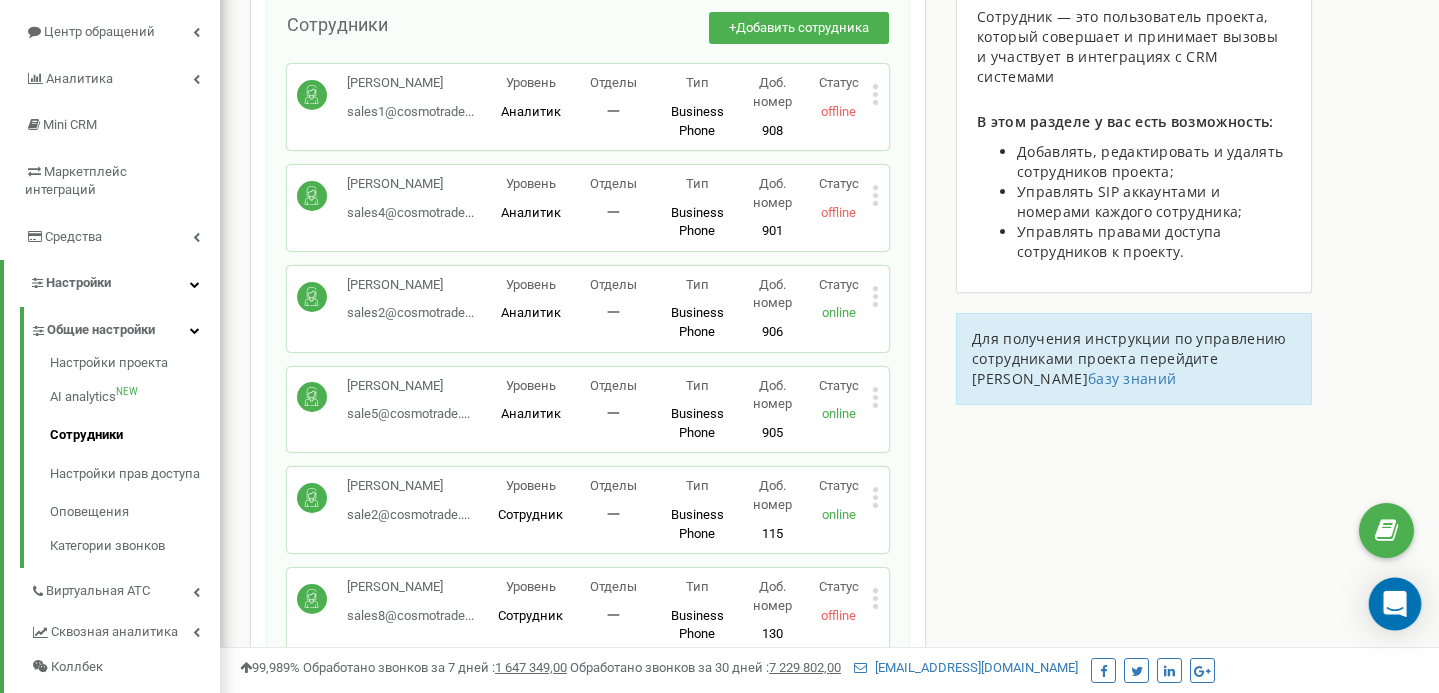 click 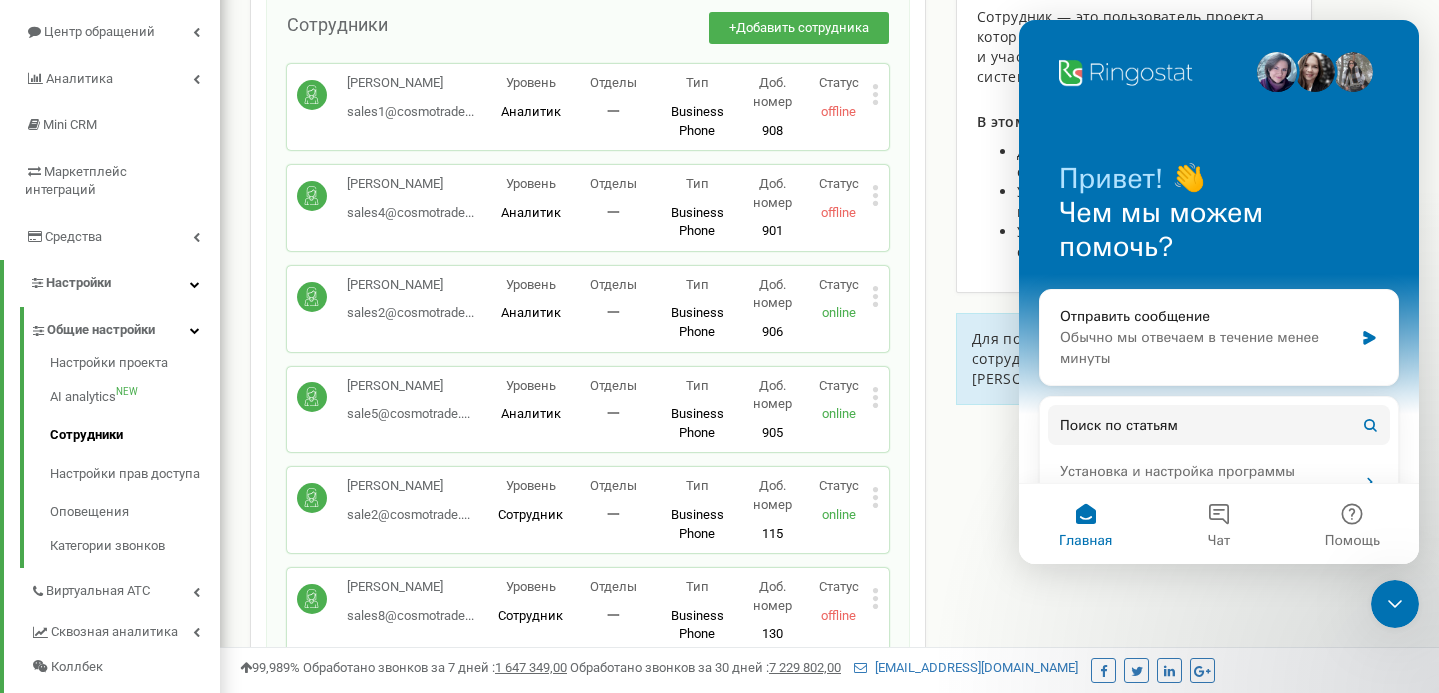 scroll, scrollTop: 0, scrollLeft: 0, axis: both 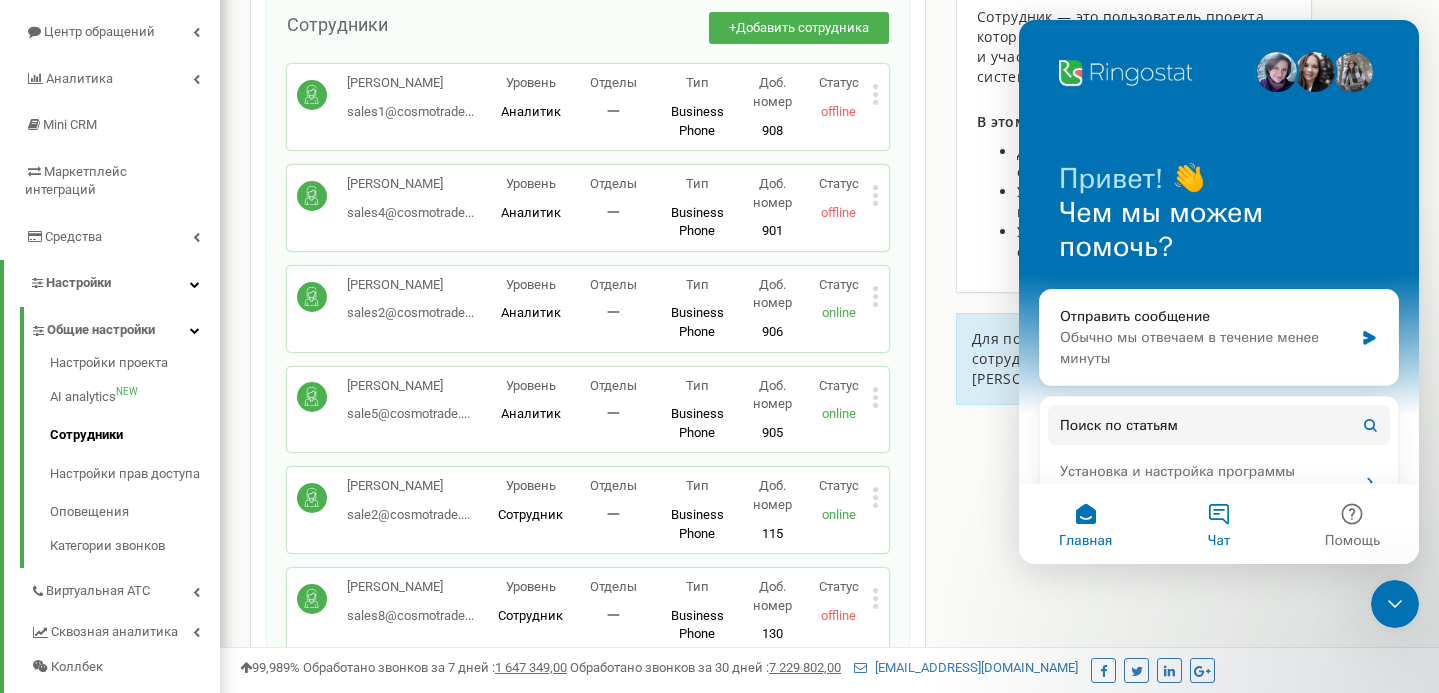click on "Чат" at bounding box center [1218, 524] 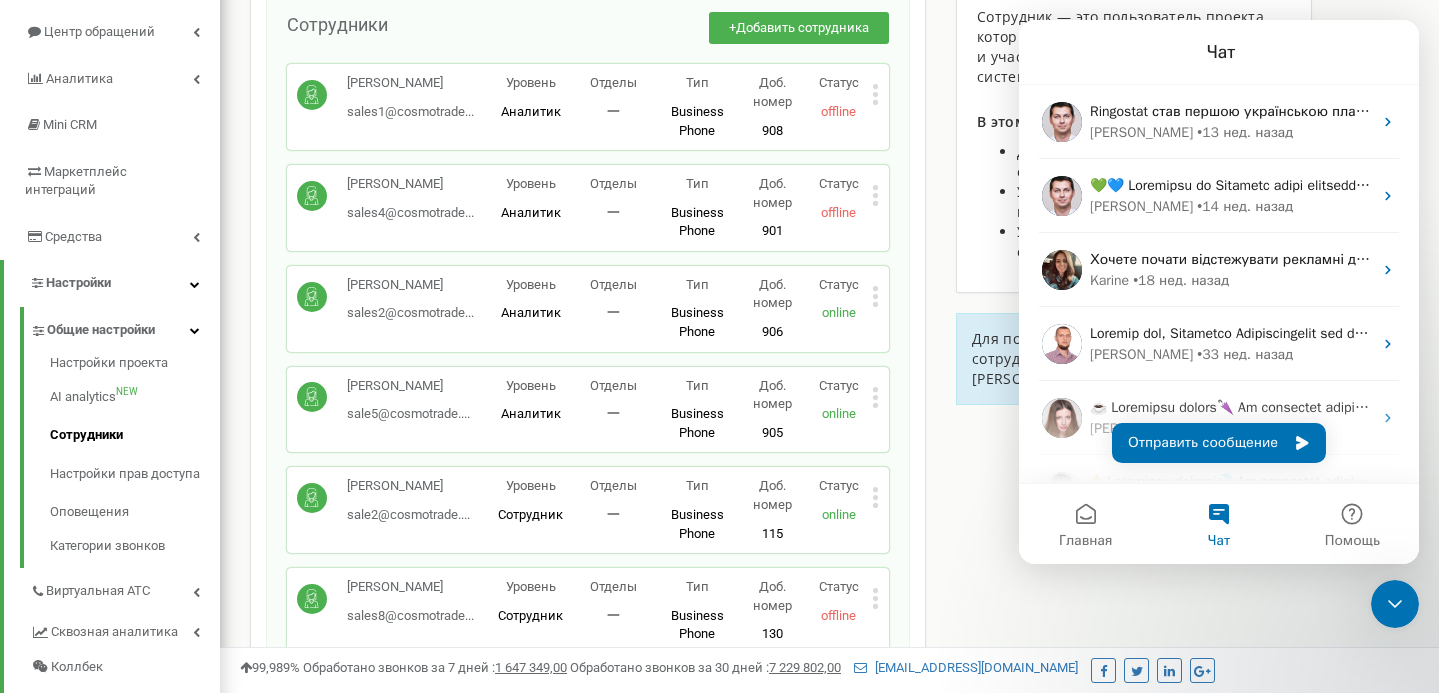click on "Отправить сообщение" at bounding box center (1219, 443) 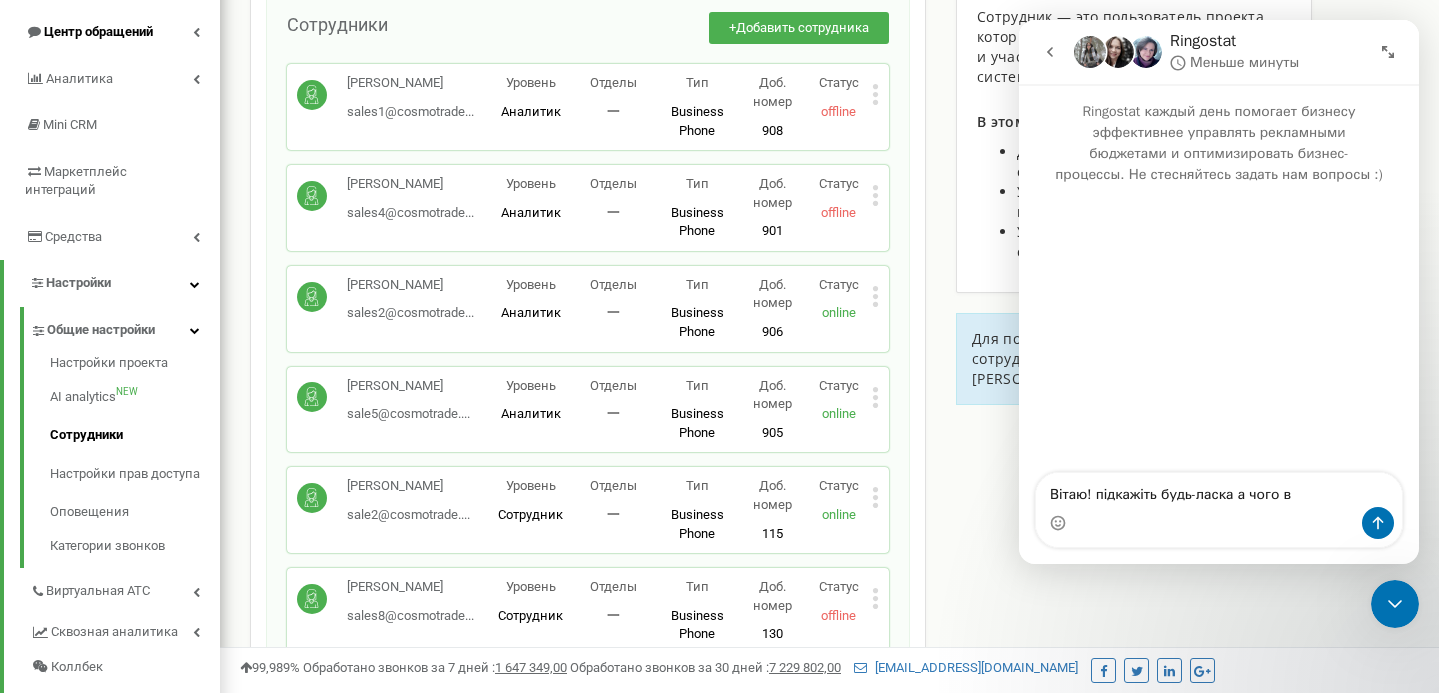 type on "Вітаю! підкажіть будь-ласка а чого в" 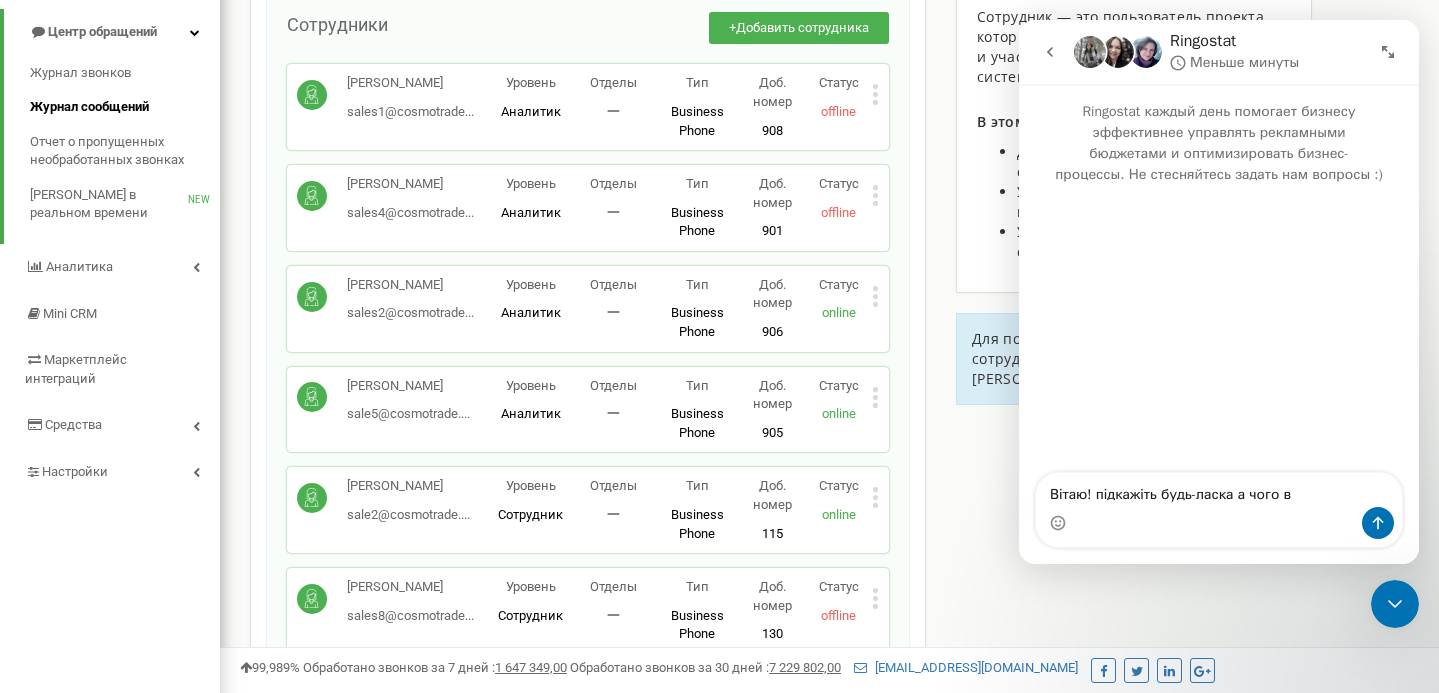 click on "Журнал сообщений" at bounding box center [89, 107] 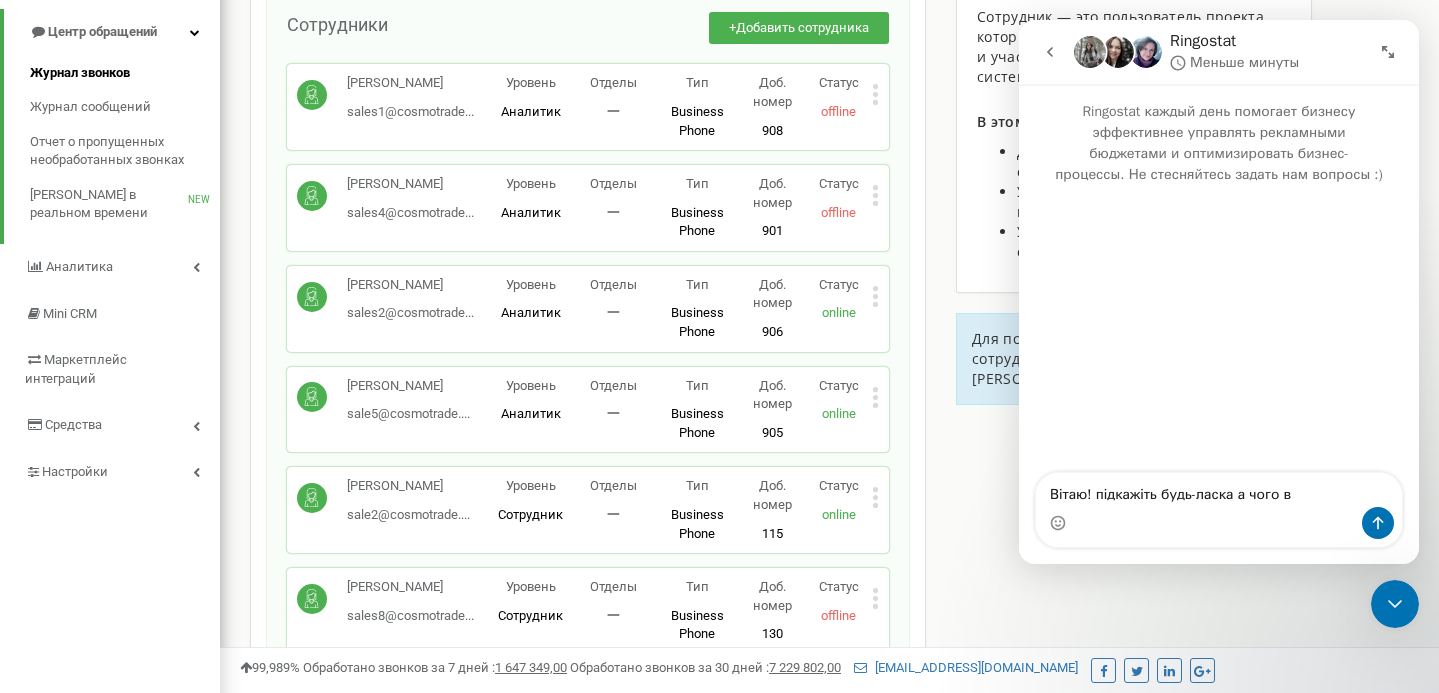 click on "Журнал звонков" at bounding box center [80, 73] 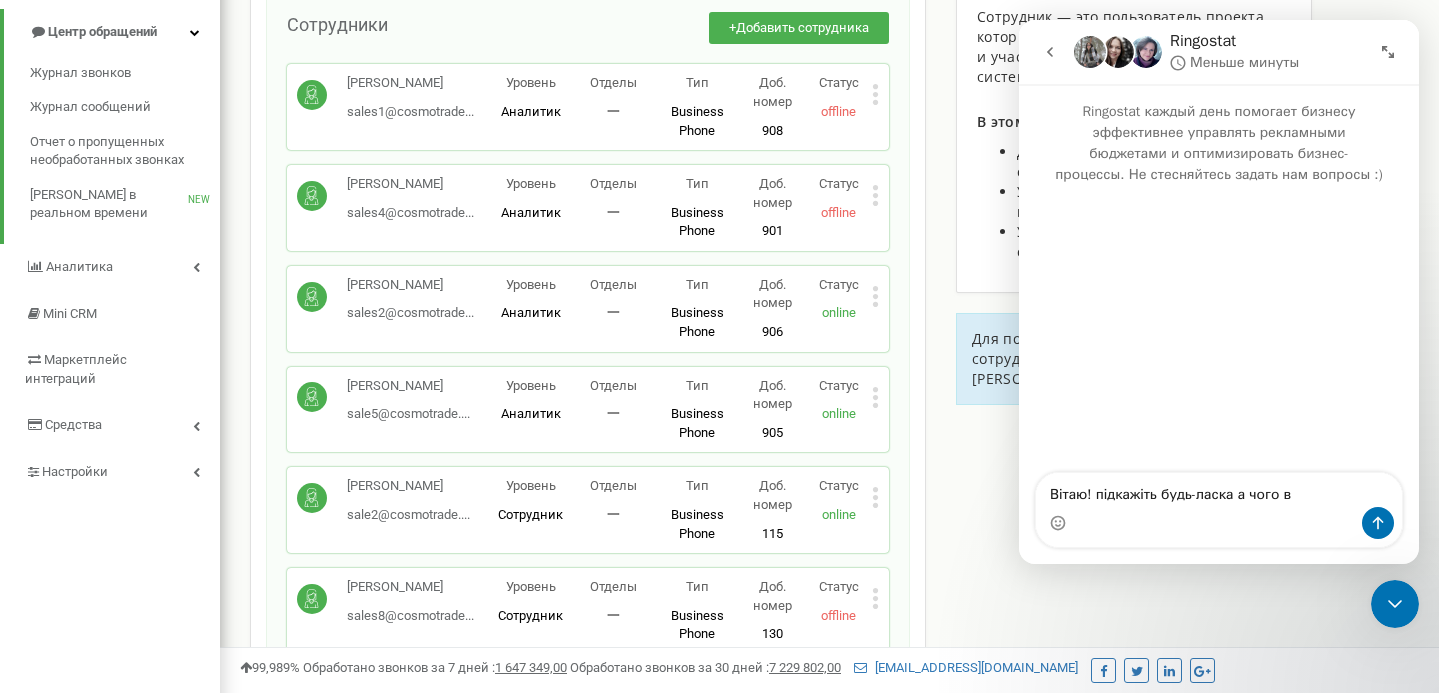 click at bounding box center [1219, 523] 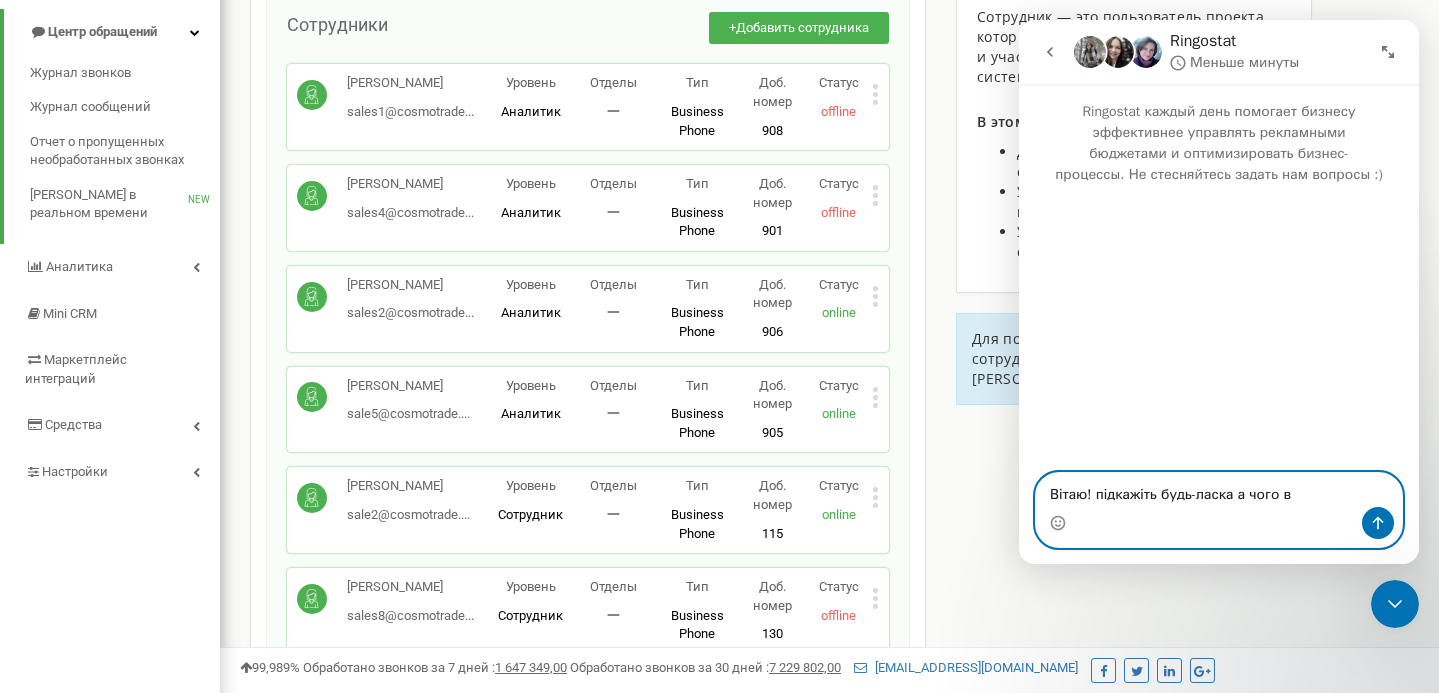 click on "Вітаю! підкажіть будь-ласка а чого в" at bounding box center (1219, 490) 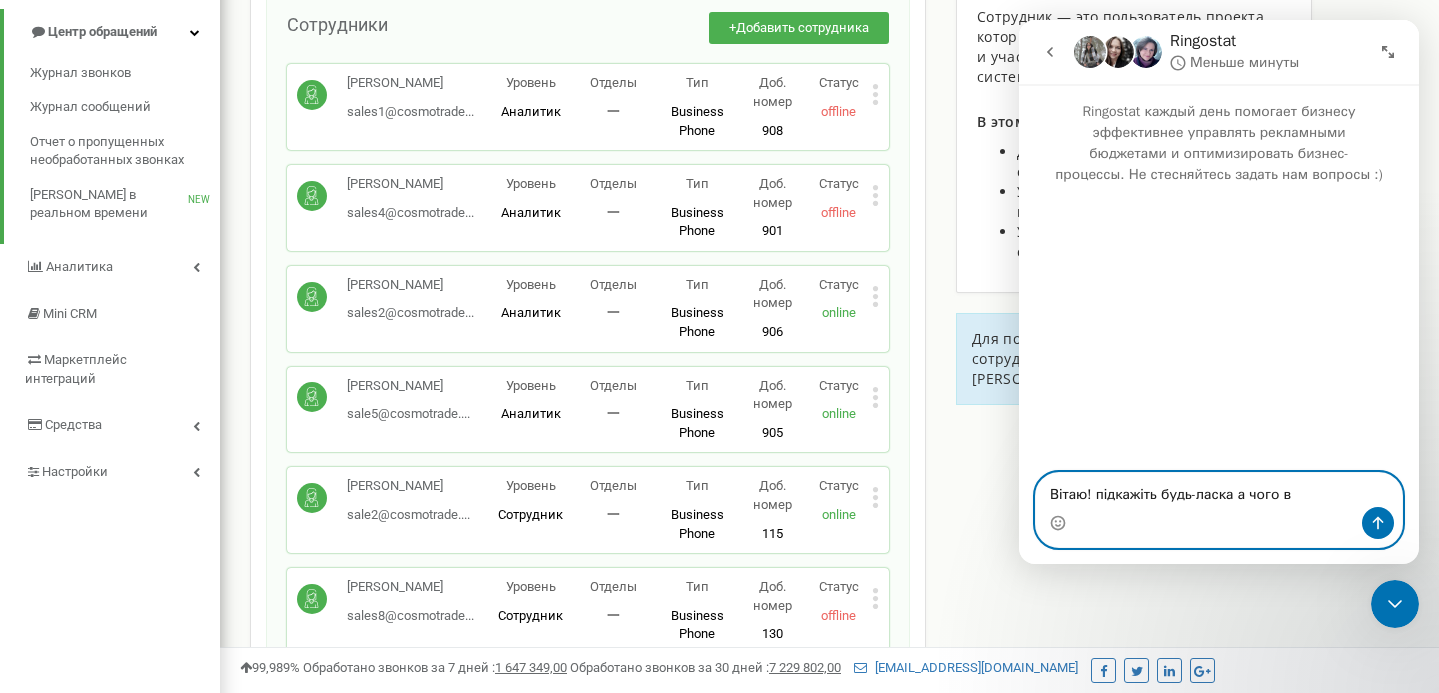click on "Вітаю! підкажіть будь-ласка а чого в" at bounding box center (1219, 490) 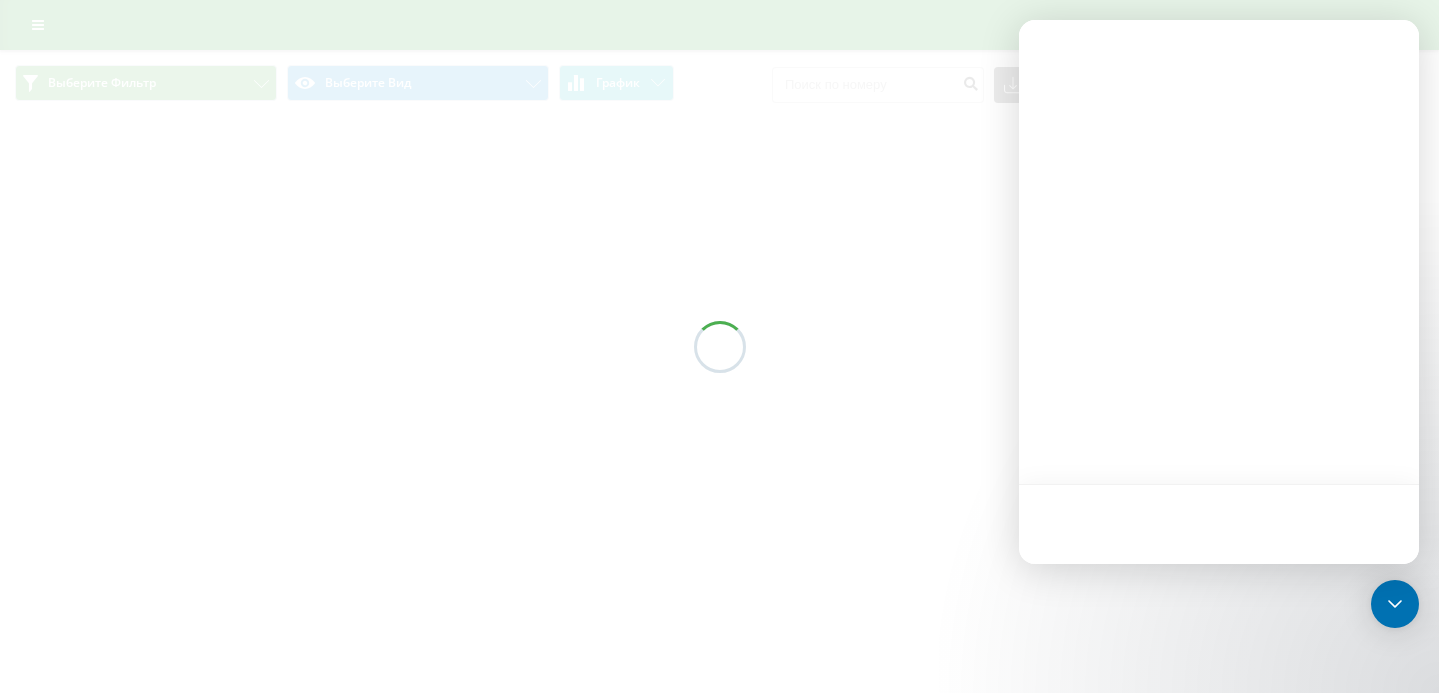 scroll, scrollTop: 0, scrollLeft: 0, axis: both 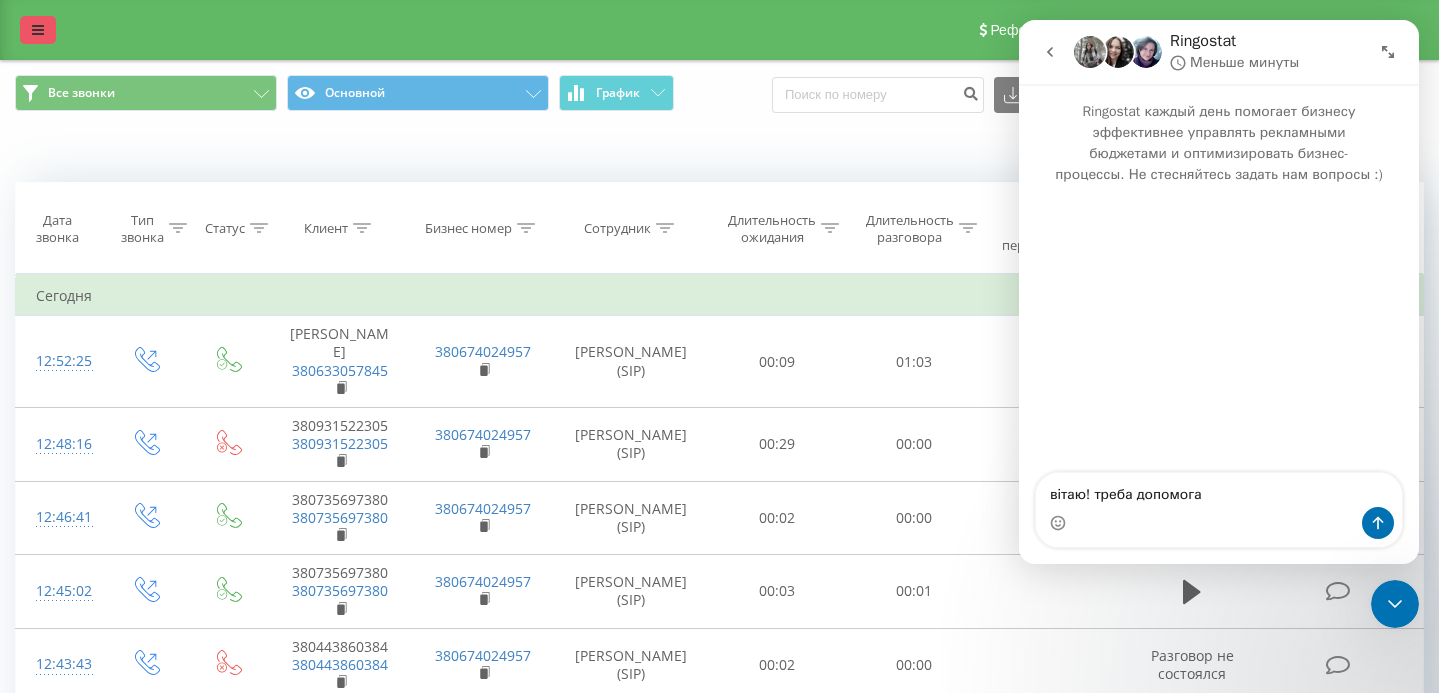click at bounding box center [38, 30] 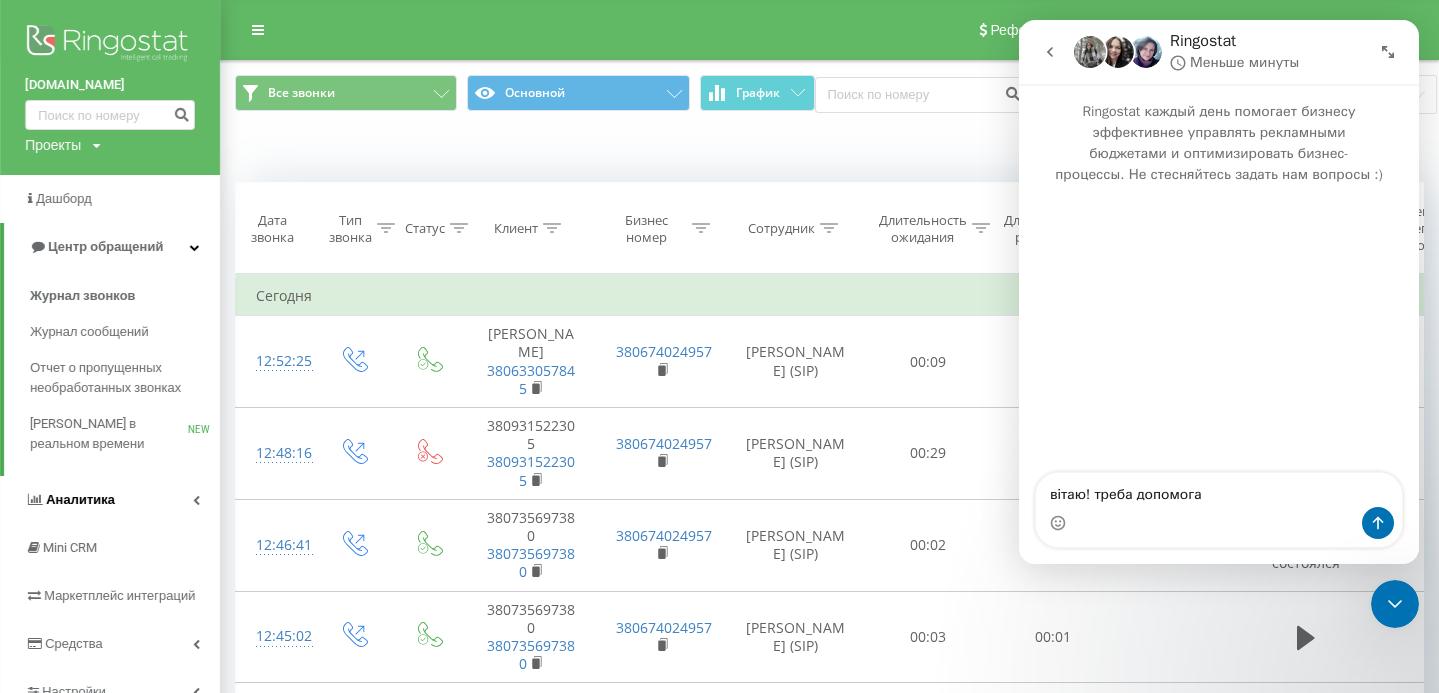 click on "Аналитика" at bounding box center (110, 500) 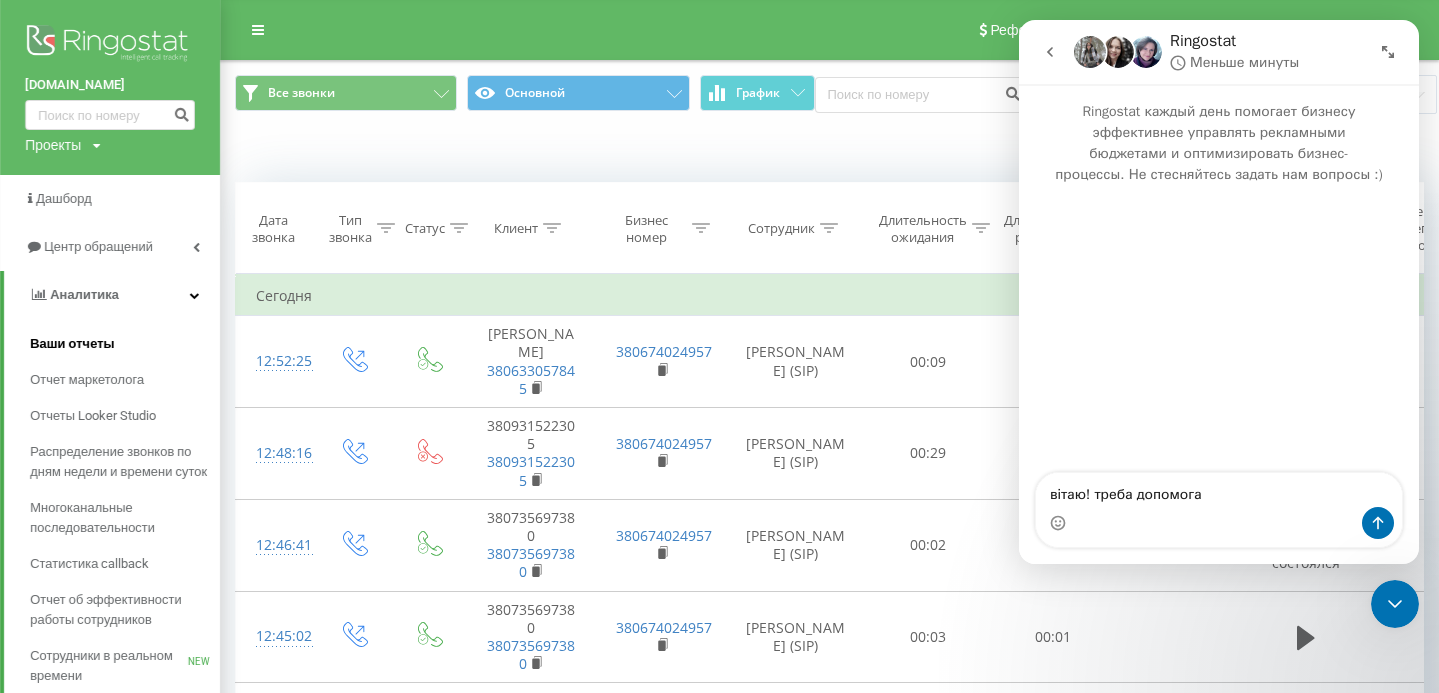 click on "Ваши отчеты" at bounding box center [72, 344] 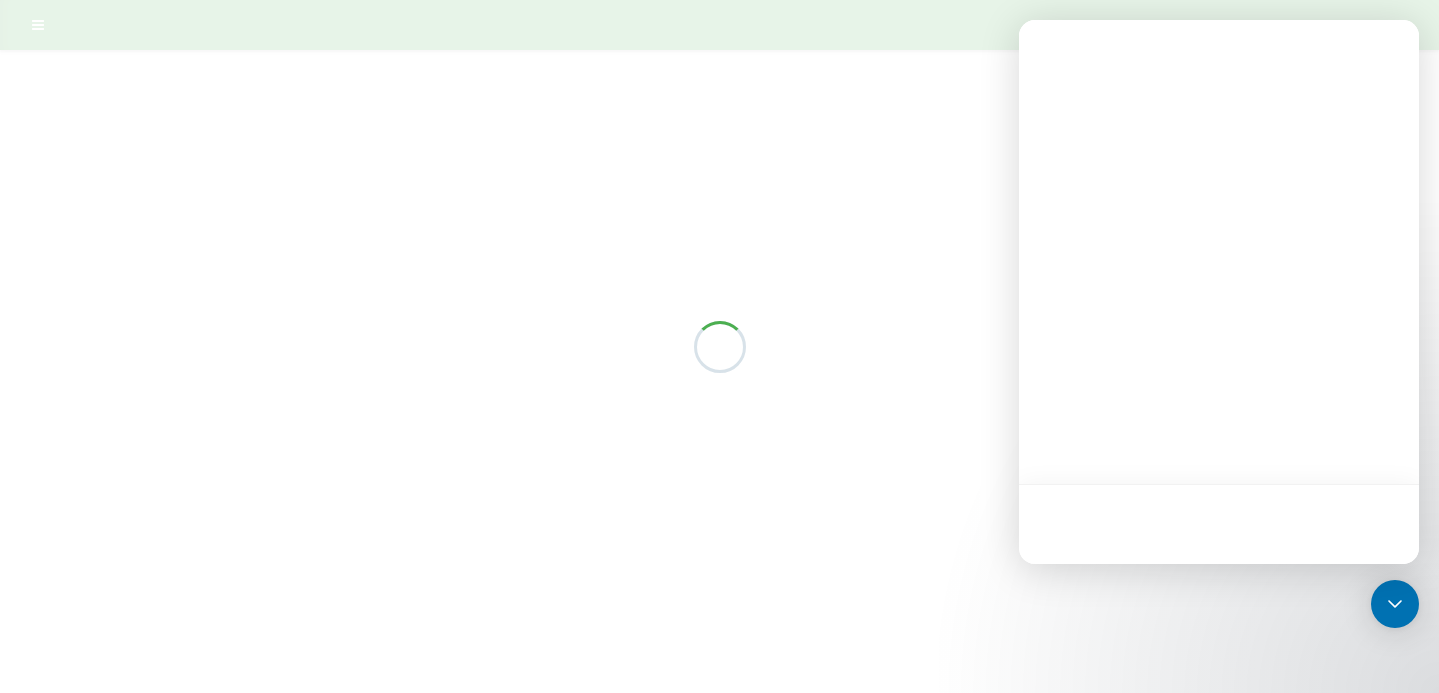 scroll, scrollTop: 0, scrollLeft: 0, axis: both 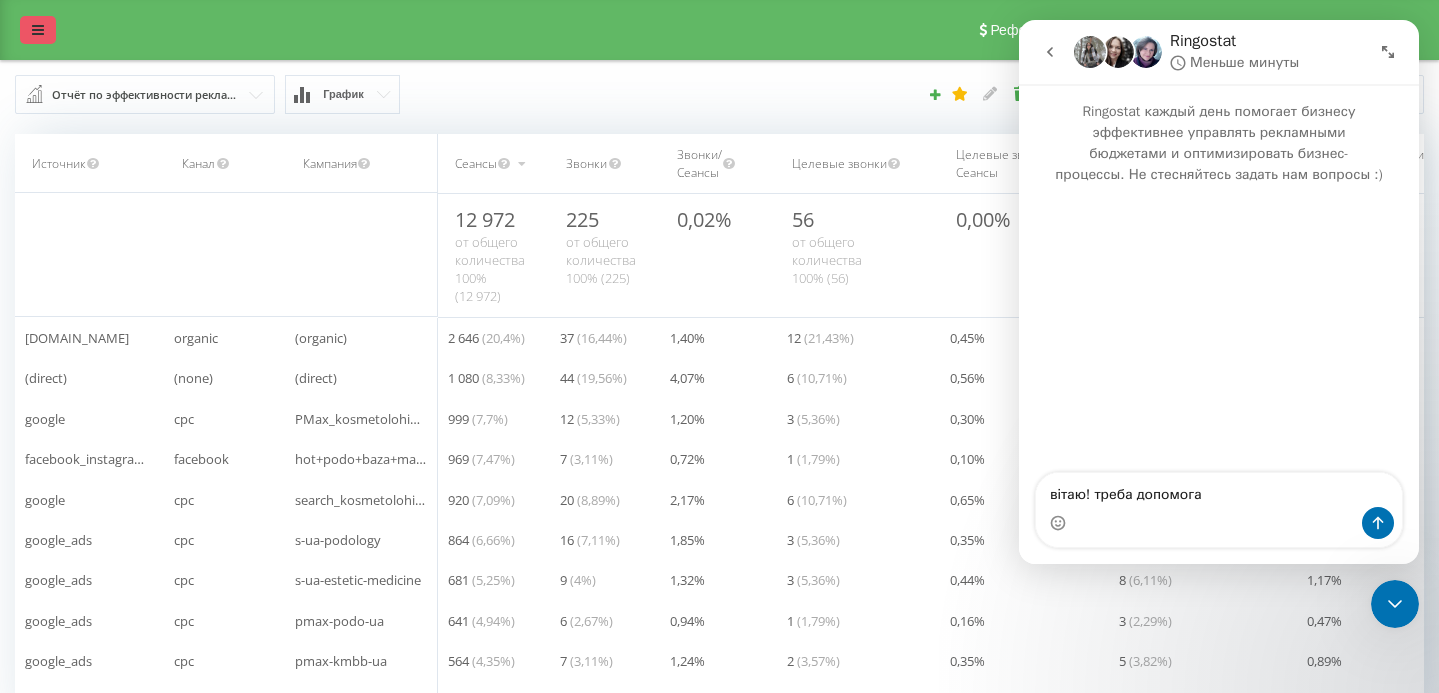 click at bounding box center (38, 30) 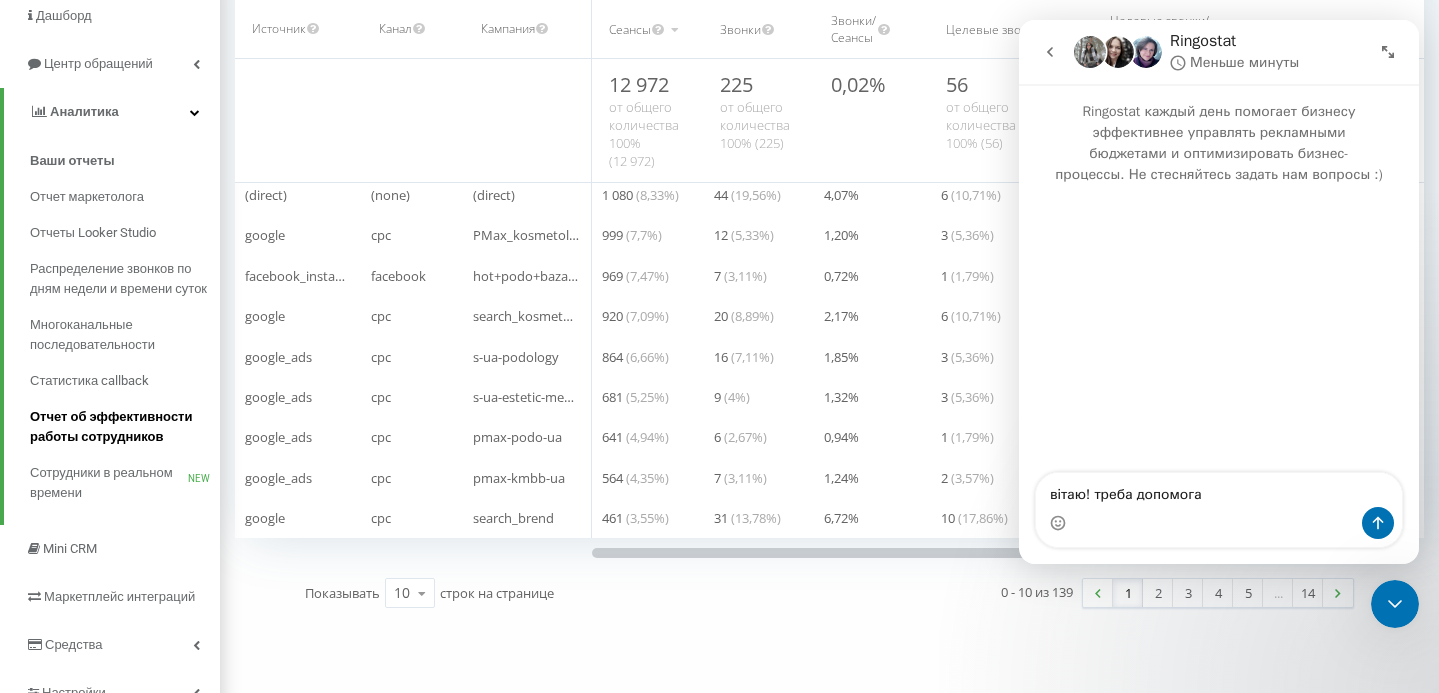 click on "Отчет об эффективности работы сотрудников" at bounding box center (120, 427) 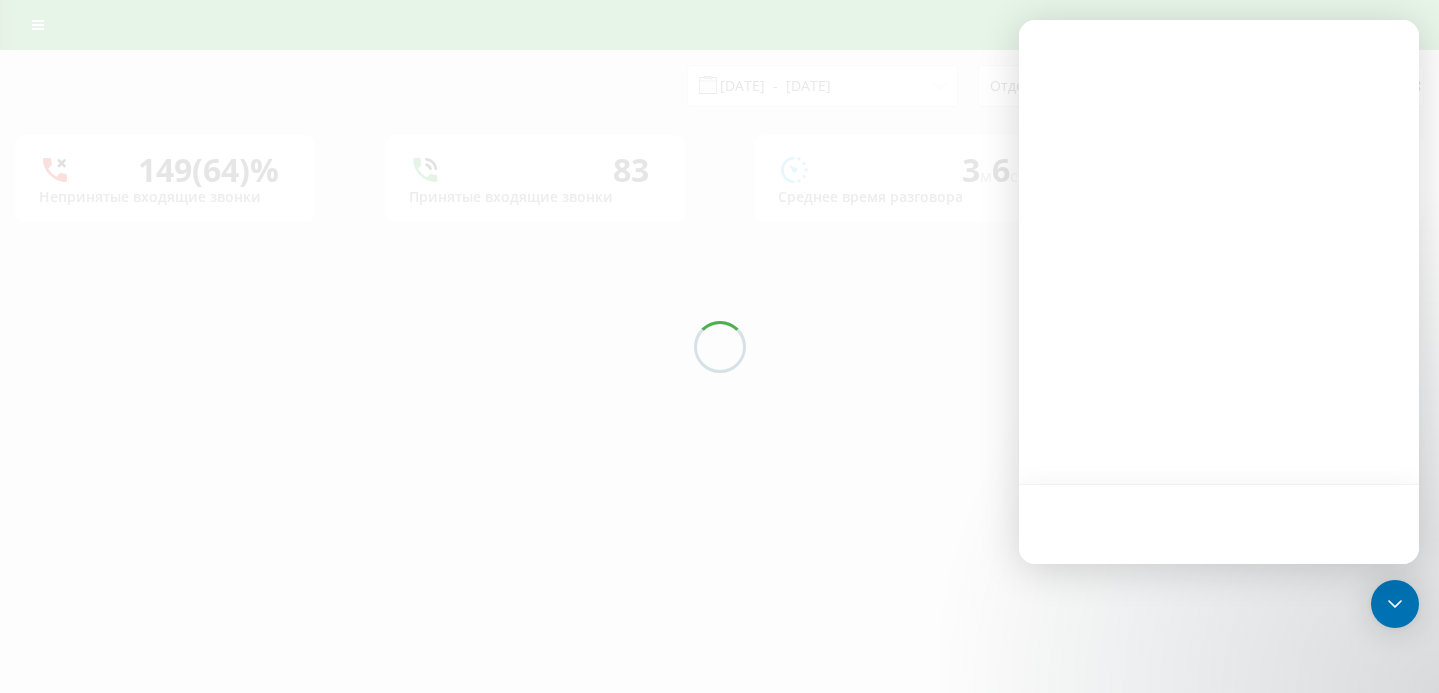 scroll, scrollTop: 0, scrollLeft: 0, axis: both 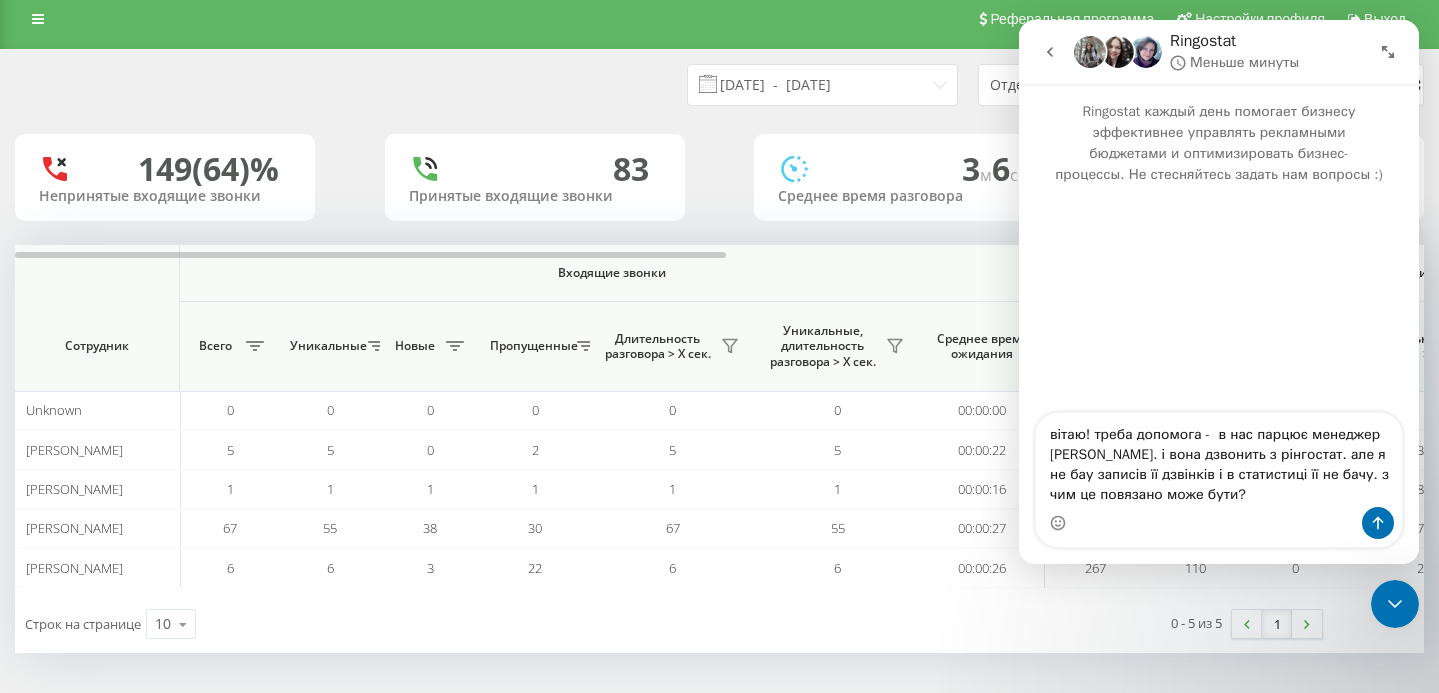 type on "вітаю! треба допомога -  в нас парцює менеджер [PERSON_NAME]. і вона дзвонить з рінгостат. але я не бау записів її дзвінків і в статистиці її не бачу. з чим це повязано може бути?" 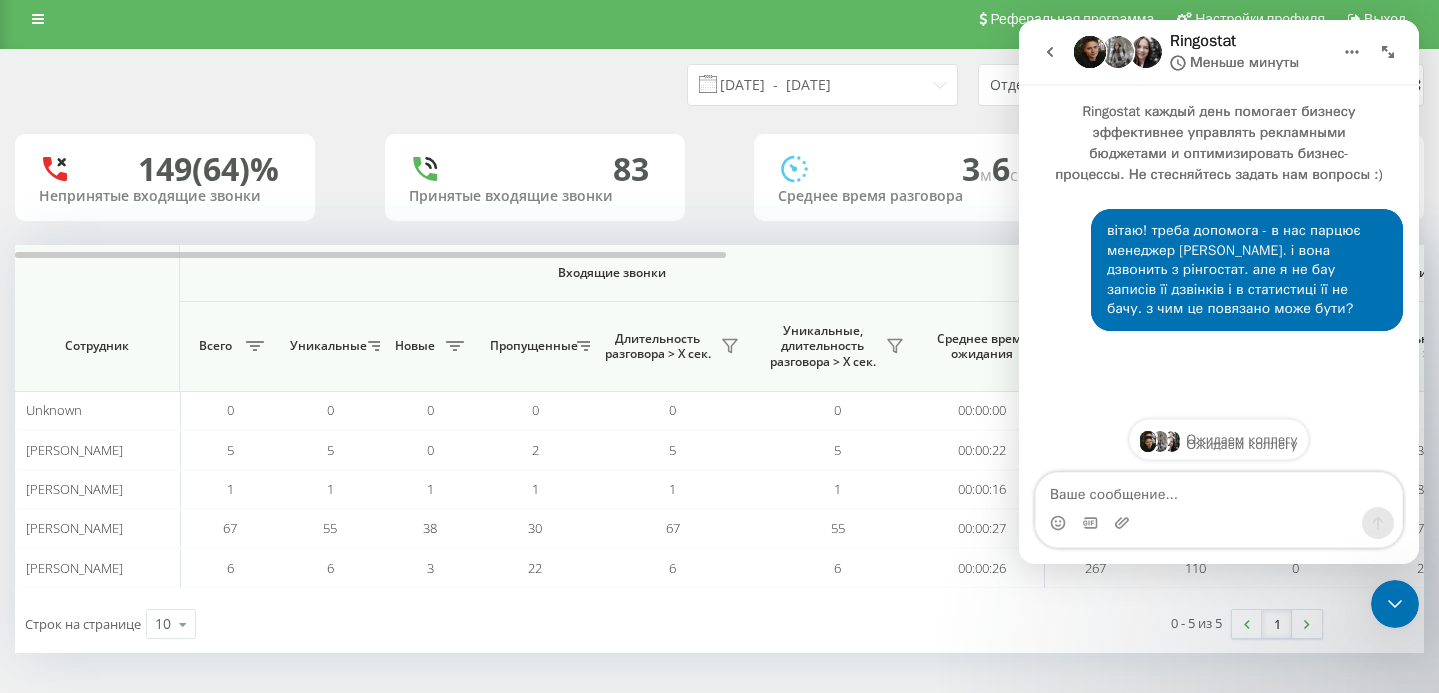 scroll, scrollTop: 0, scrollLeft: 0, axis: both 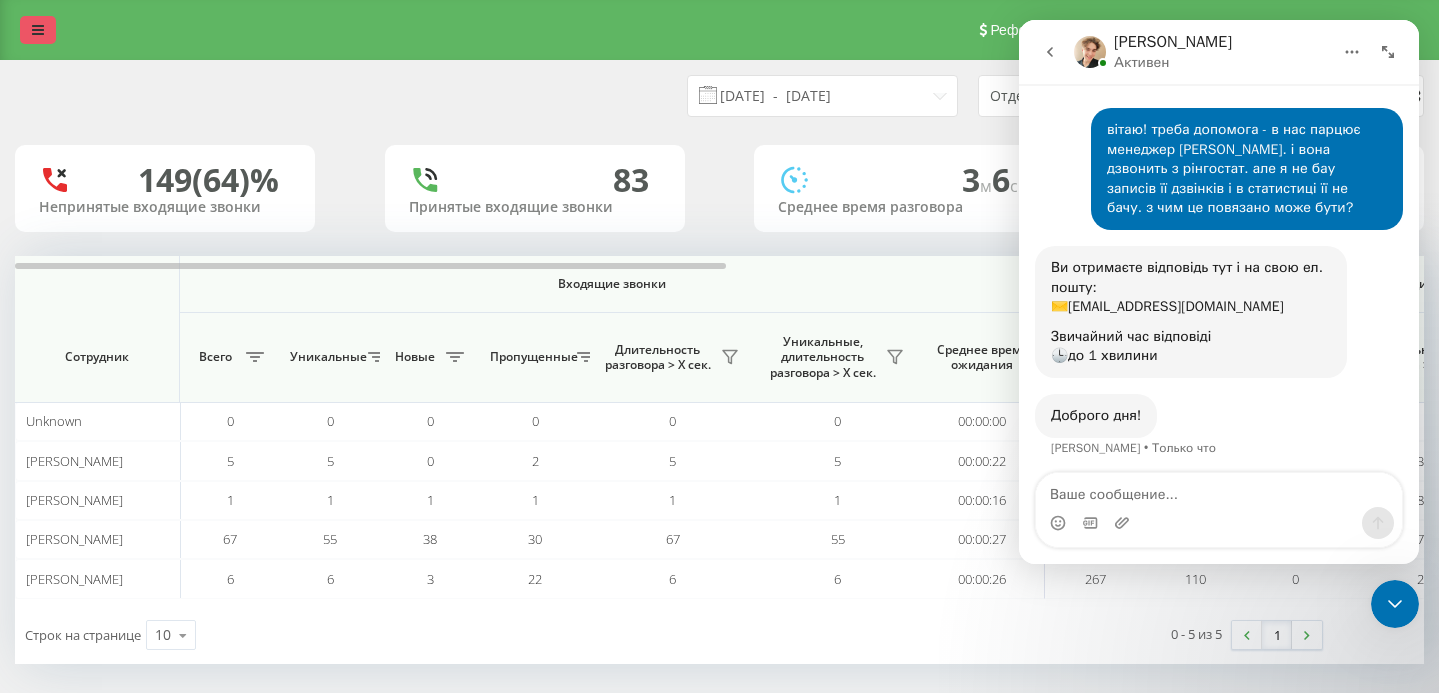 click at bounding box center (38, 30) 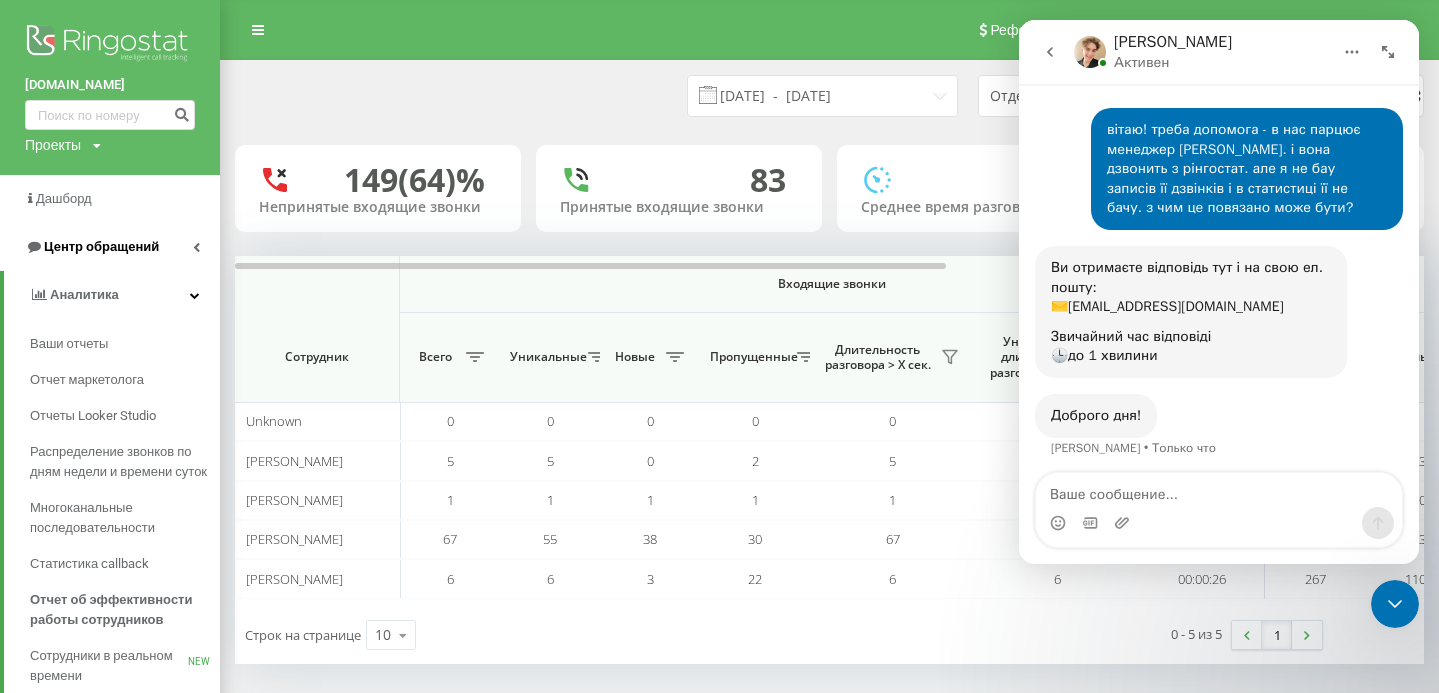 click on "Центр обращений" at bounding box center [101, 246] 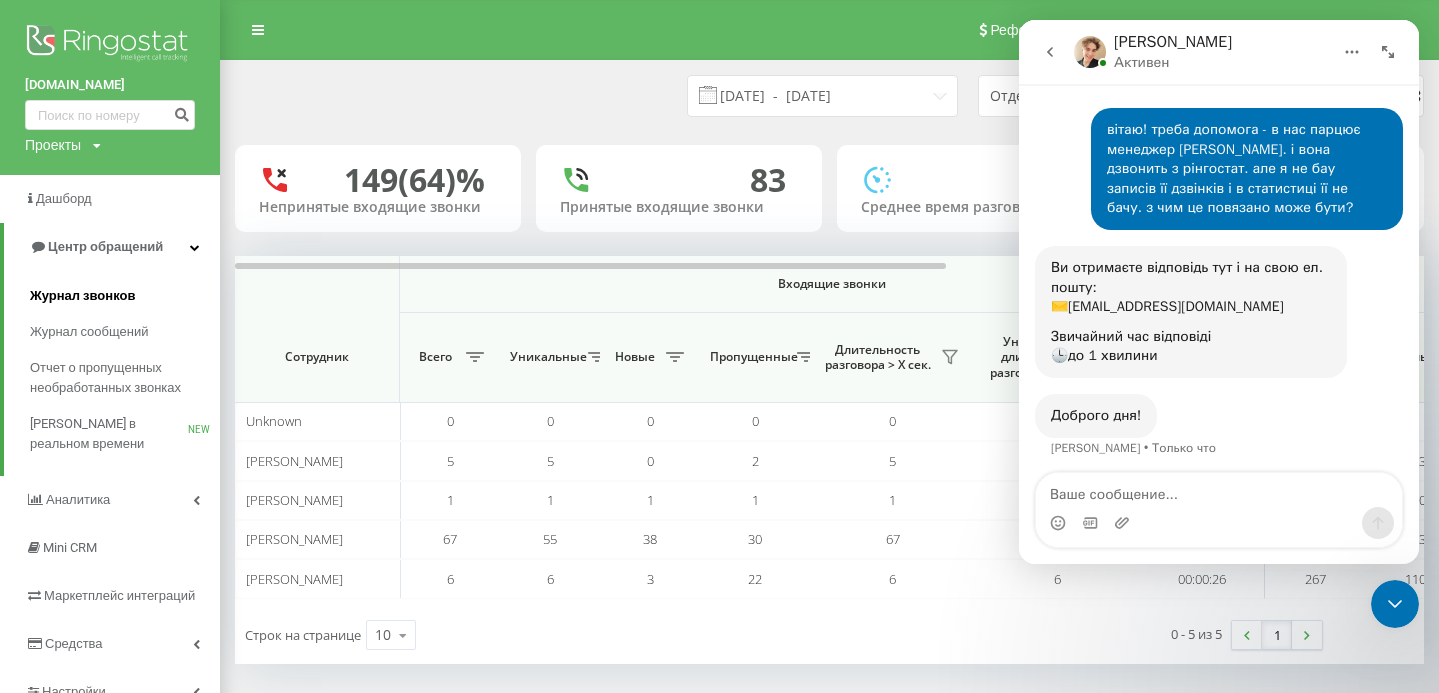 click on "Журнал звонков" at bounding box center (82, 296) 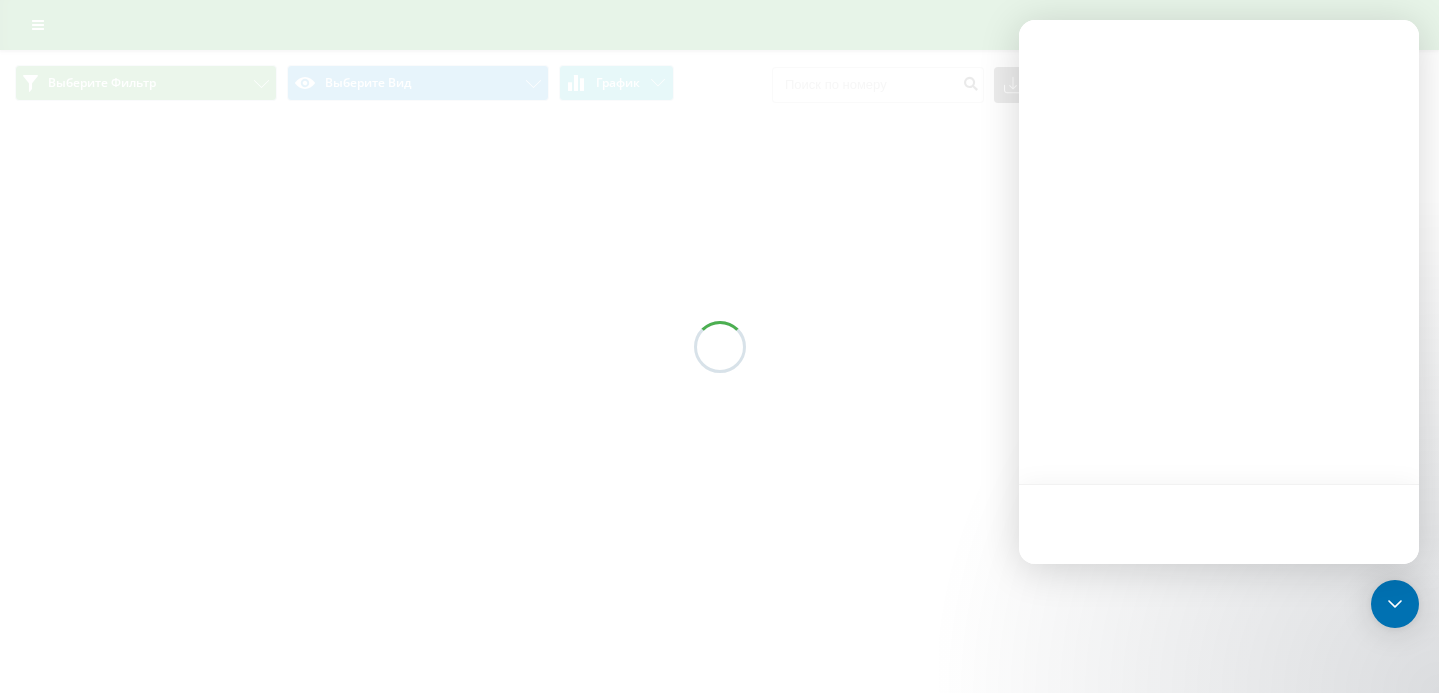 scroll, scrollTop: 0, scrollLeft: 0, axis: both 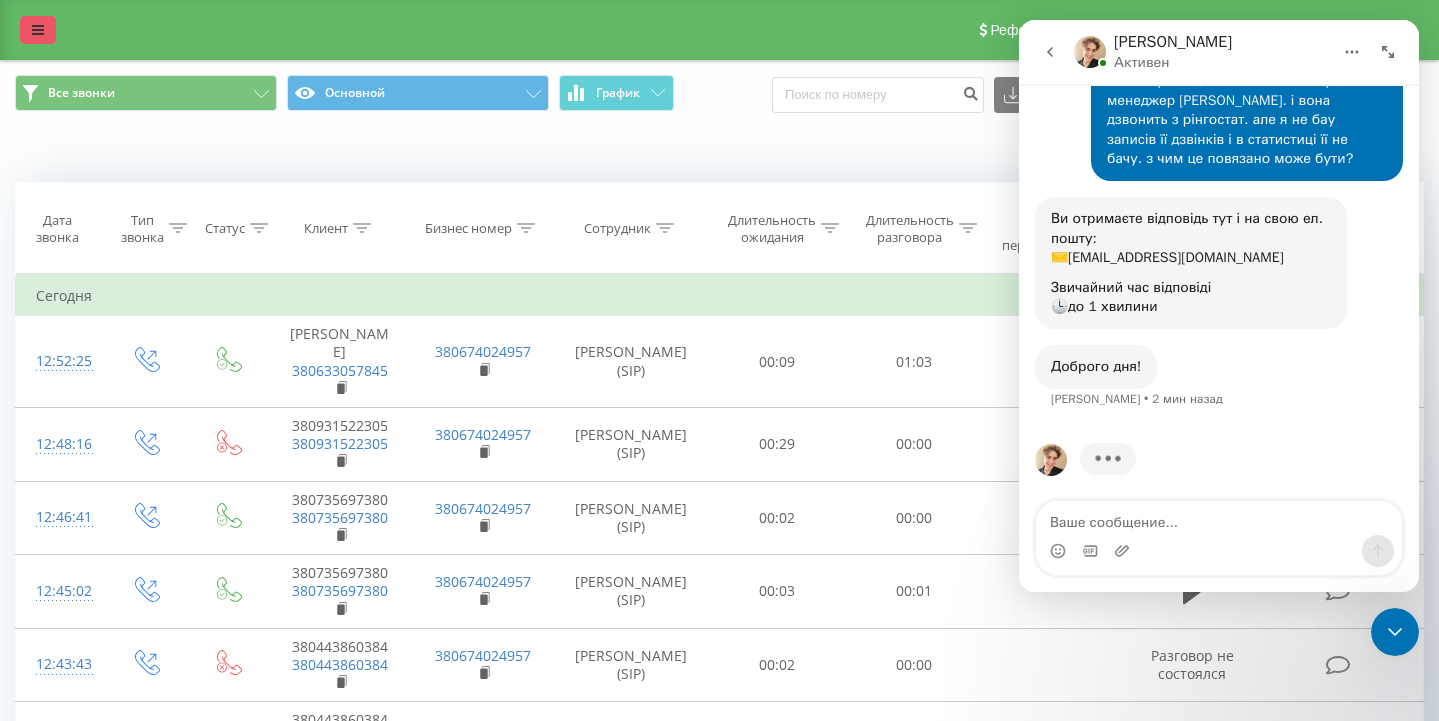 click at bounding box center (38, 30) 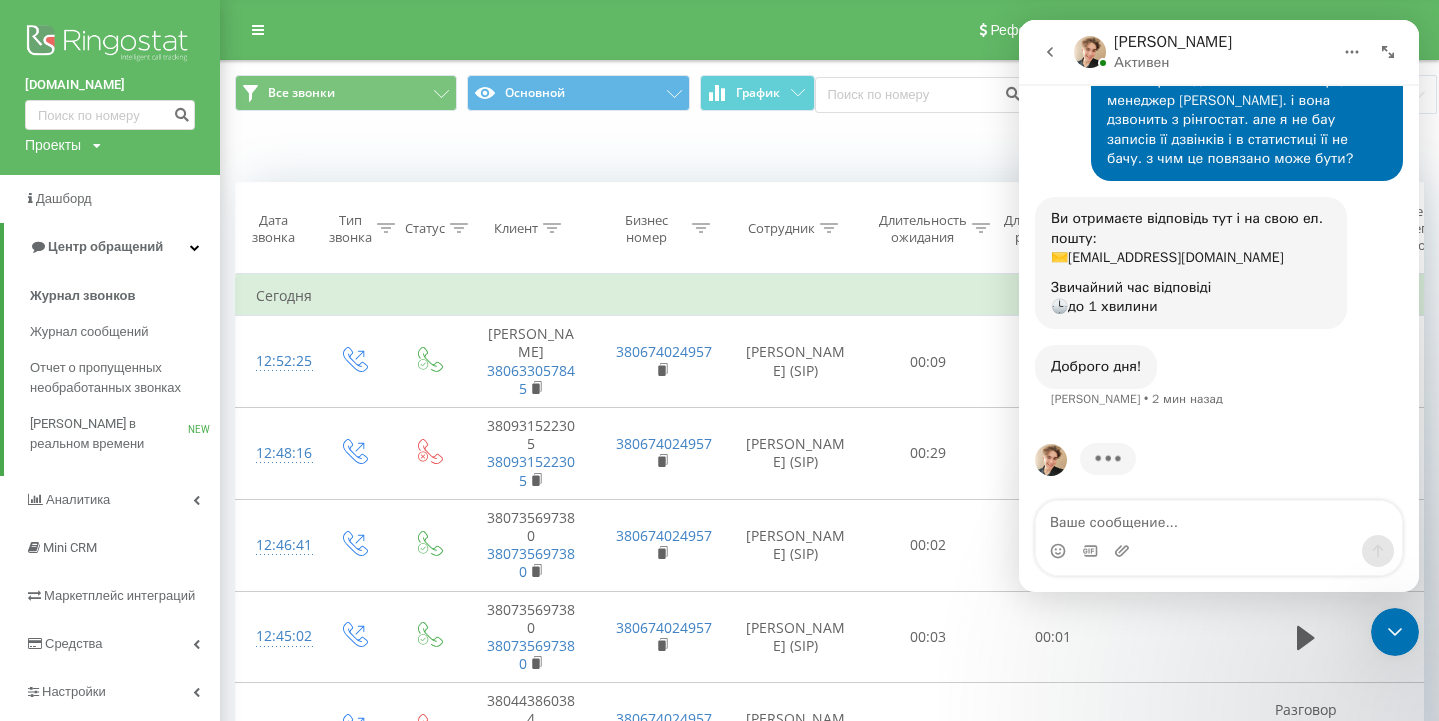 click on "Когда данные могут отличаться от других систем" at bounding box center (829, 152) 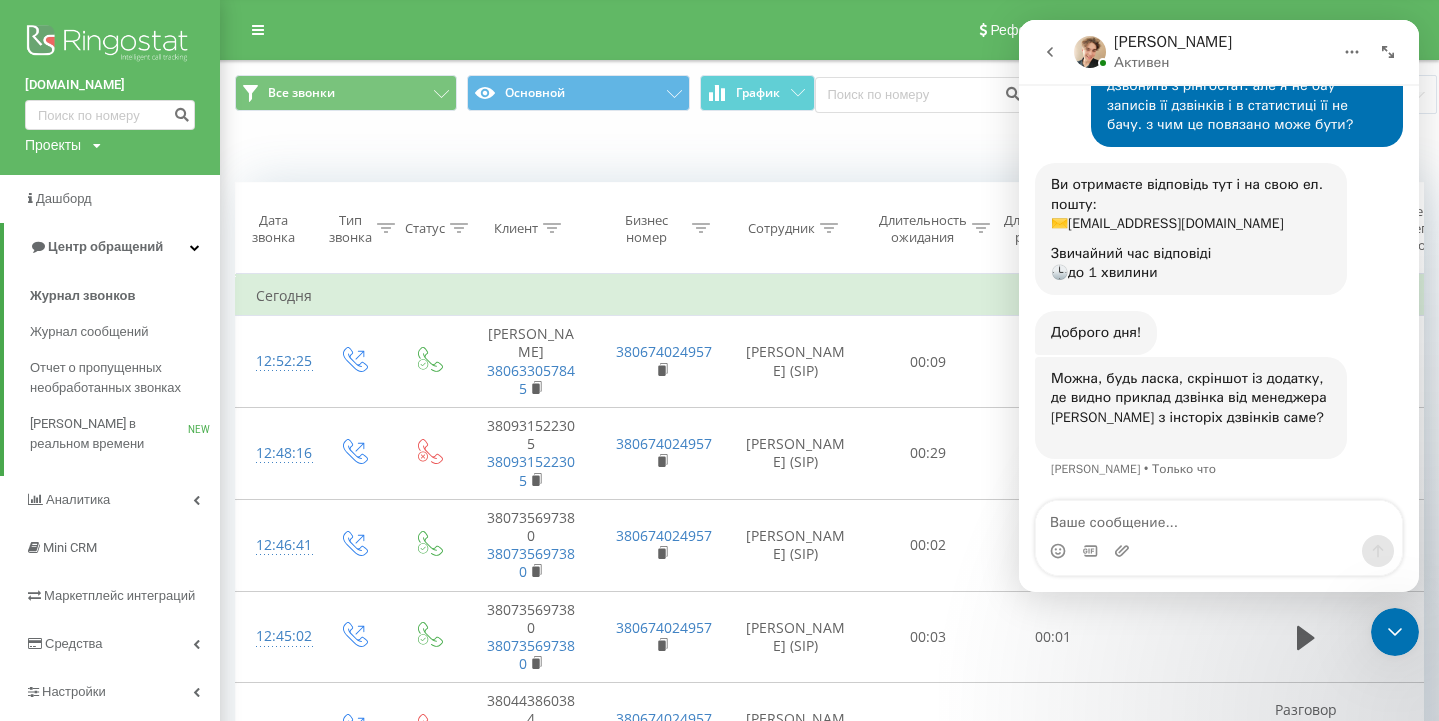 scroll, scrollTop: 194, scrollLeft: 0, axis: vertical 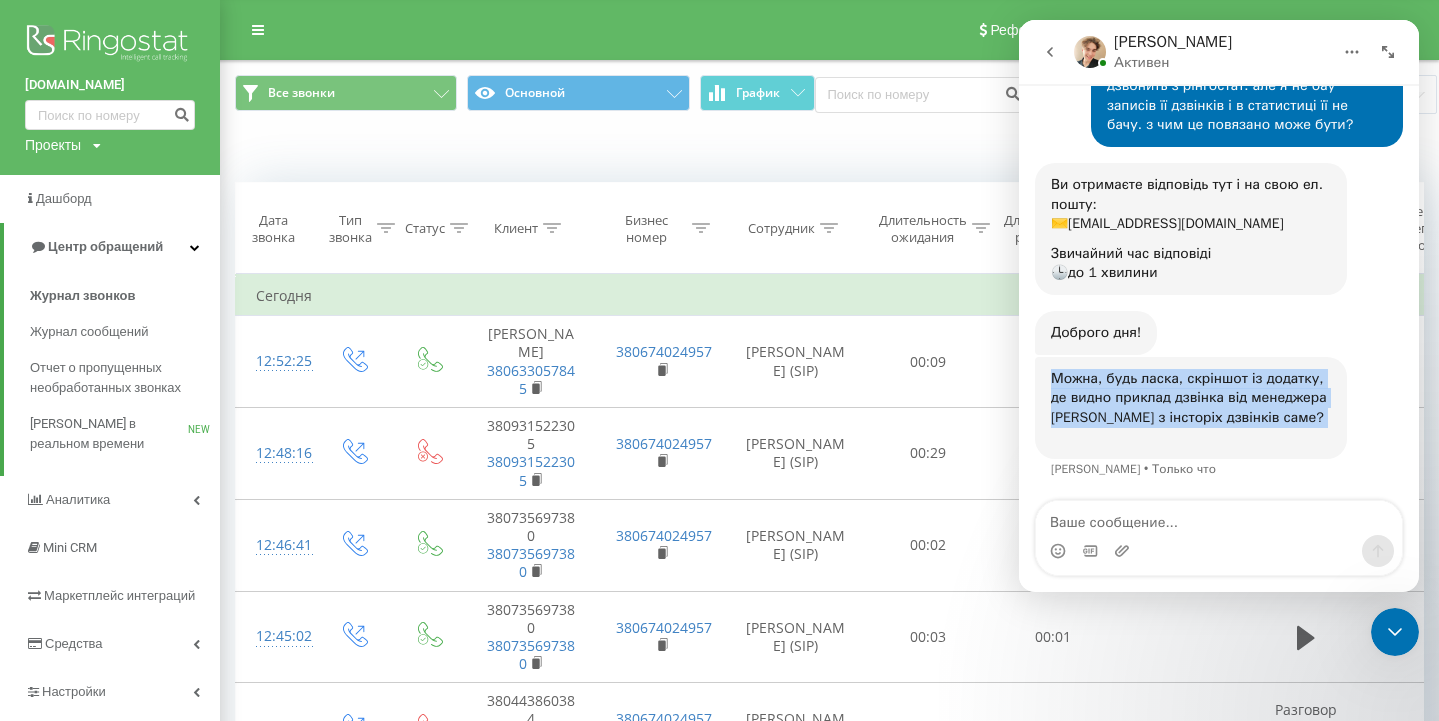 drag, startPoint x: 1102, startPoint y: 428, endPoint x: 1040, endPoint y: 365, distance: 88.391174 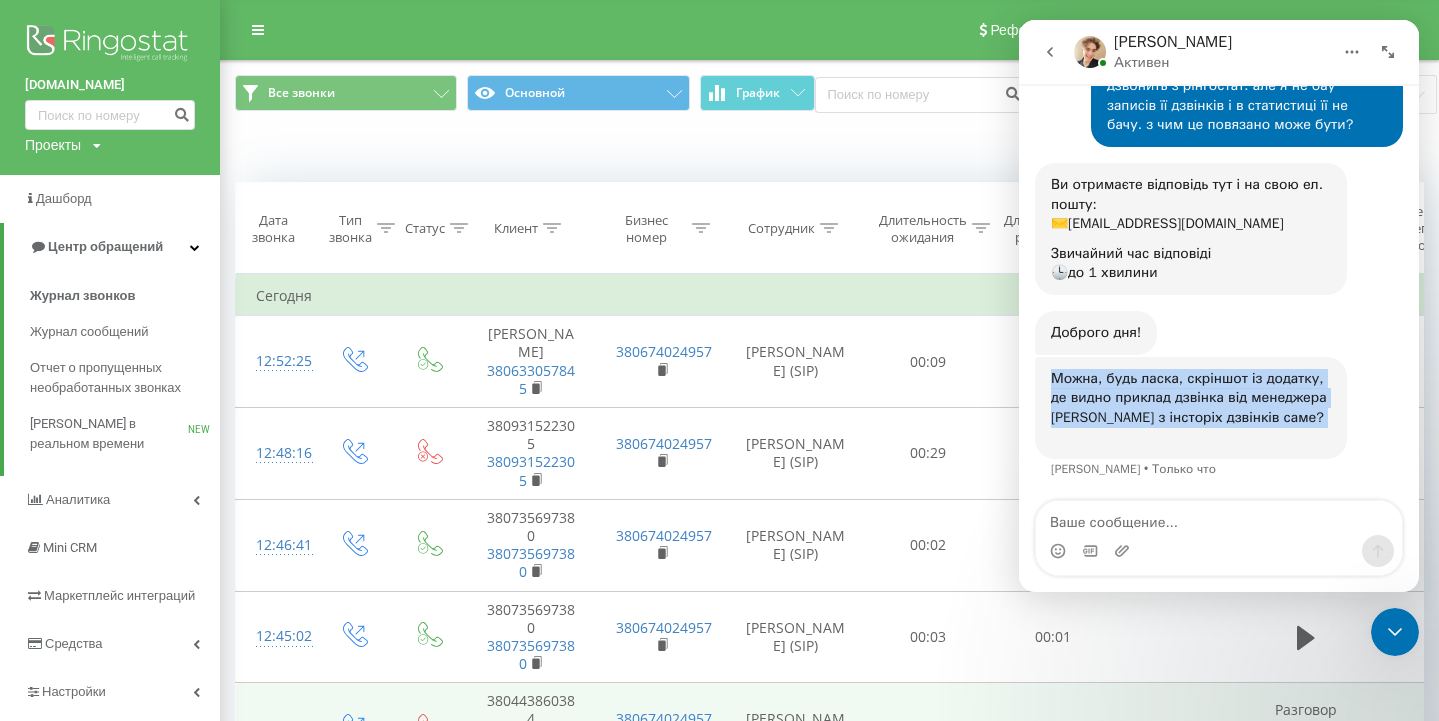 copy on "Можна, будь ласка, скріншот із додатку, де видно приклад дзвінка від менеджера [PERSON_NAME] з інсторіх дзвінків саме?  ​" 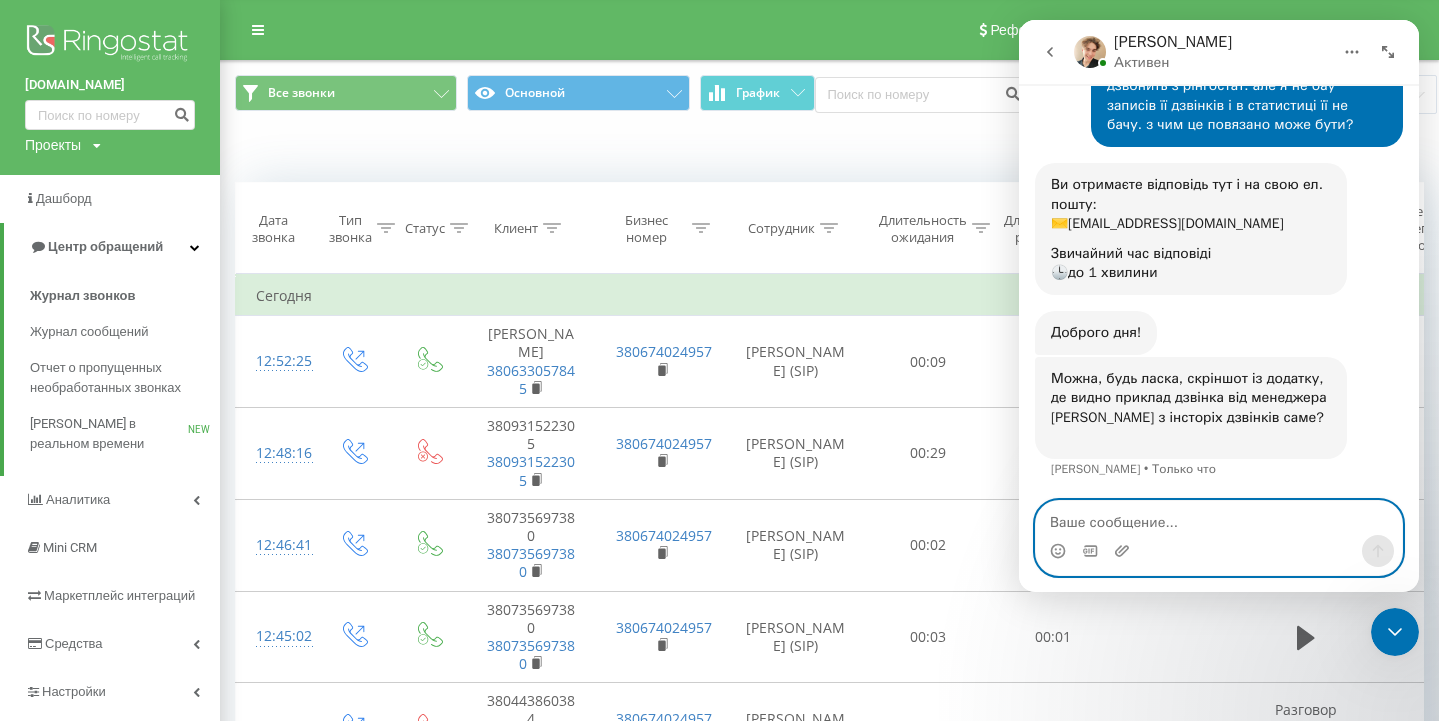 click at bounding box center [1219, 518] 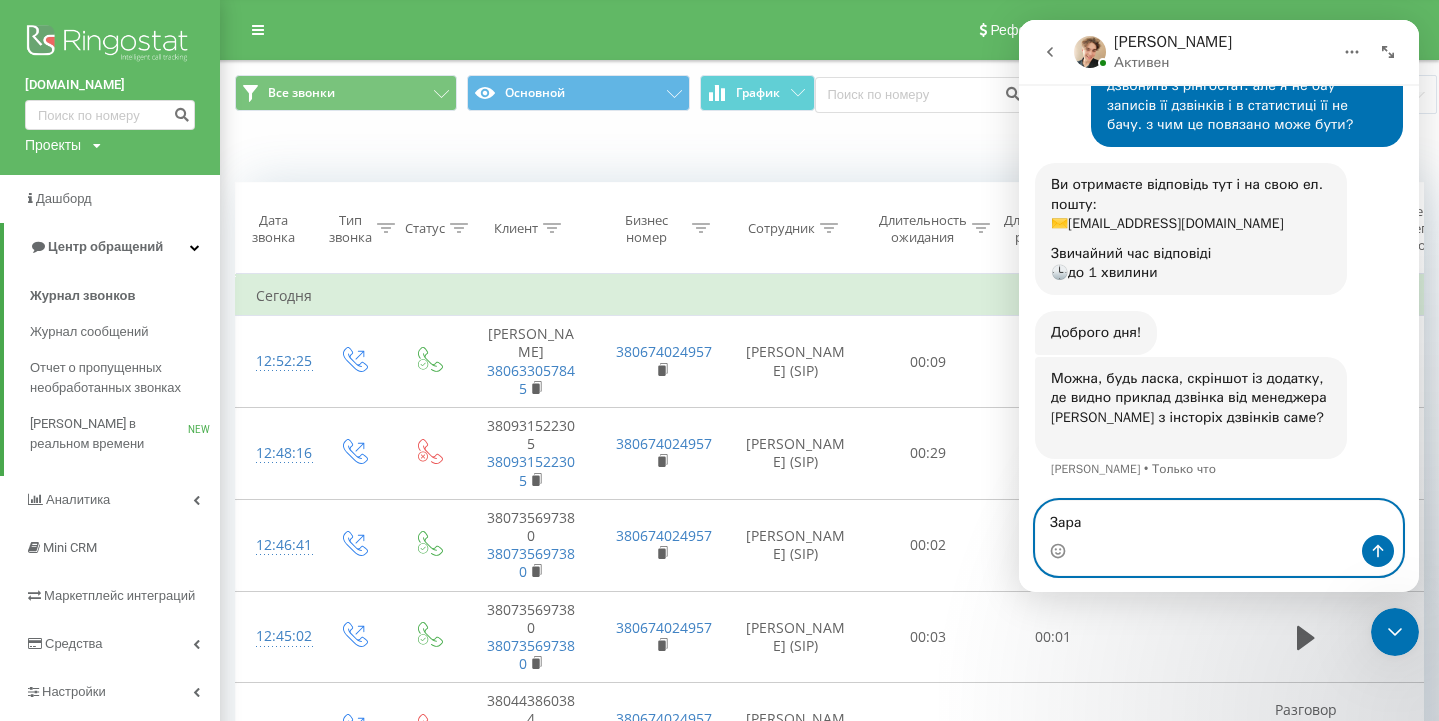 type on "Зараз" 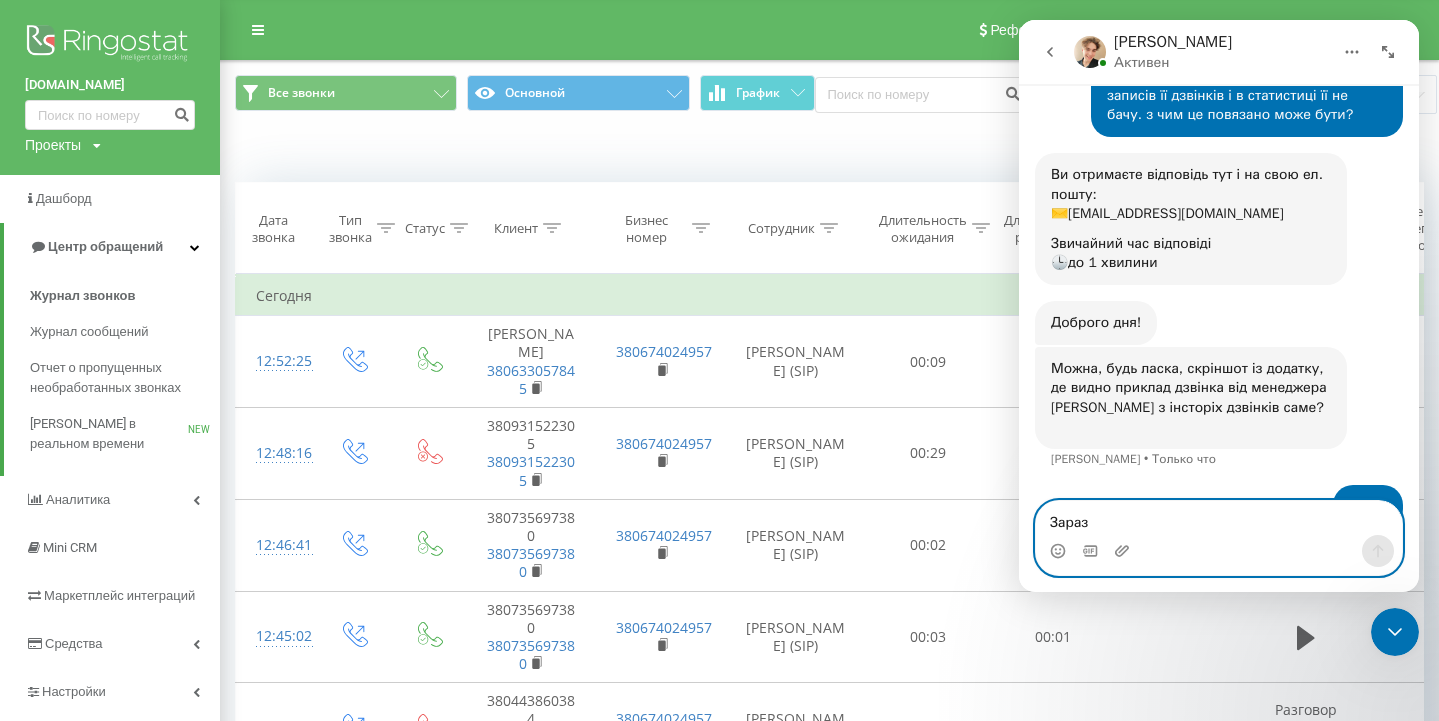type 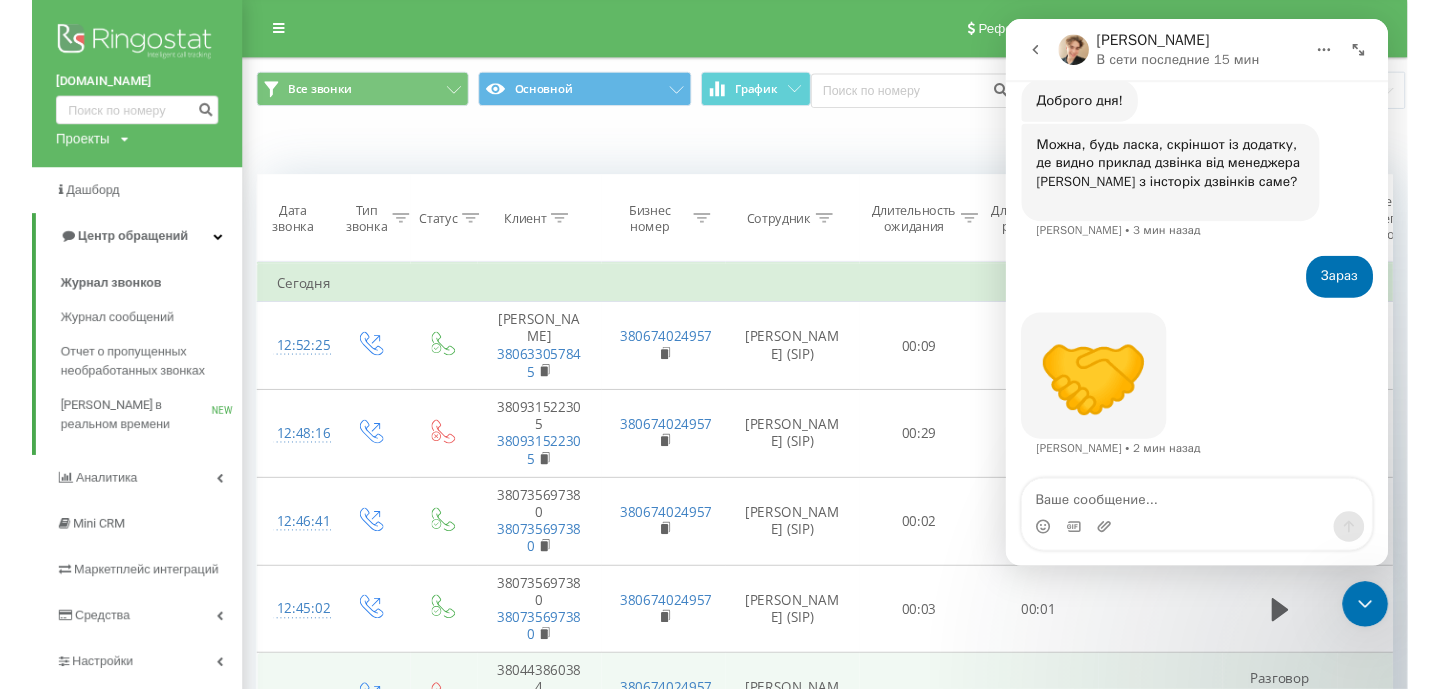 scroll, scrollTop: 421, scrollLeft: 0, axis: vertical 